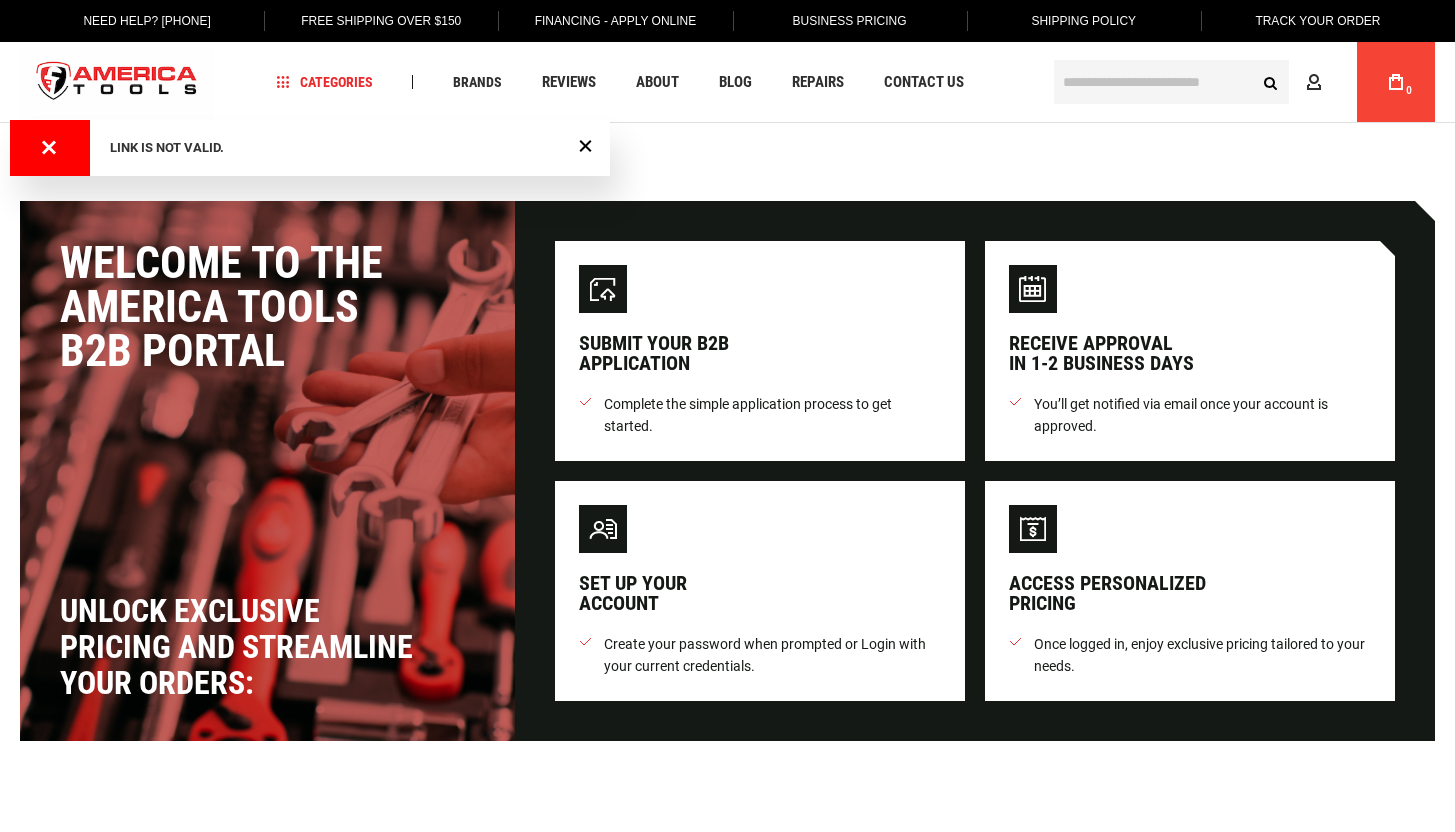 scroll, scrollTop: 0, scrollLeft: 0, axis: both 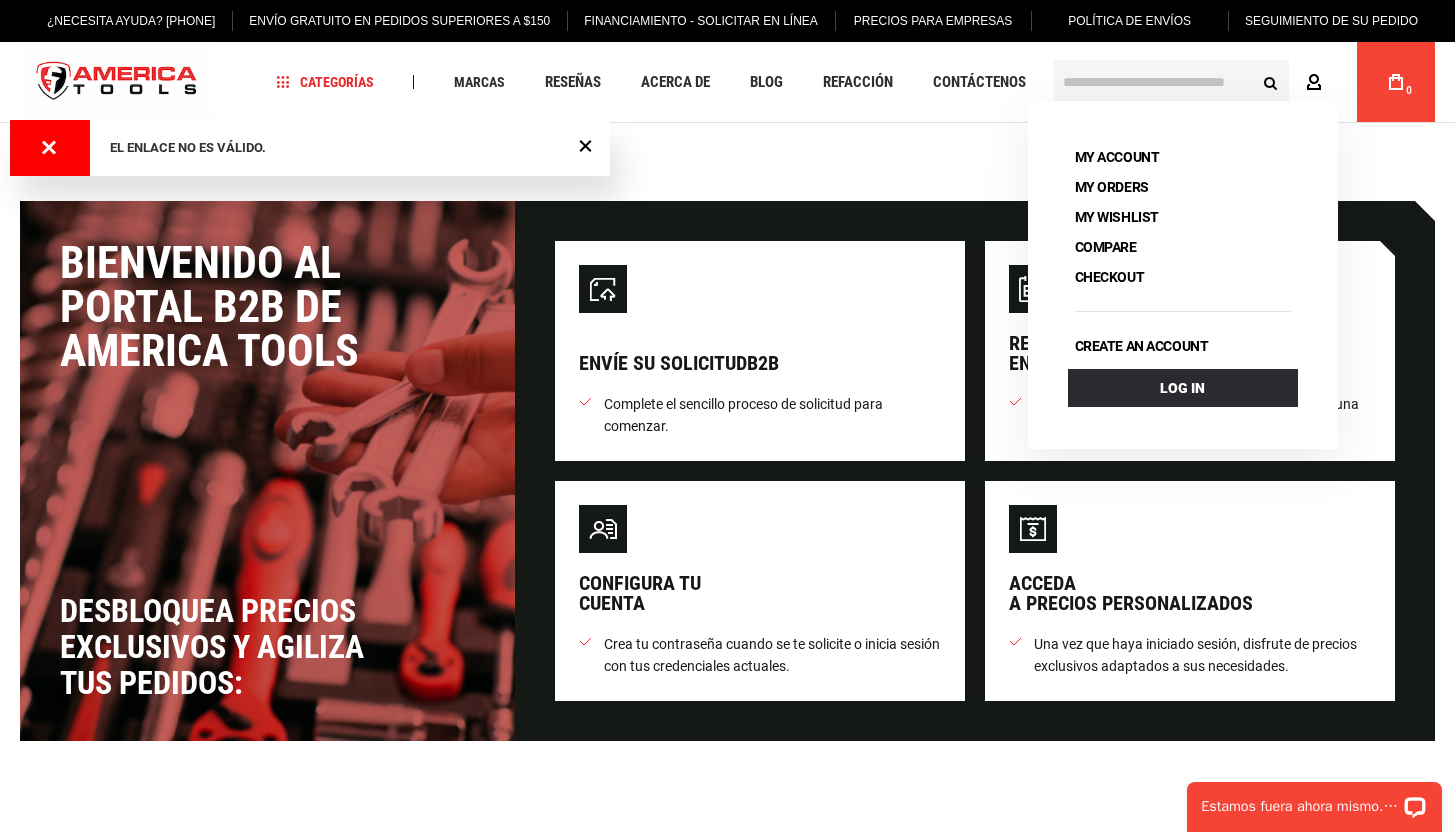 click at bounding box center (1314, 83) 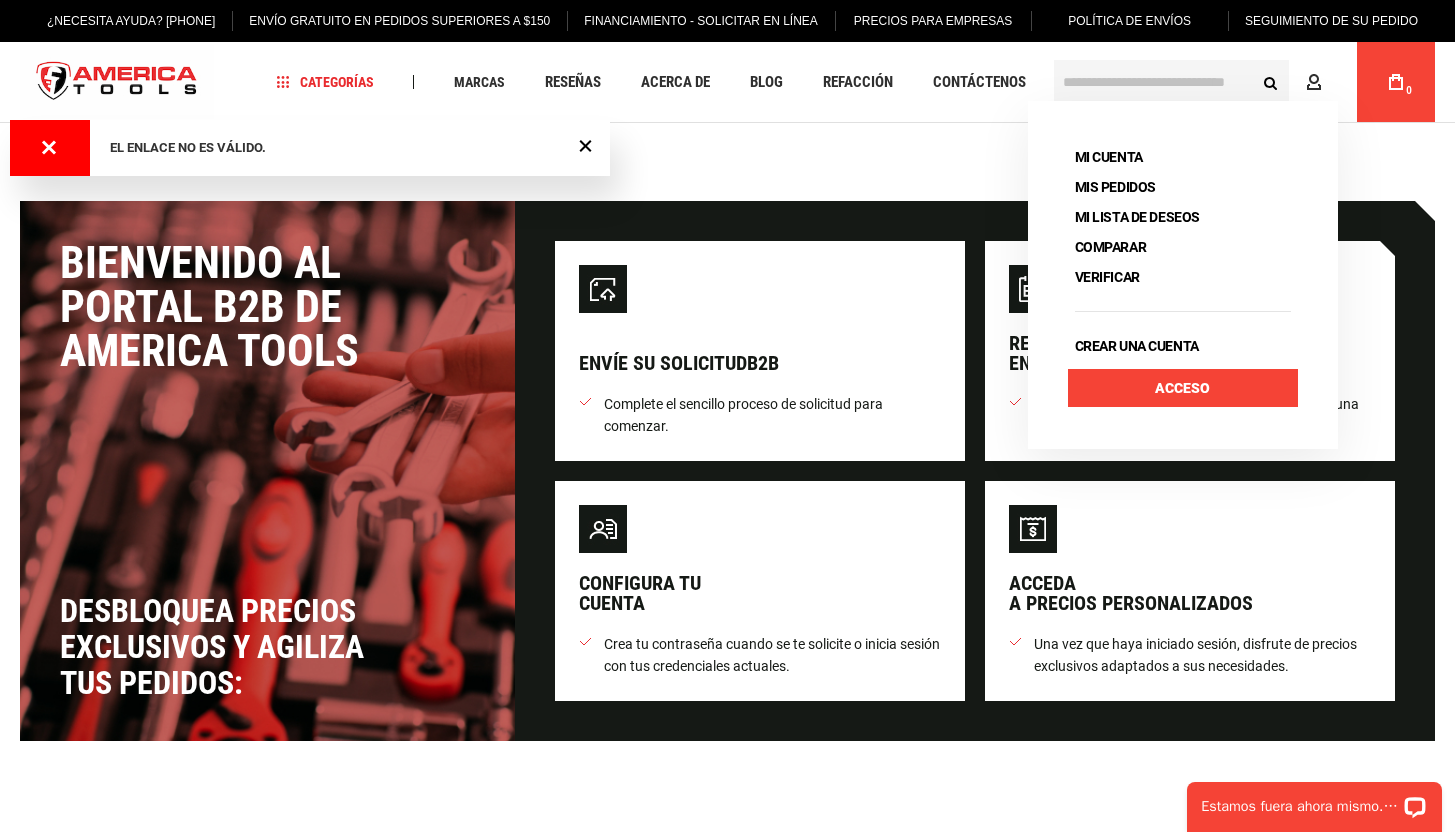 click on "Acceso" at bounding box center [1182, 388] 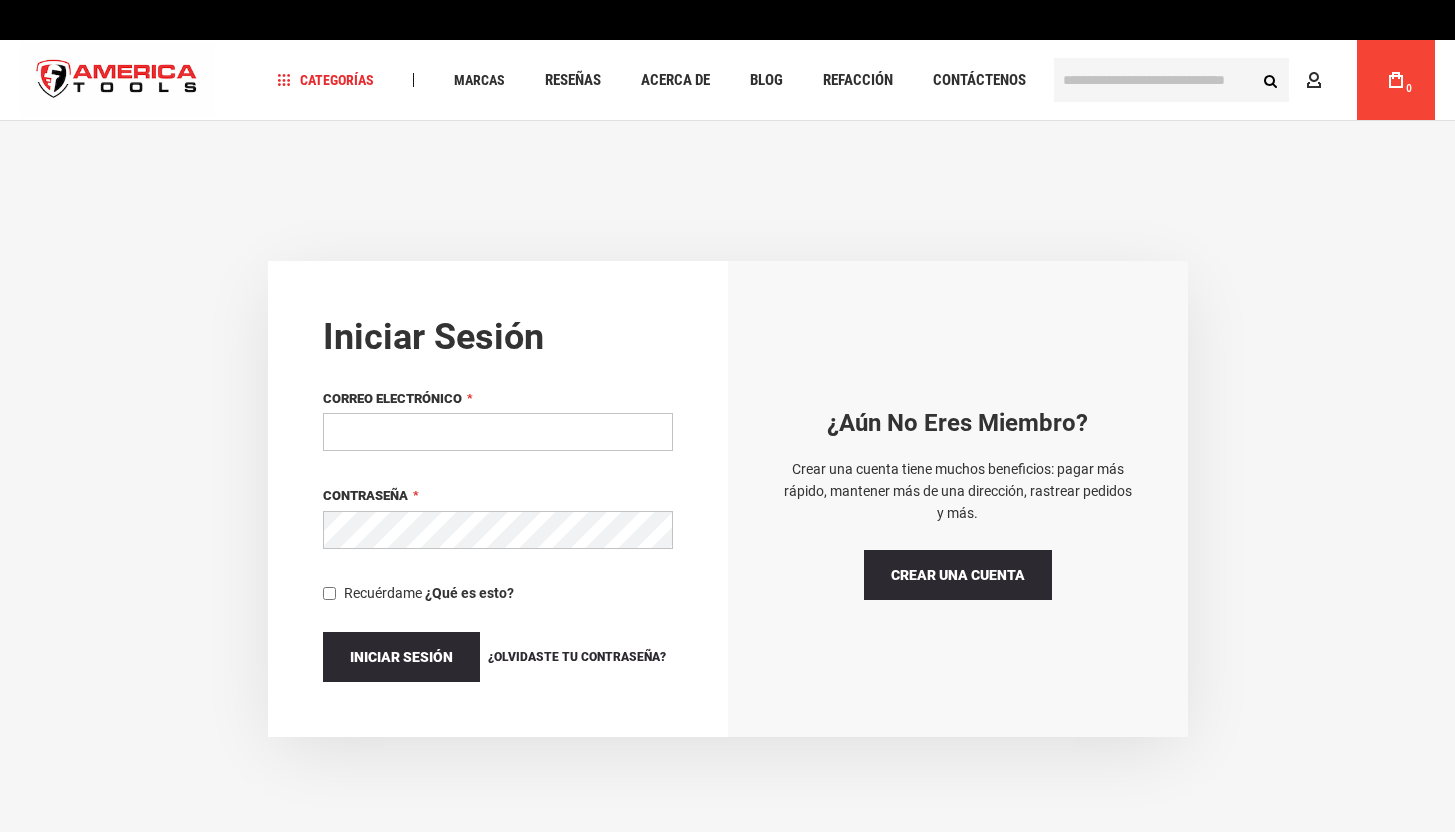 scroll, scrollTop: 0, scrollLeft: 0, axis: both 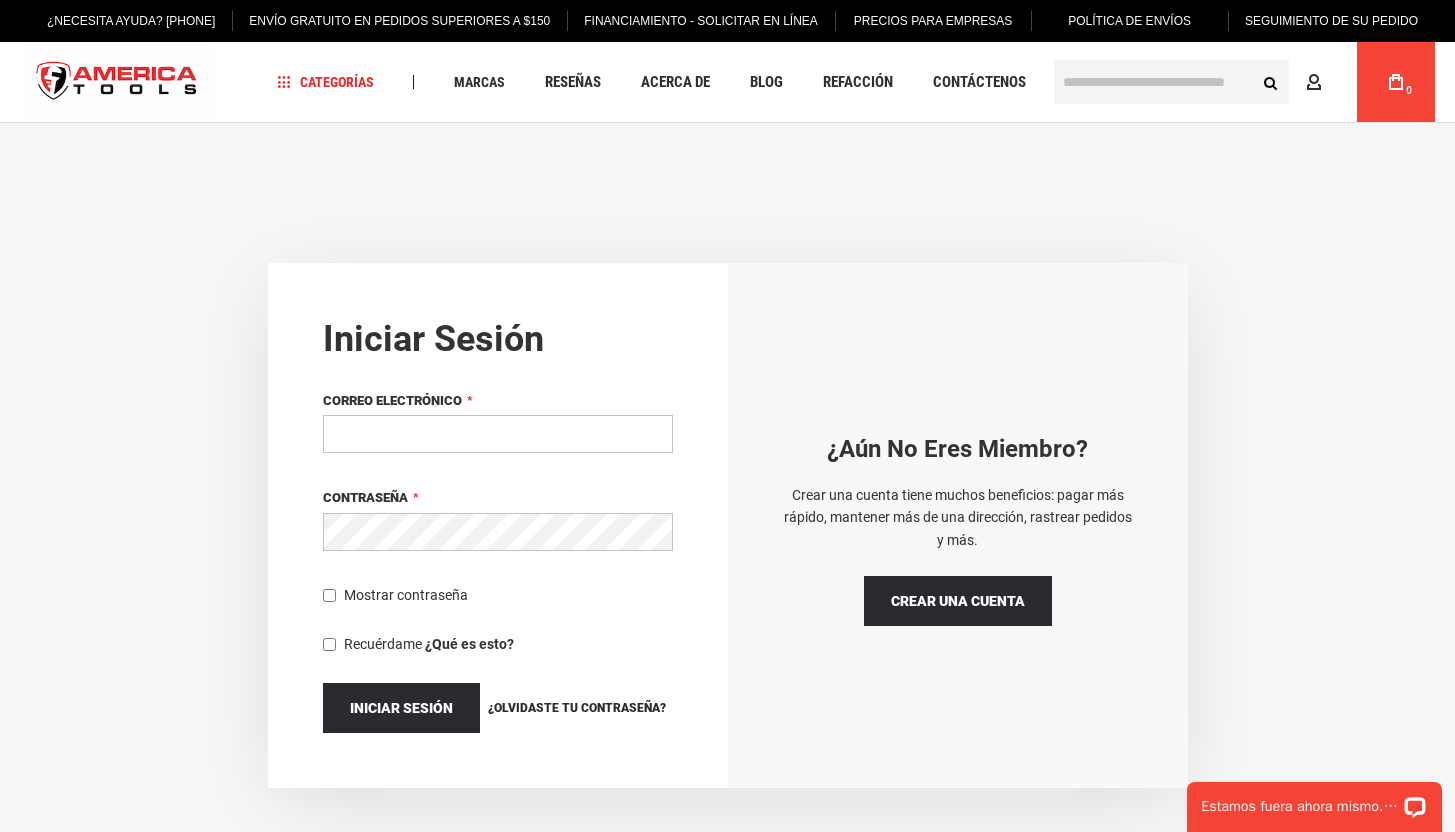 click on "Correo electrónico" at bounding box center (498, 434) 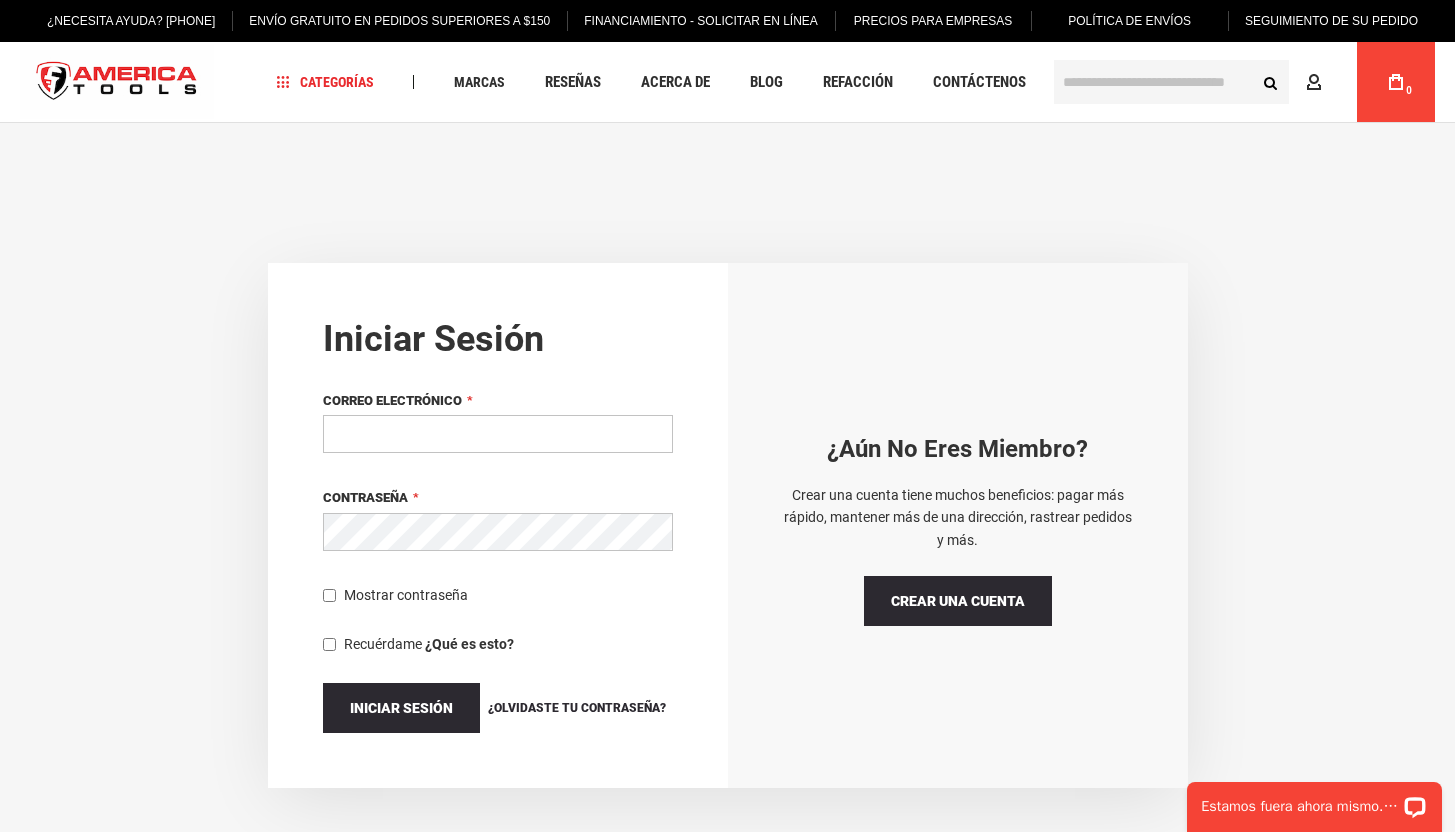 type on "**********" 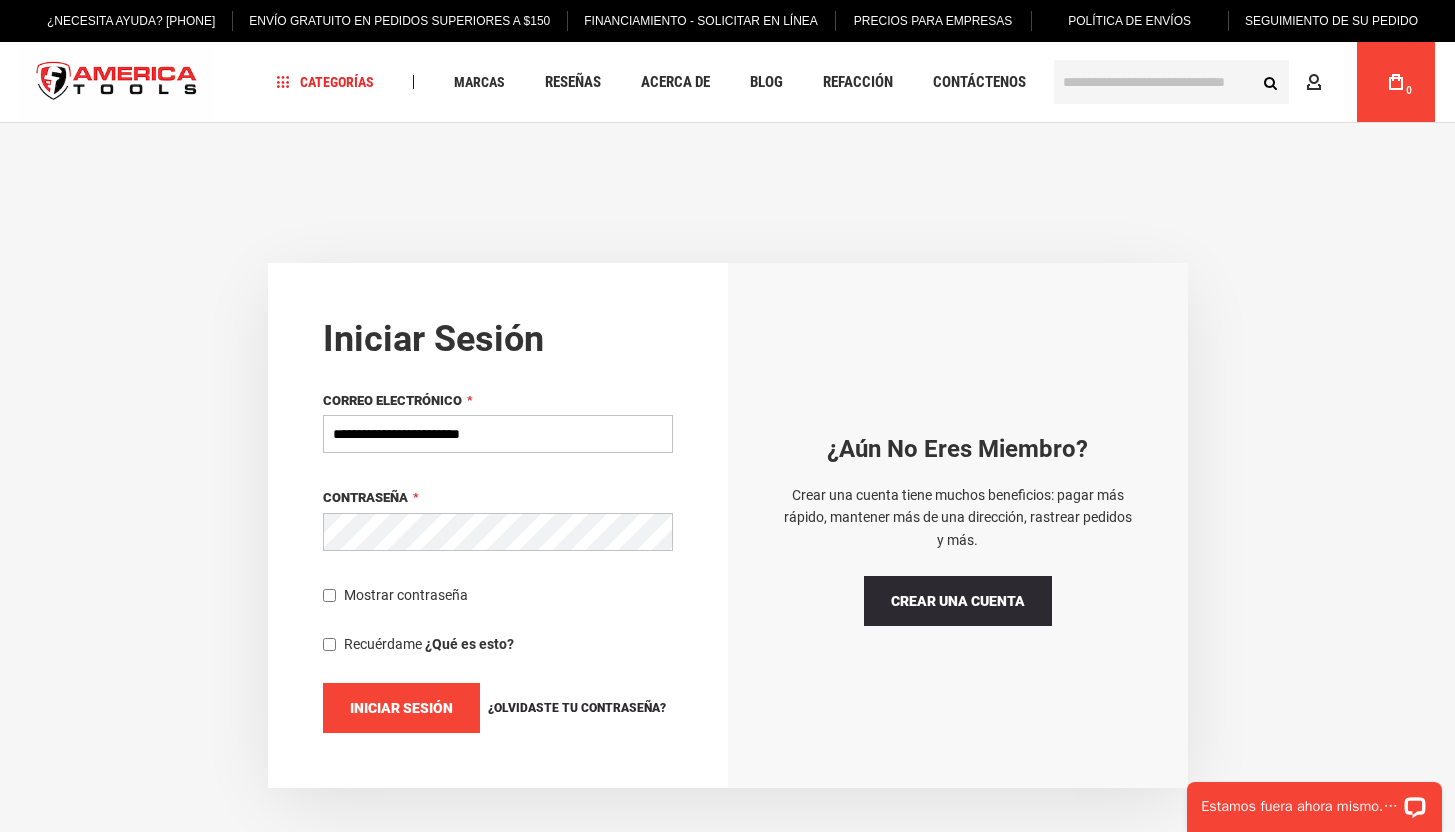 click on "Iniciar sesión" at bounding box center [401, 708] 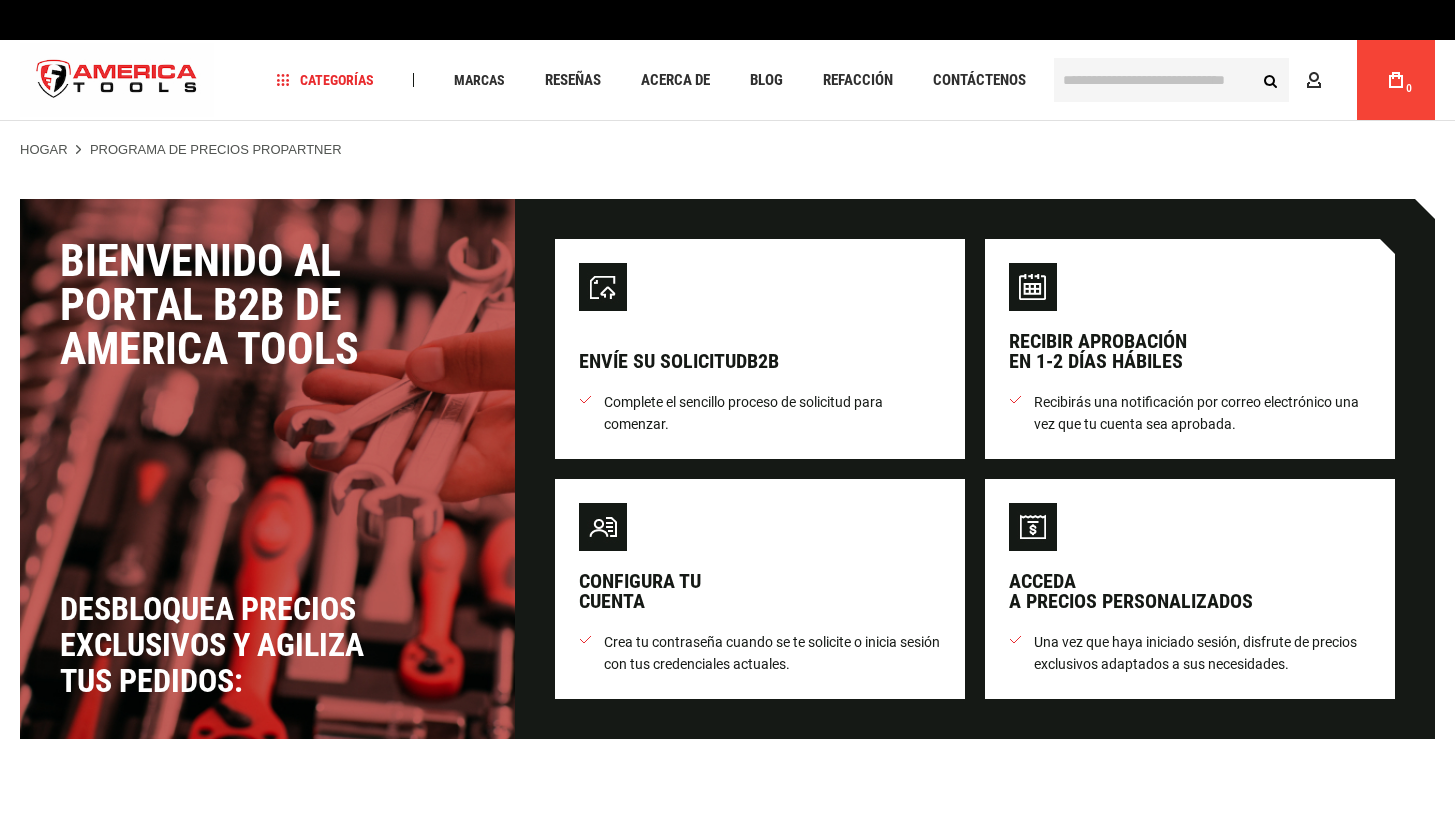 scroll, scrollTop: 0, scrollLeft: 0, axis: both 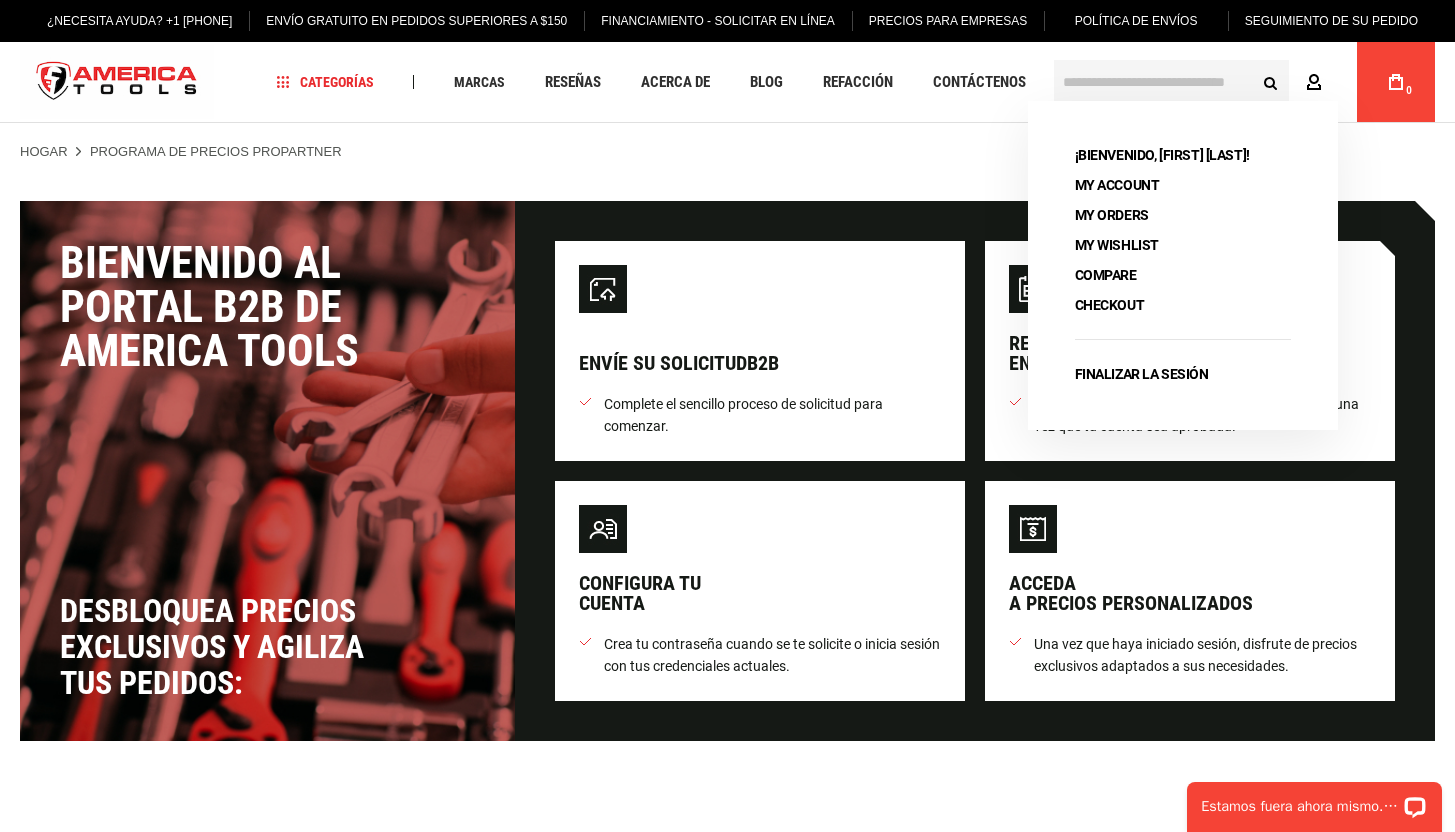click at bounding box center [1314, 83] 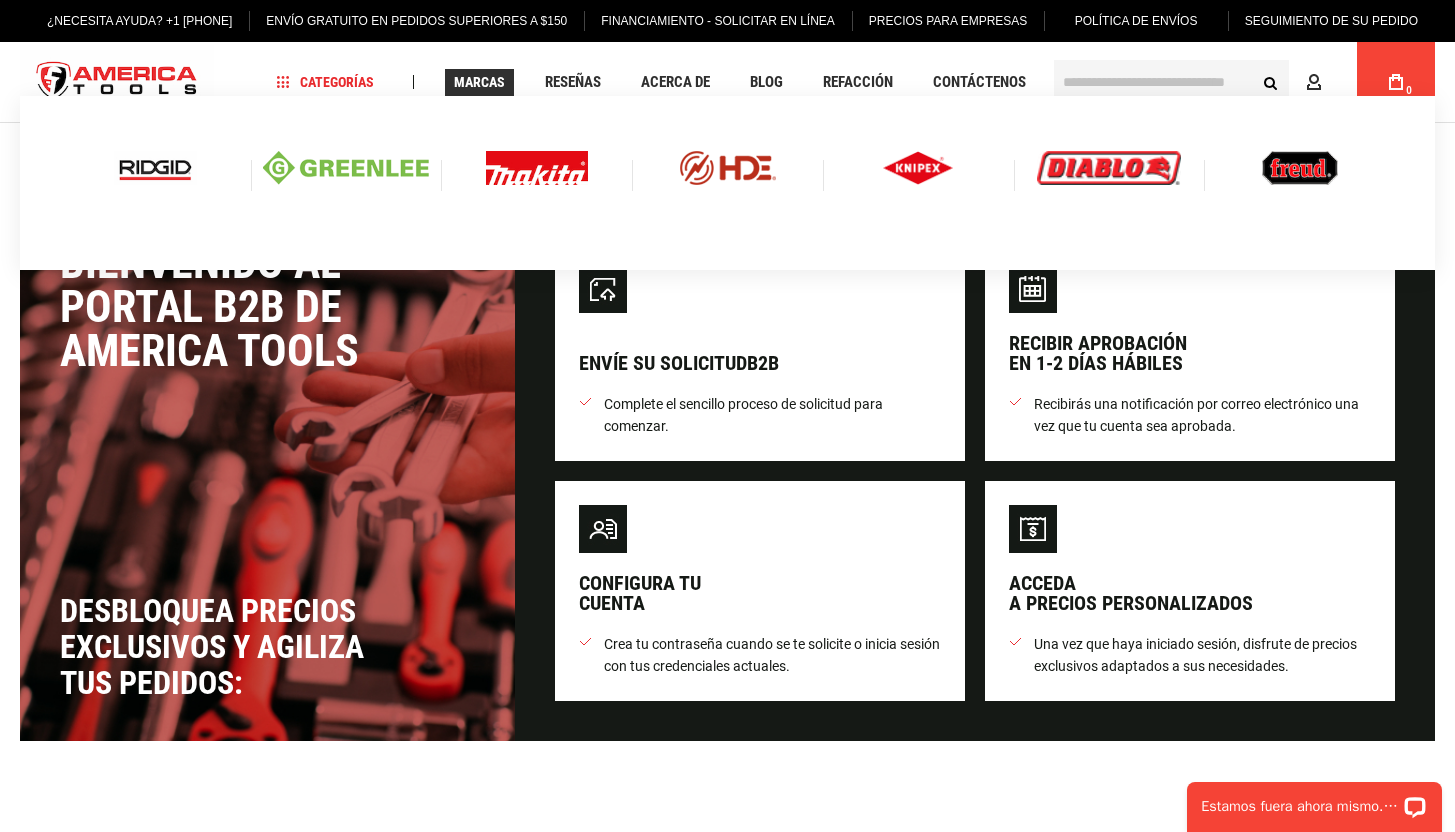 click on "Marcas" at bounding box center (479, 82) 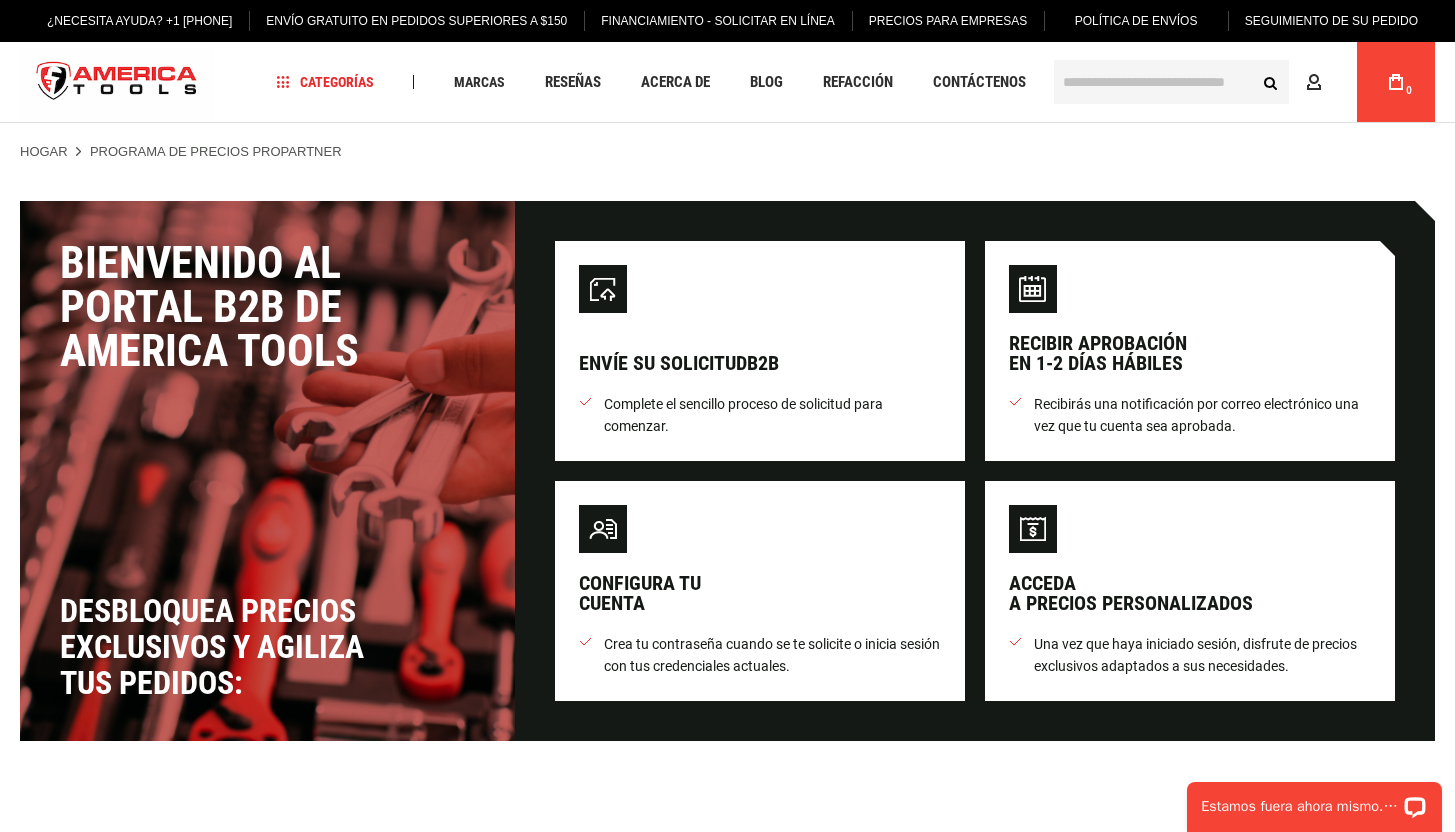 click at bounding box center (117, 82) 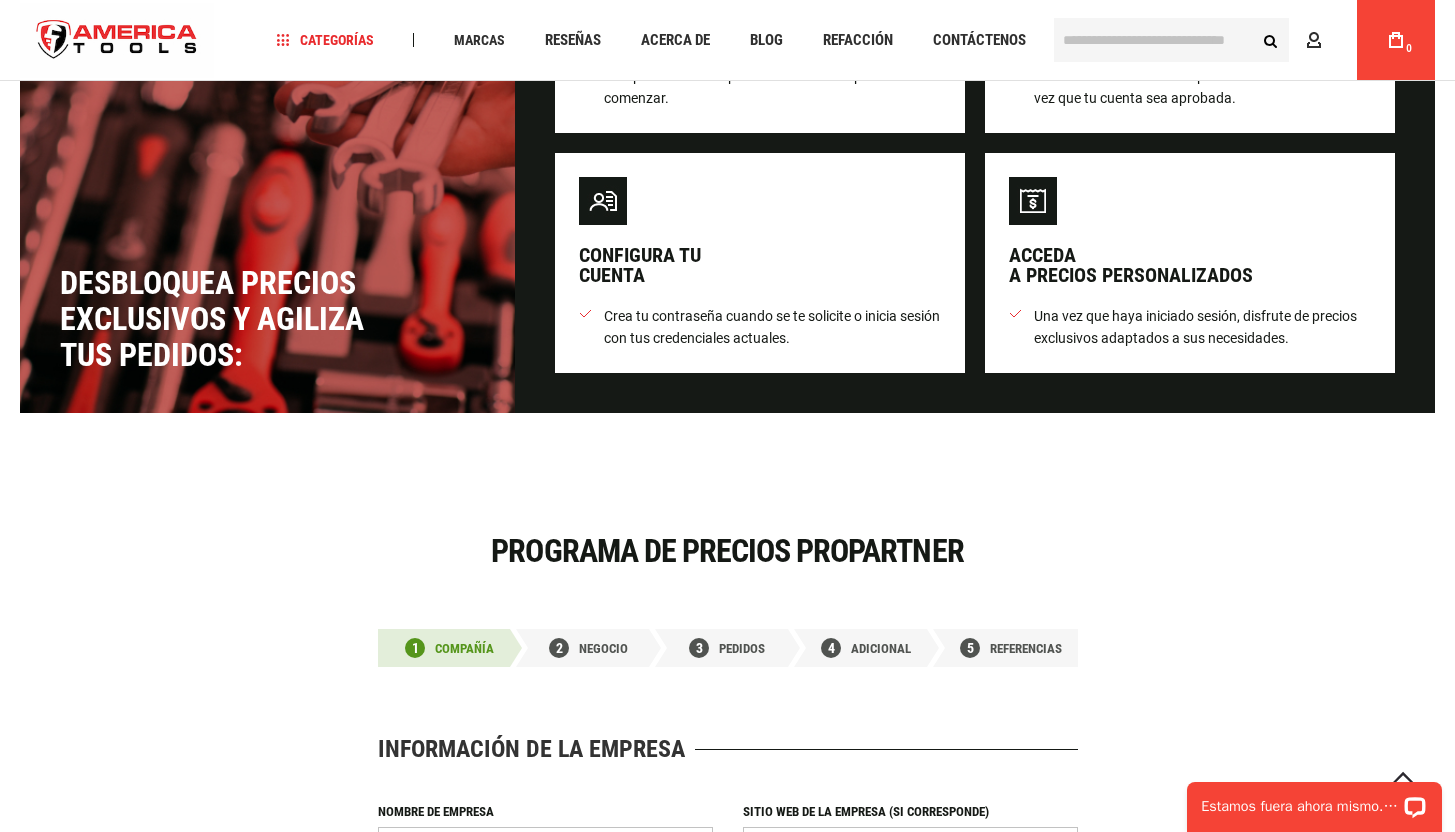 scroll, scrollTop: 425, scrollLeft: 0, axis: vertical 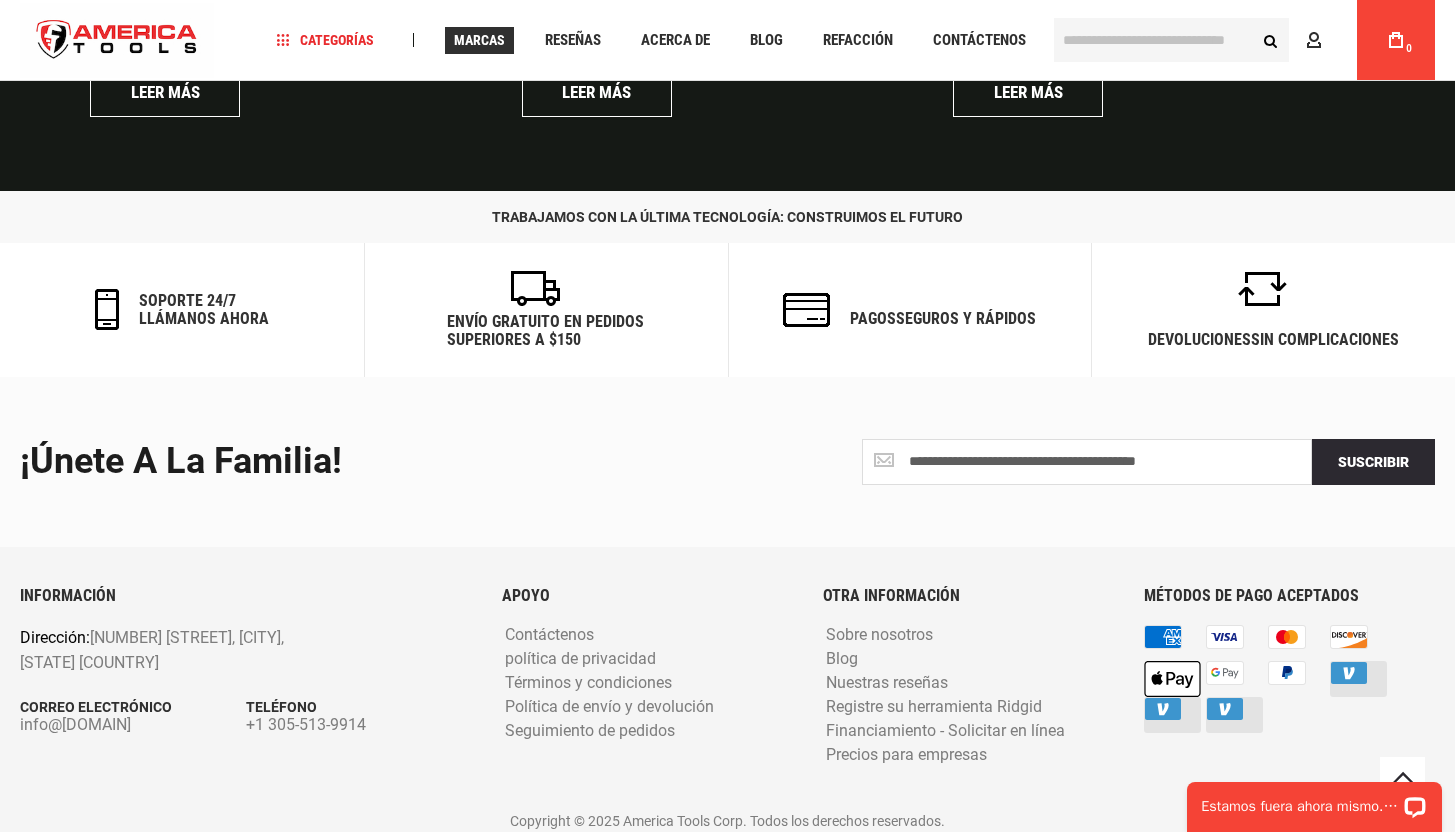 click on "Marcas" at bounding box center [479, 40] 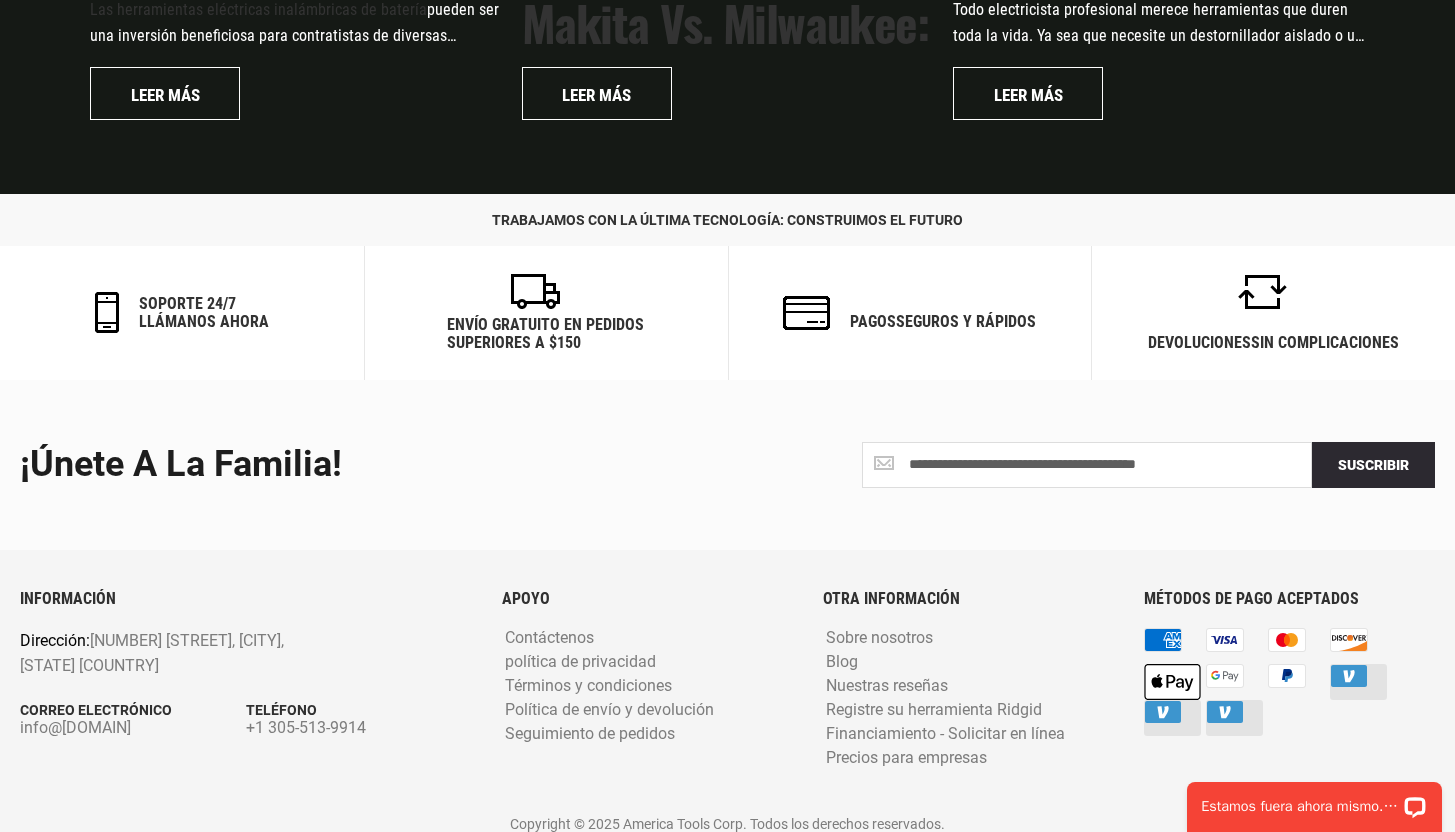 scroll, scrollTop: 0, scrollLeft: 0, axis: both 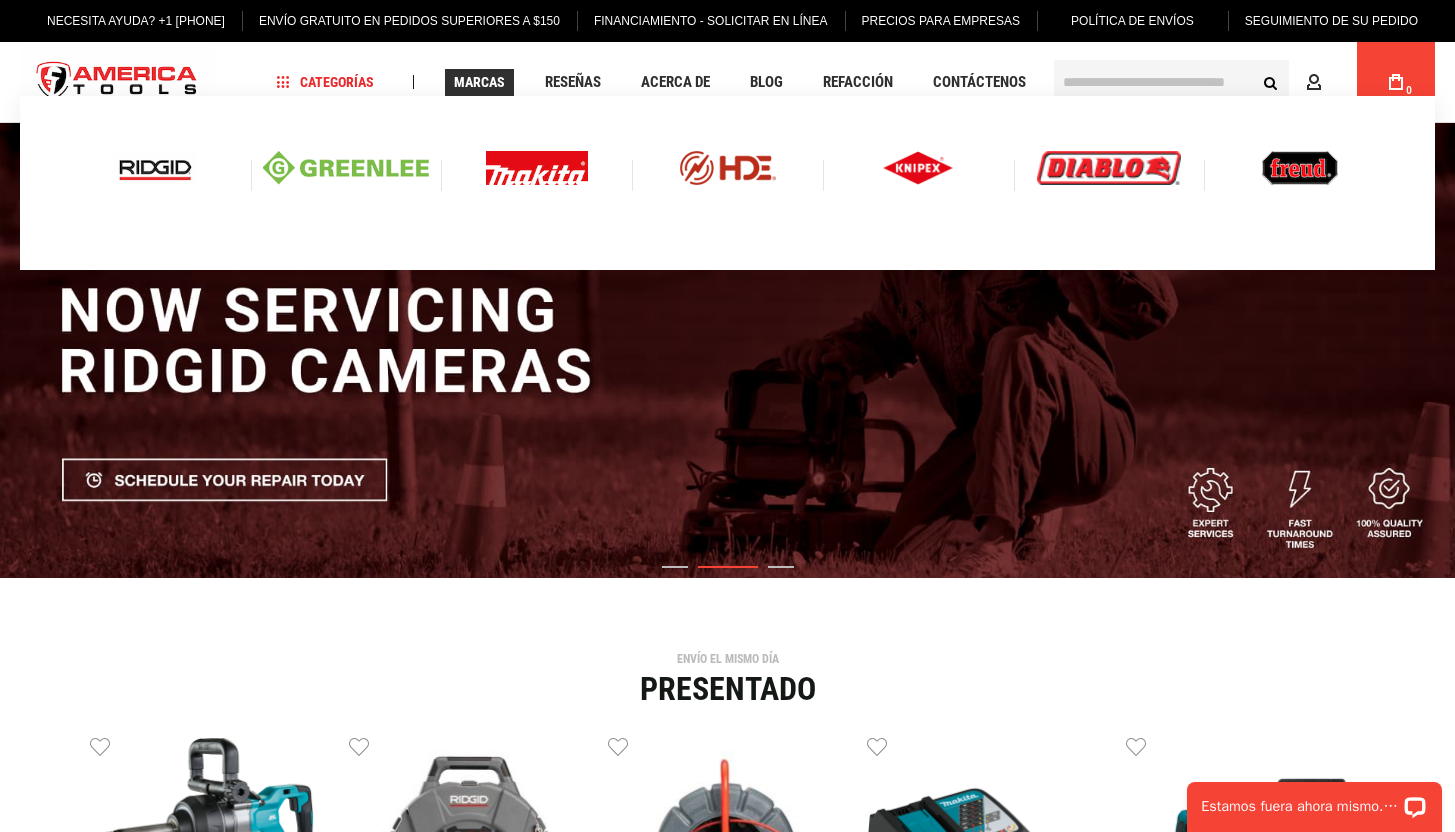 click on "Marcas" at bounding box center (479, 82) 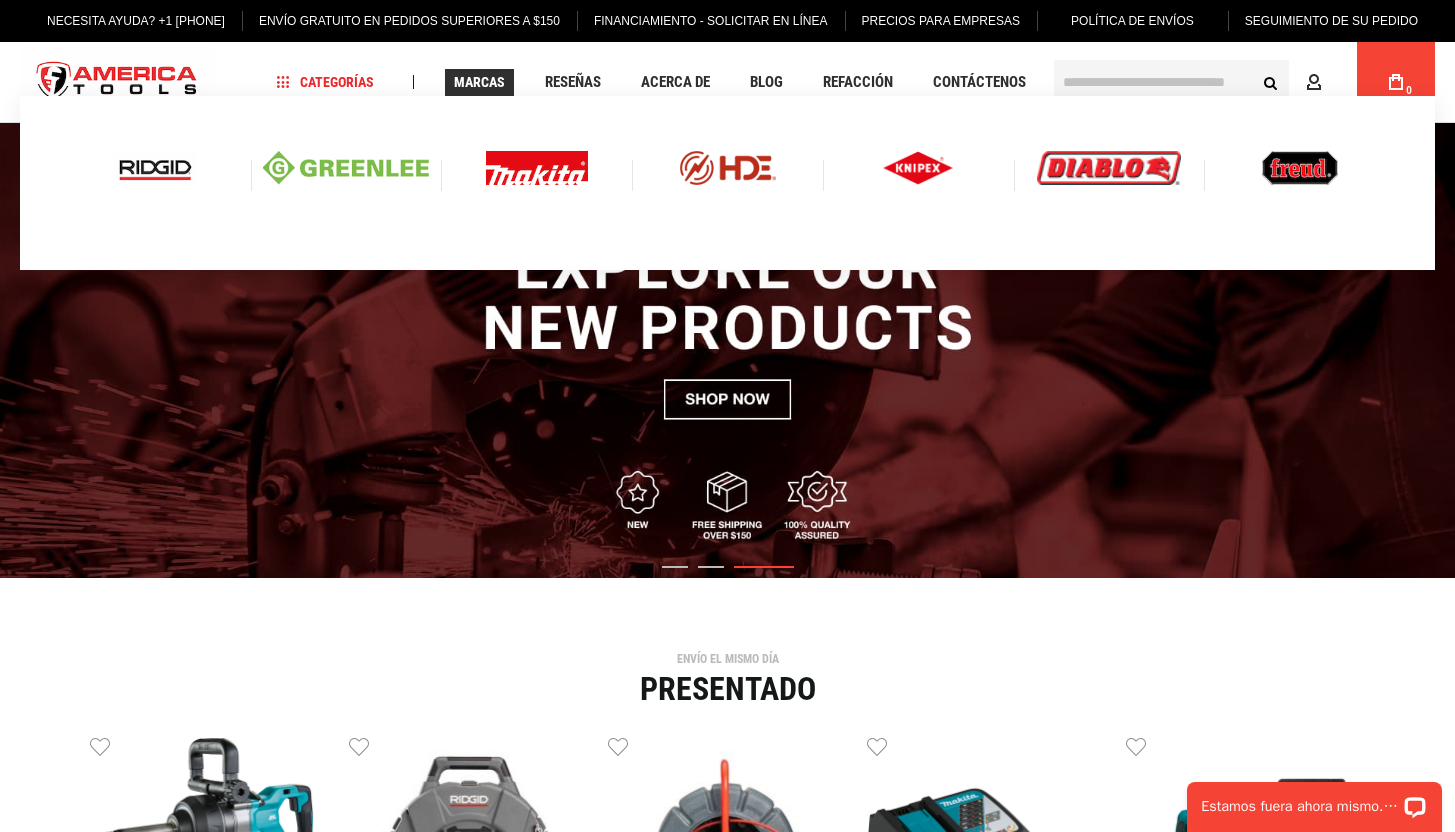 click at bounding box center [155, 168] 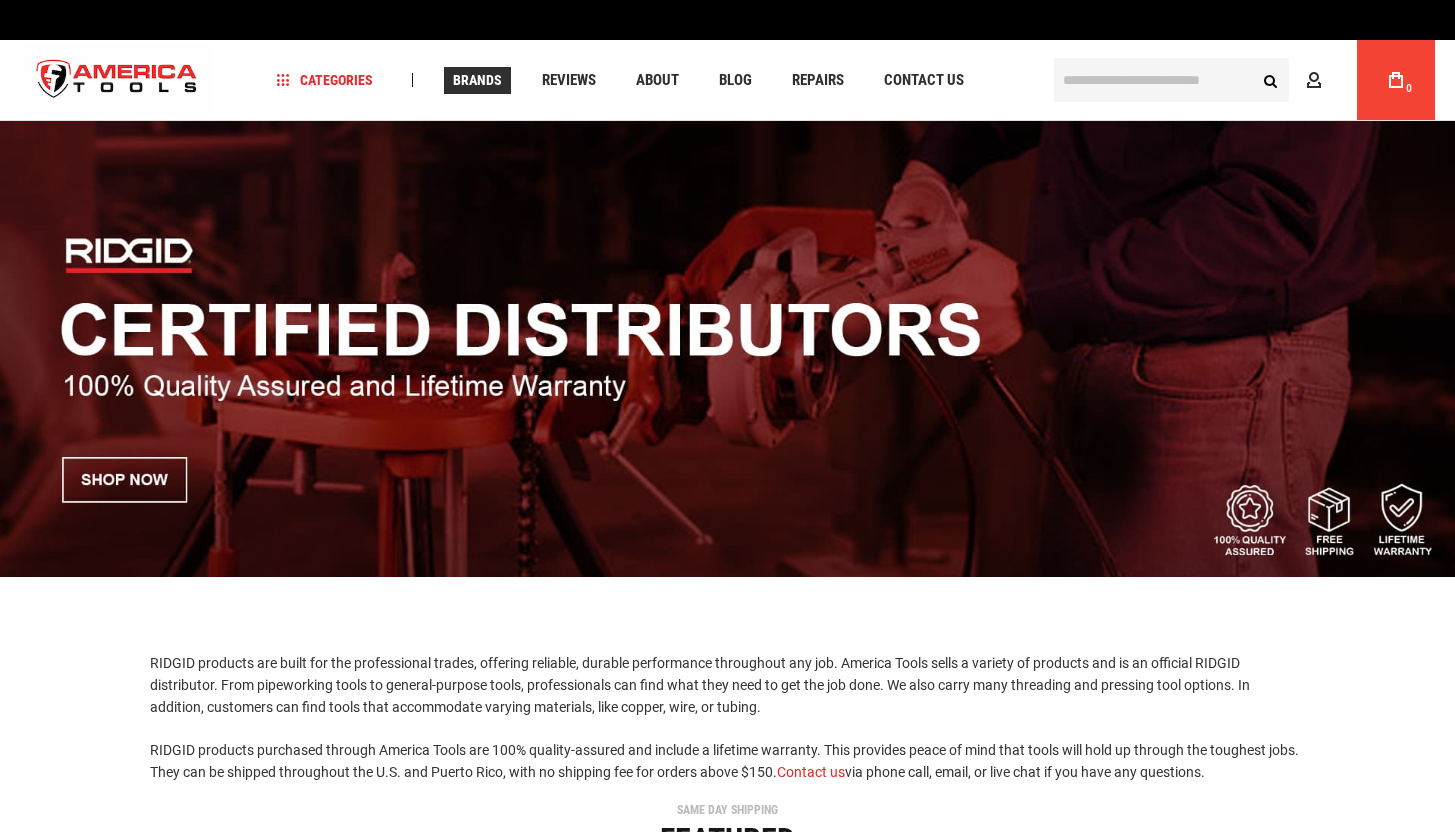 scroll, scrollTop: 0, scrollLeft: 0, axis: both 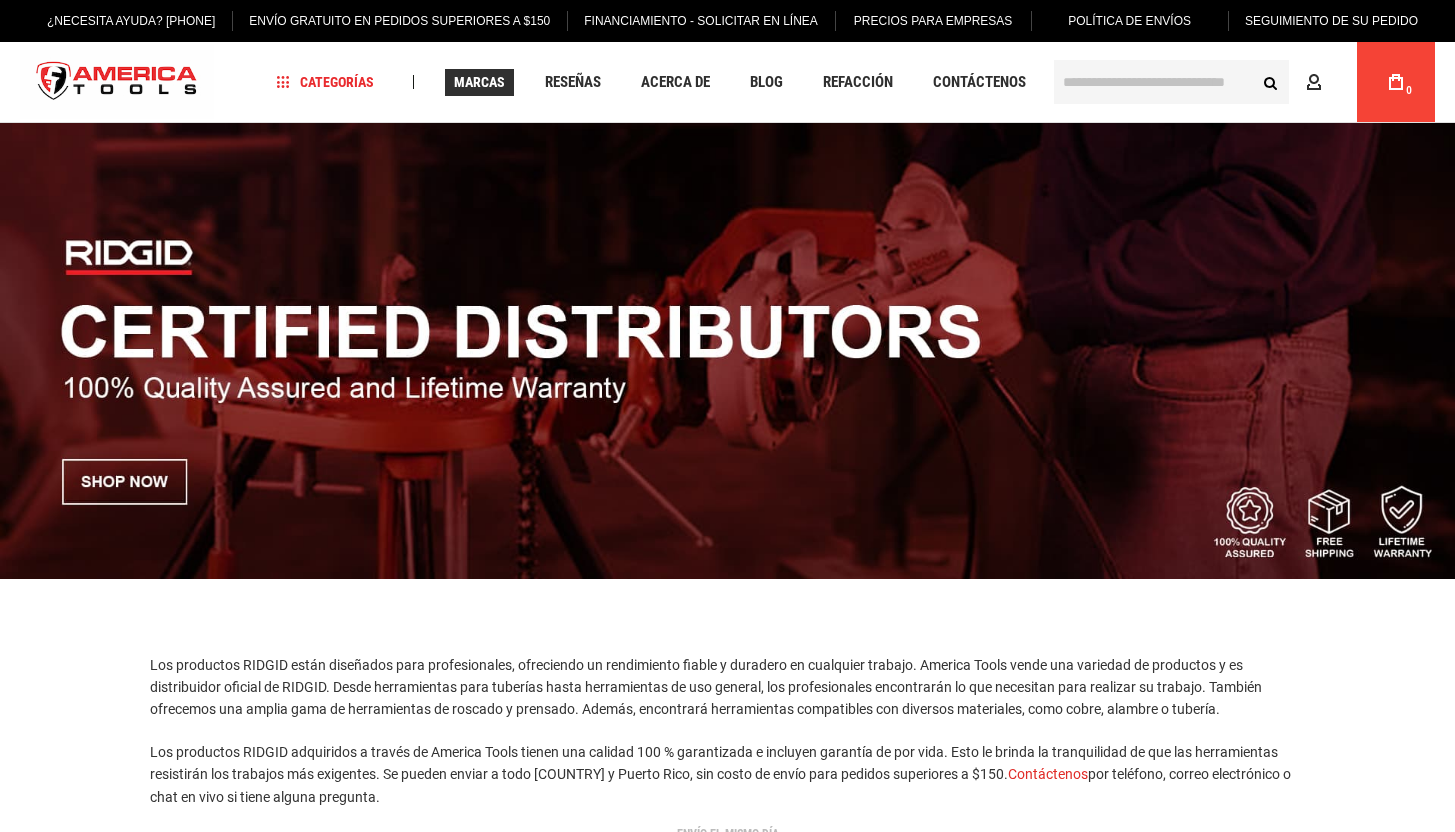 click on "Marcas" at bounding box center [479, 82] 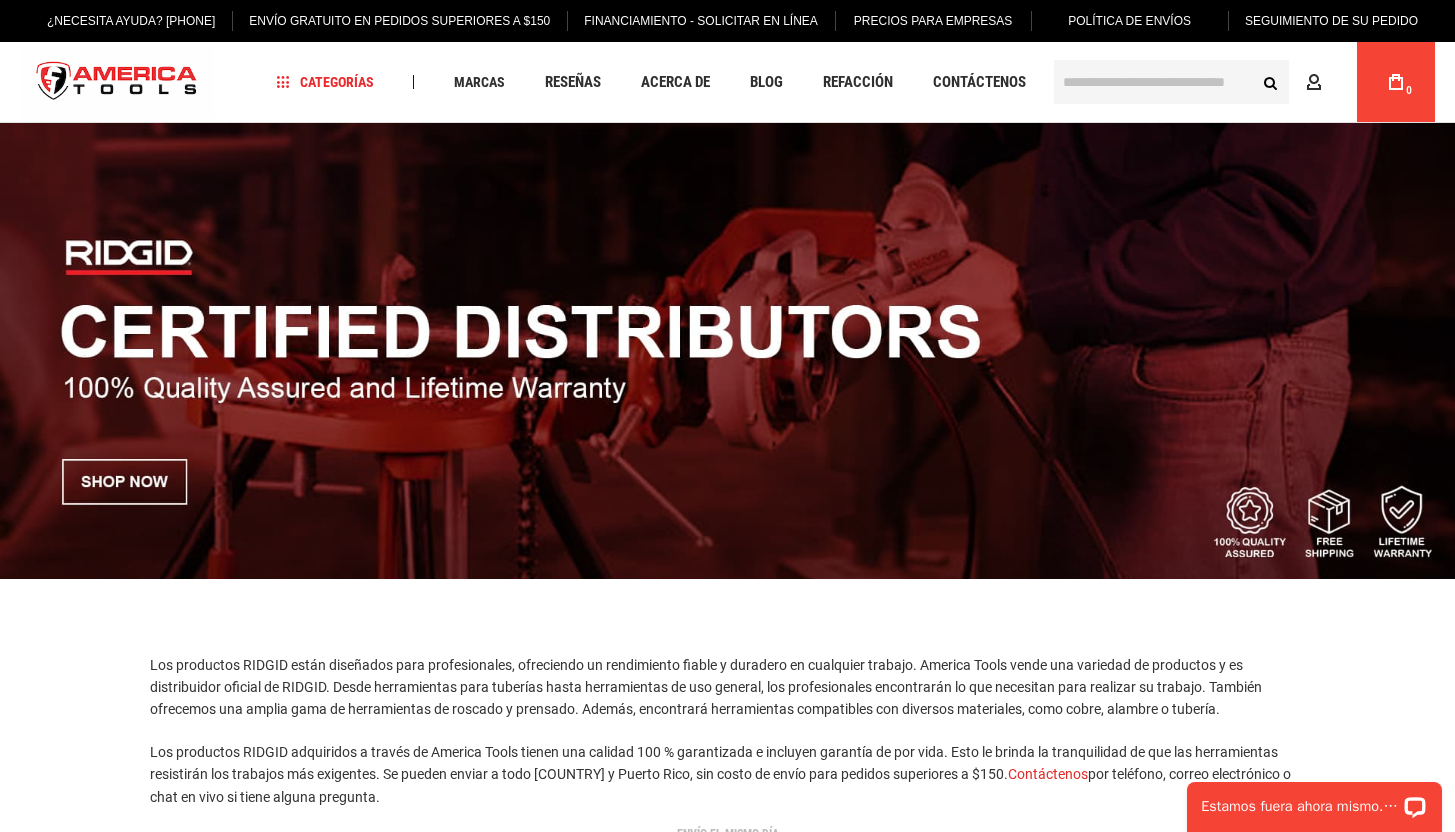 scroll, scrollTop: 0, scrollLeft: 0, axis: both 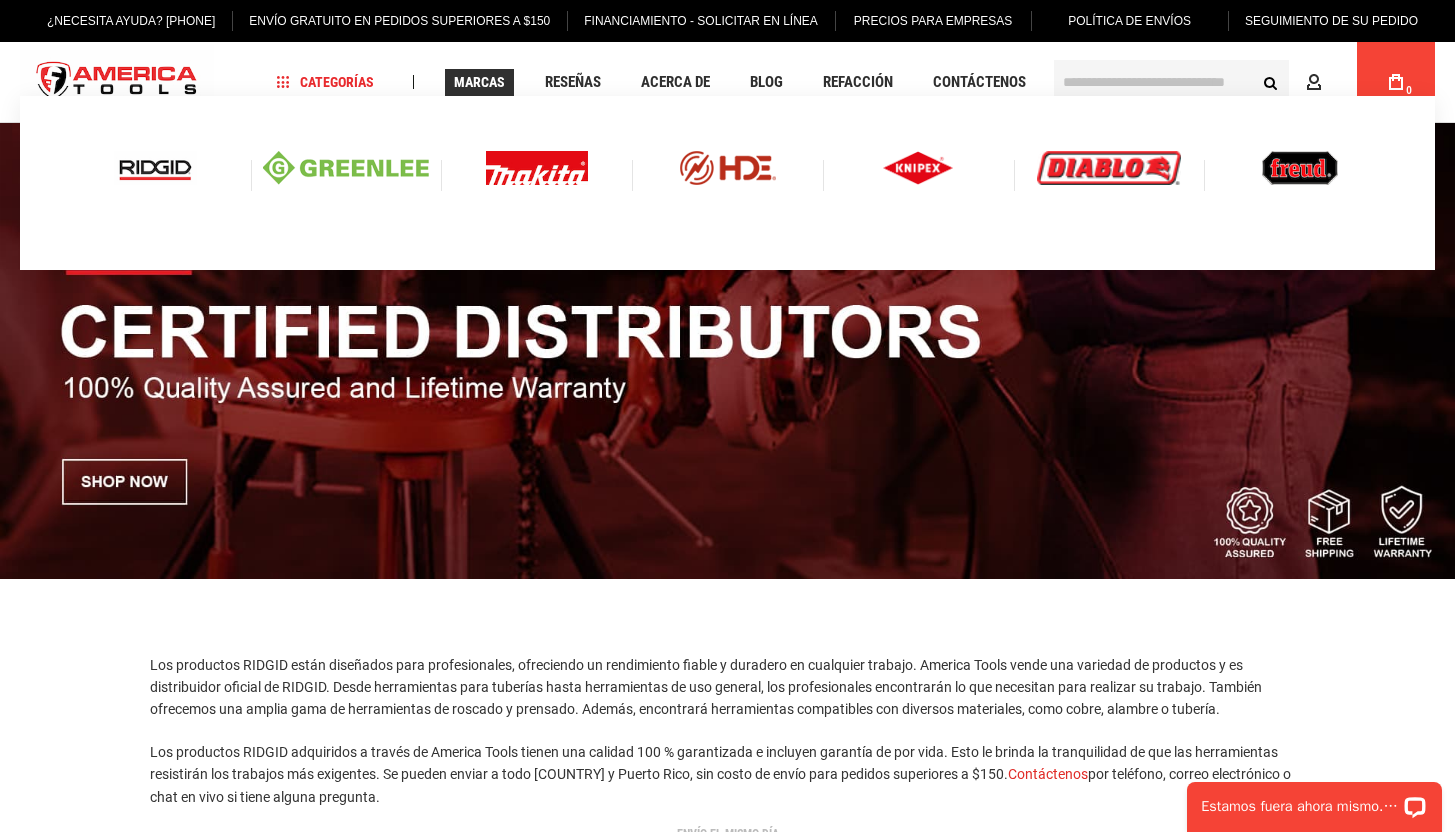 click at bounding box center (346, 168) 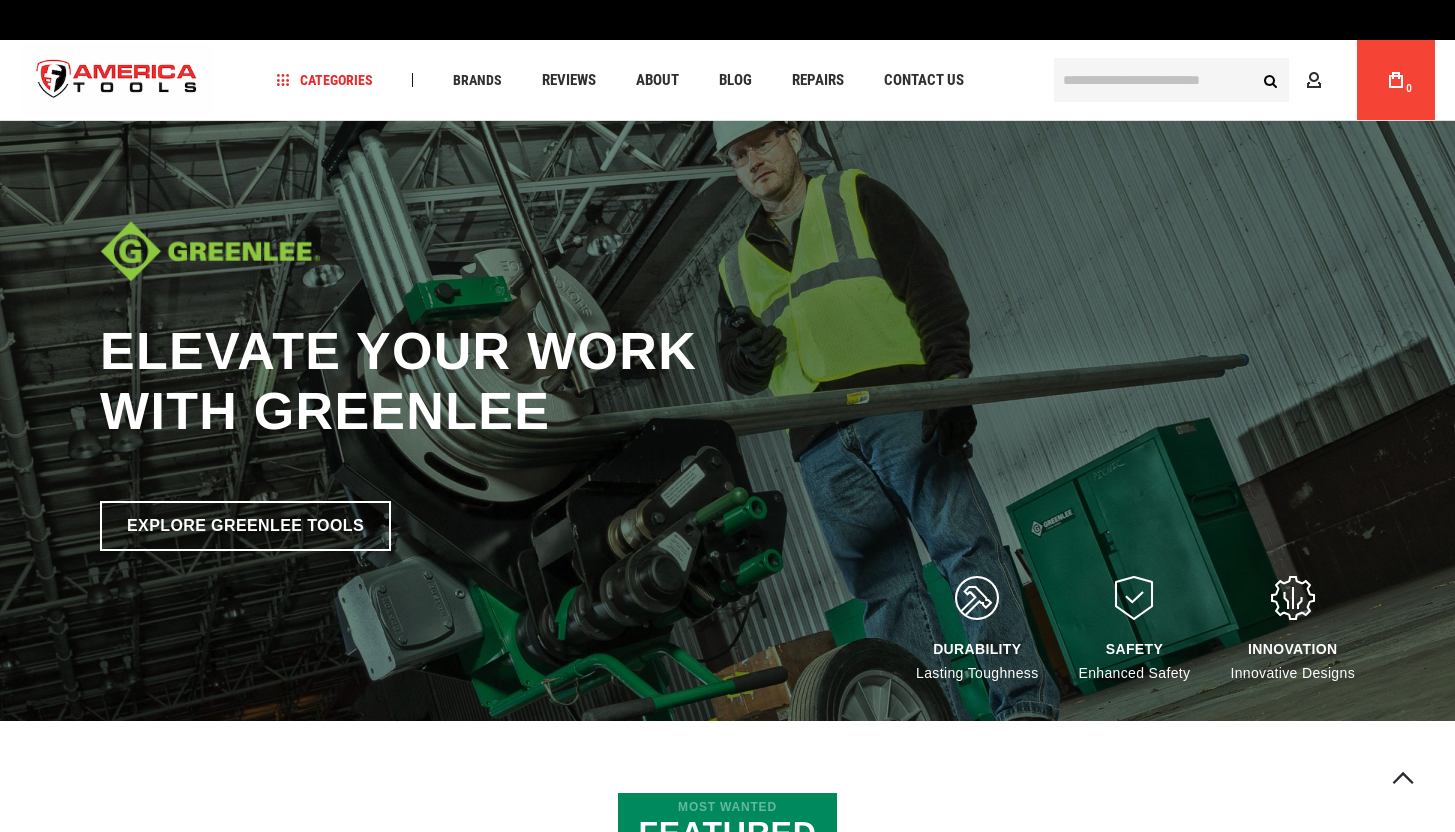 scroll, scrollTop: 847, scrollLeft: 0, axis: vertical 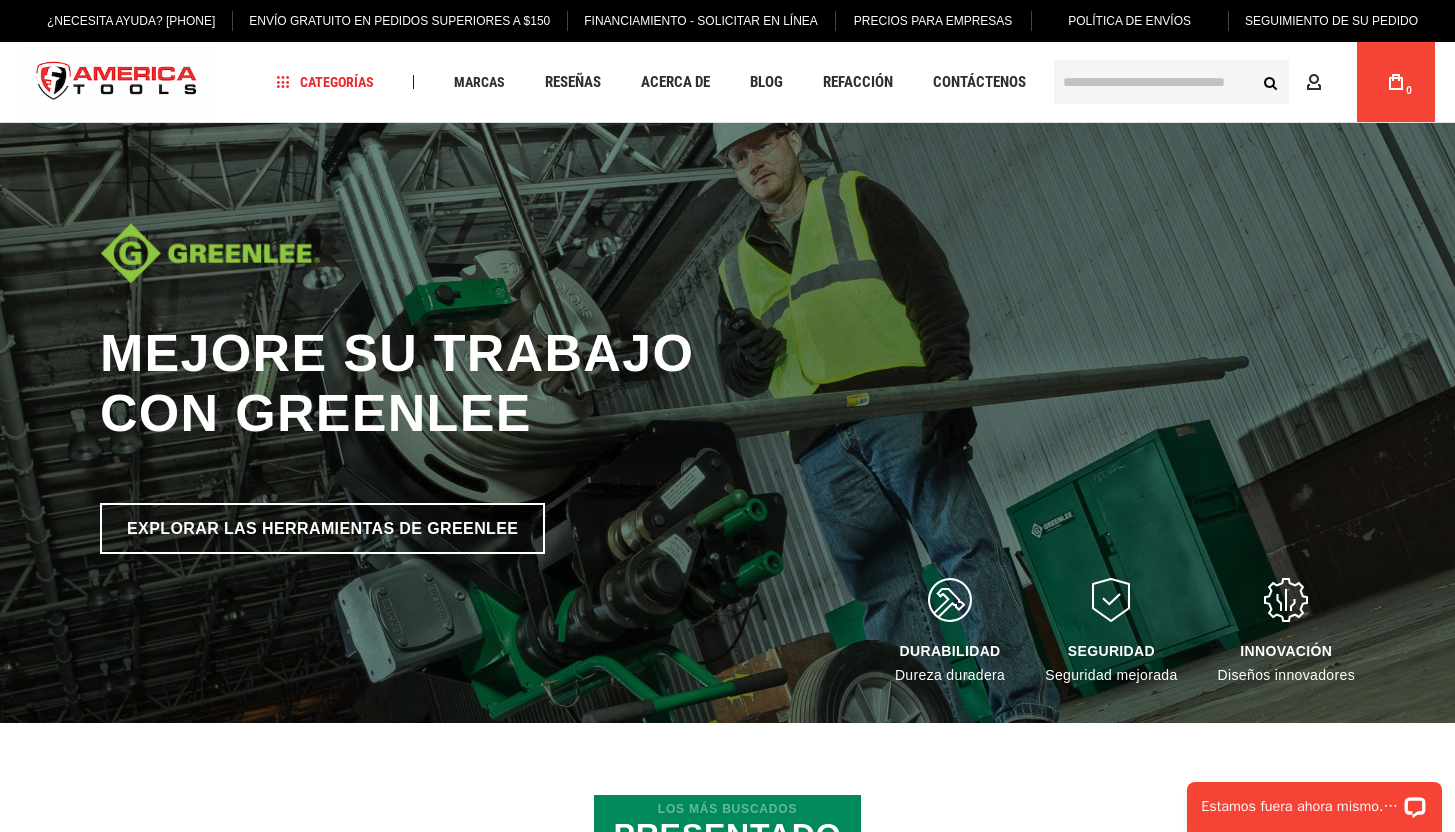 click on "Precios para empresas" at bounding box center [933, 21] 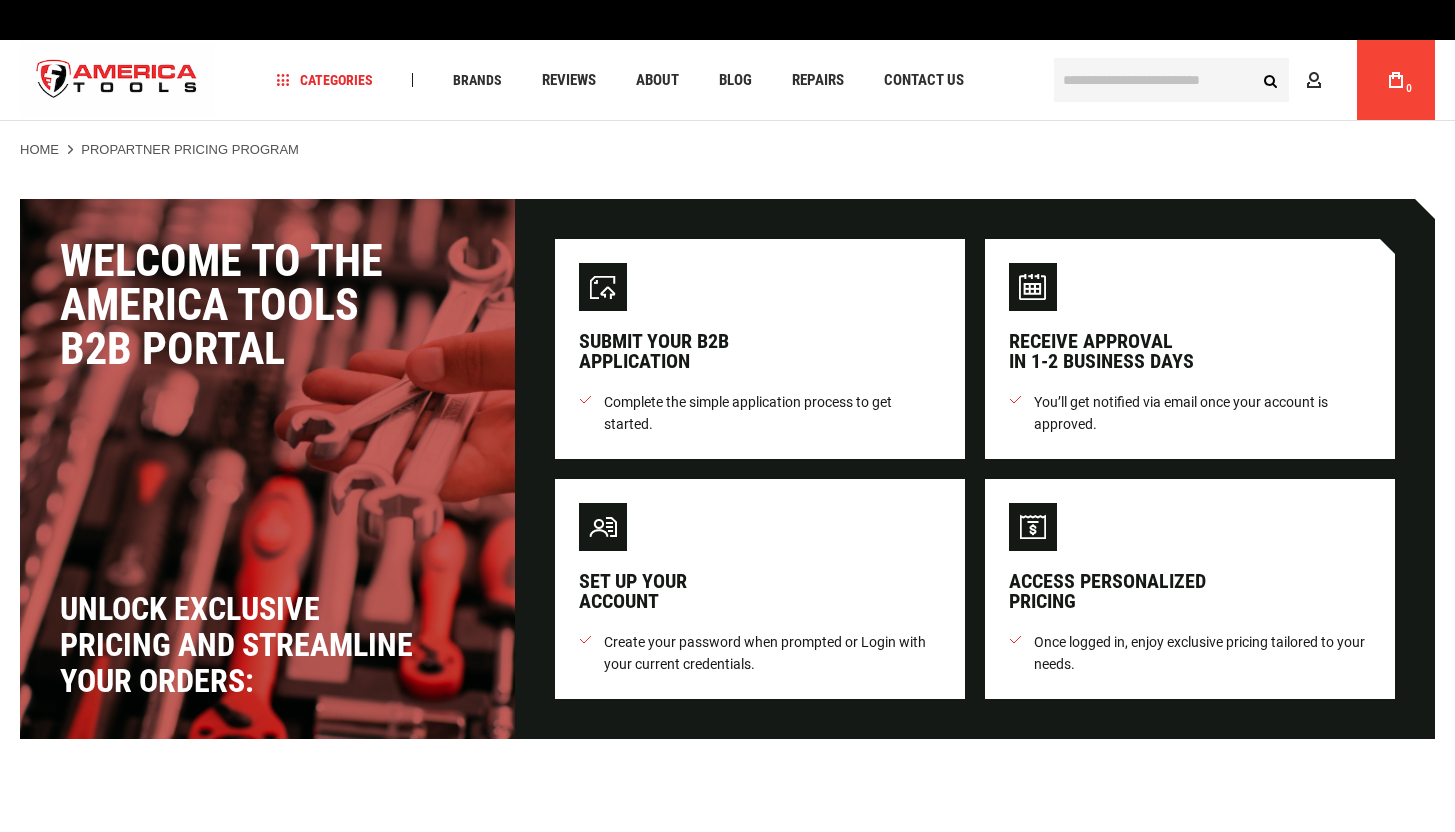 scroll, scrollTop: 0, scrollLeft: 0, axis: both 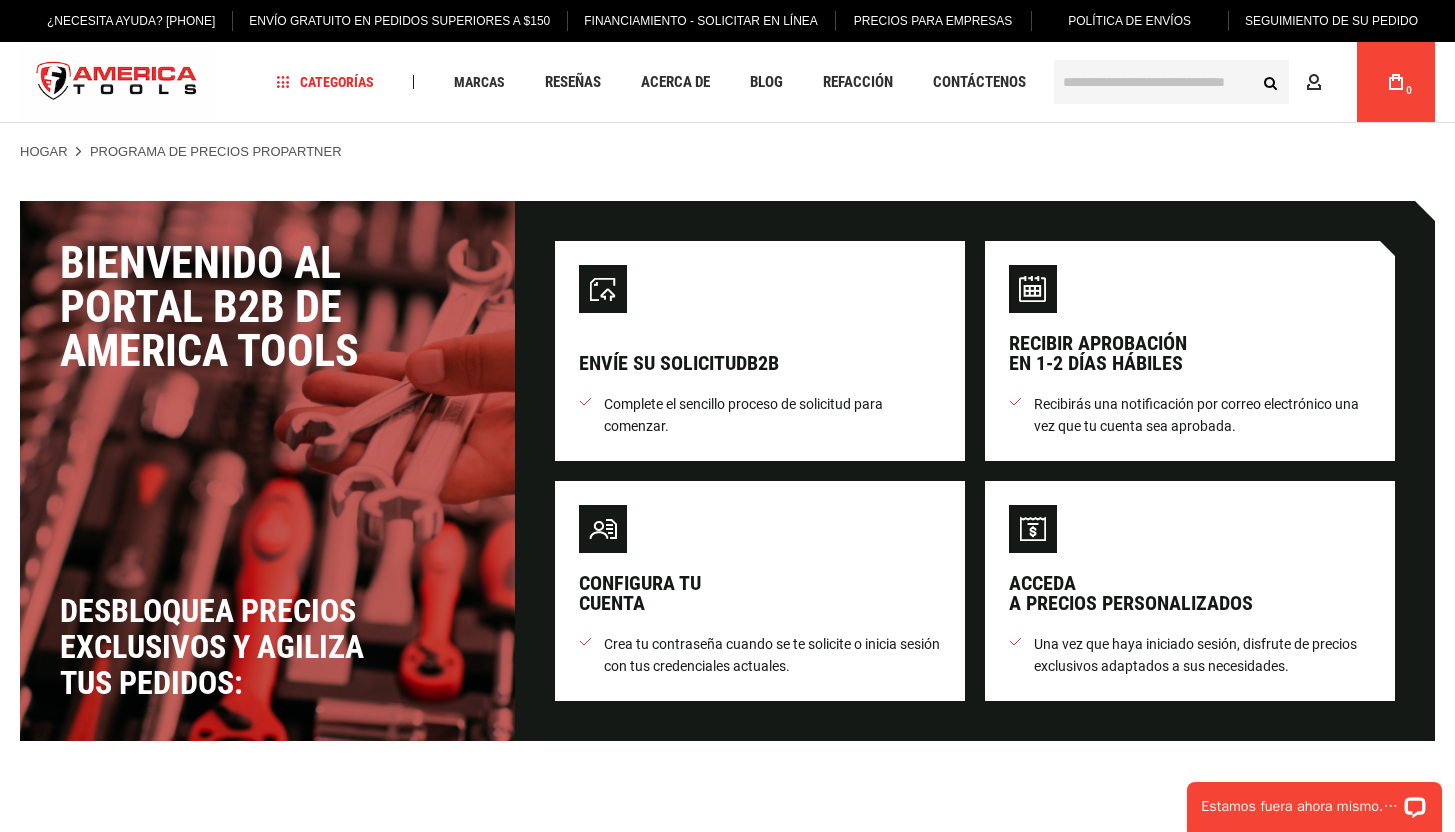 click on "Hogar" at bounding box center [44, 151] 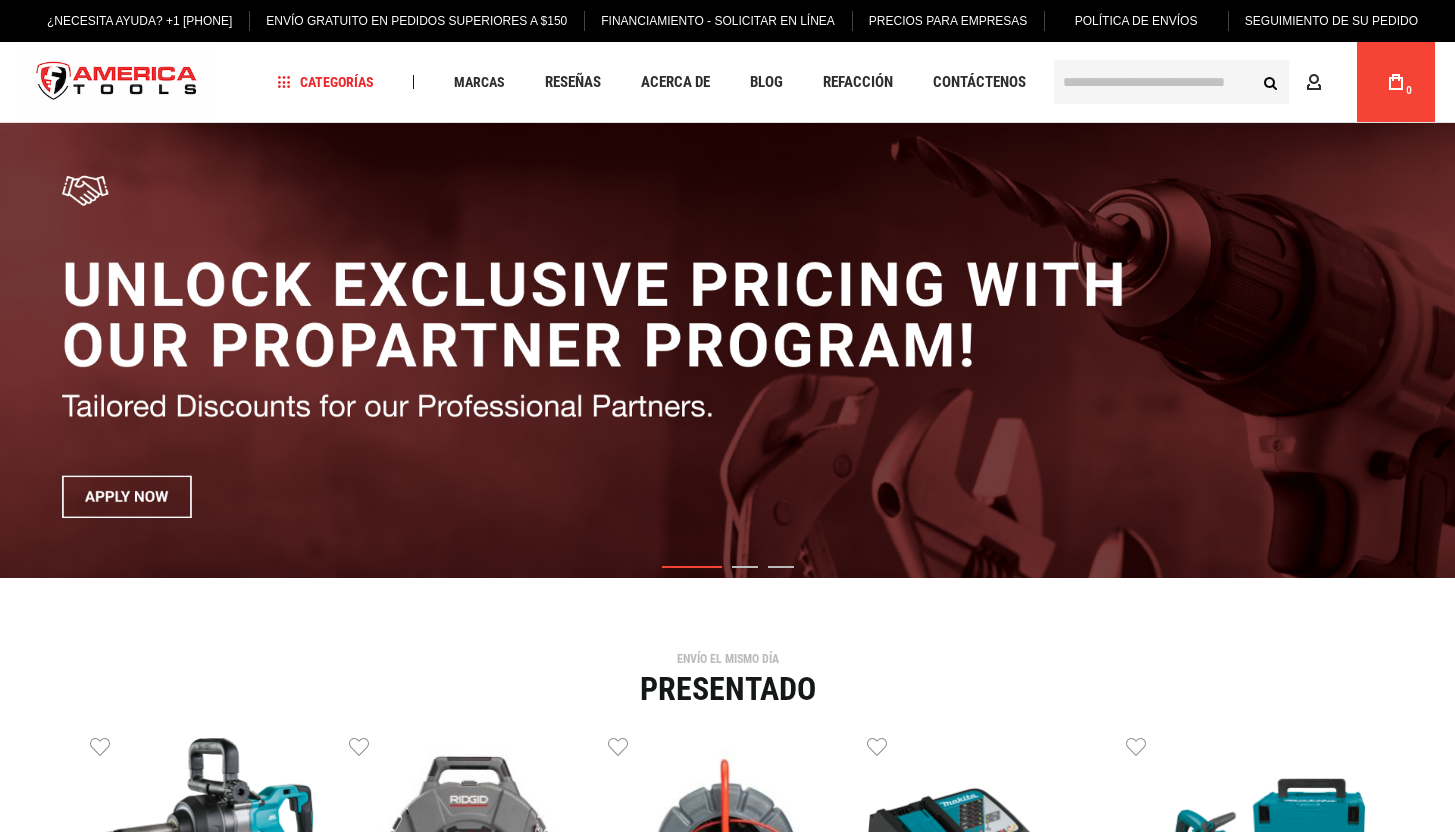 scroll, scrollTop: 0, scrollLeft: 0, axis: both 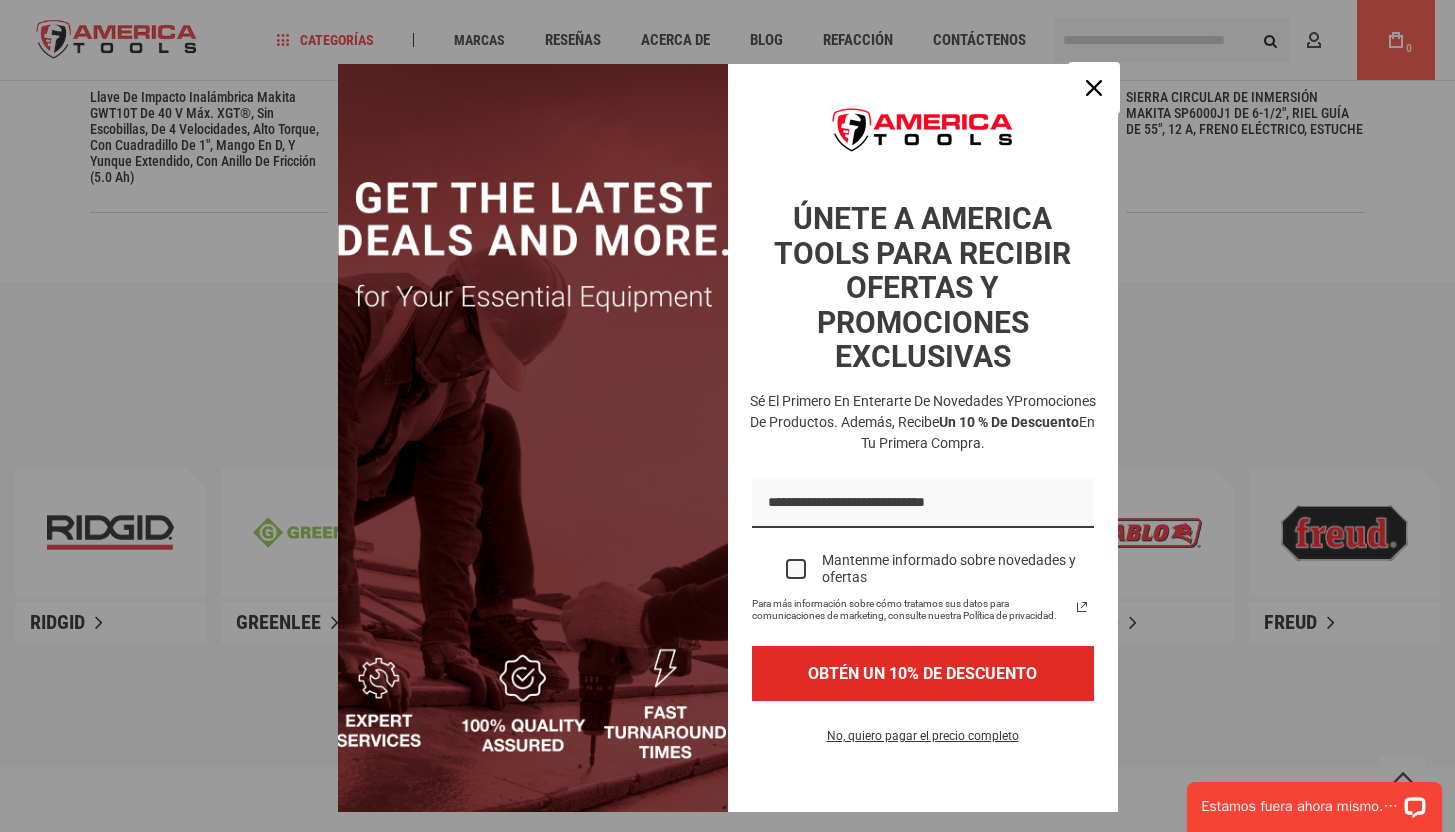click at bounding box center [1094, 88] 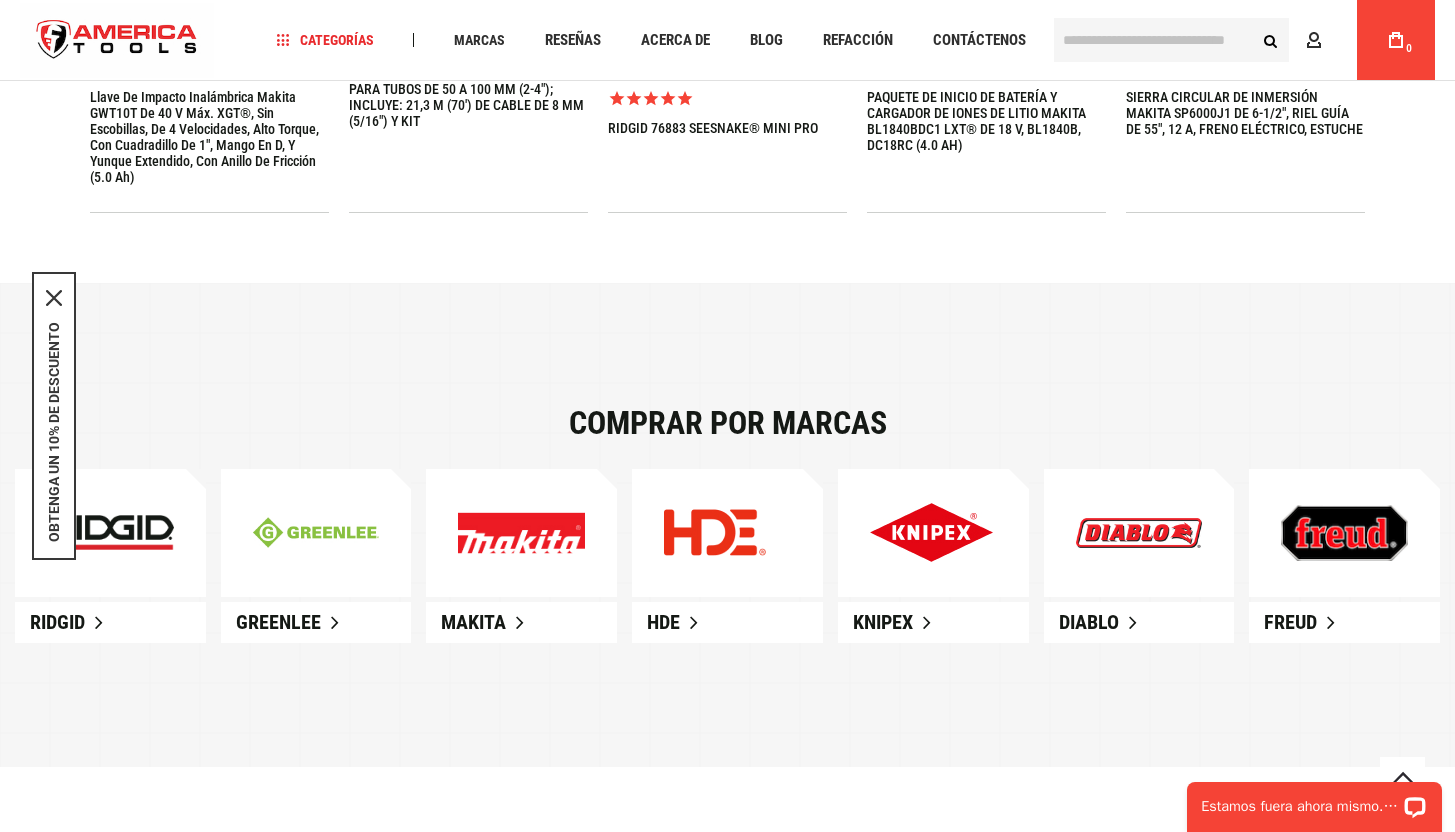 click at bounding box center [316, 533] 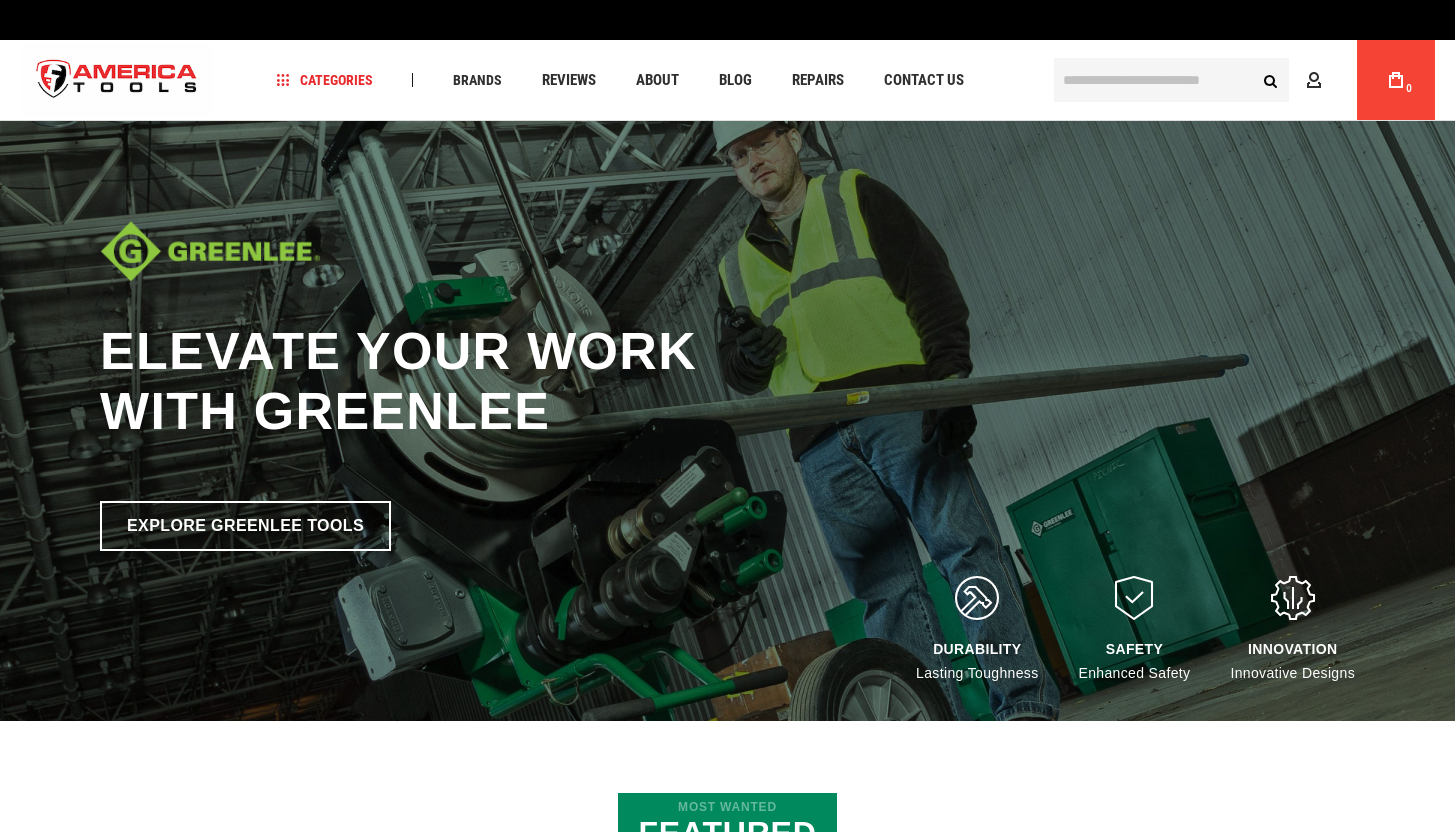 scroll, scrollTop: 0, scrollLeft: 0, axis: both 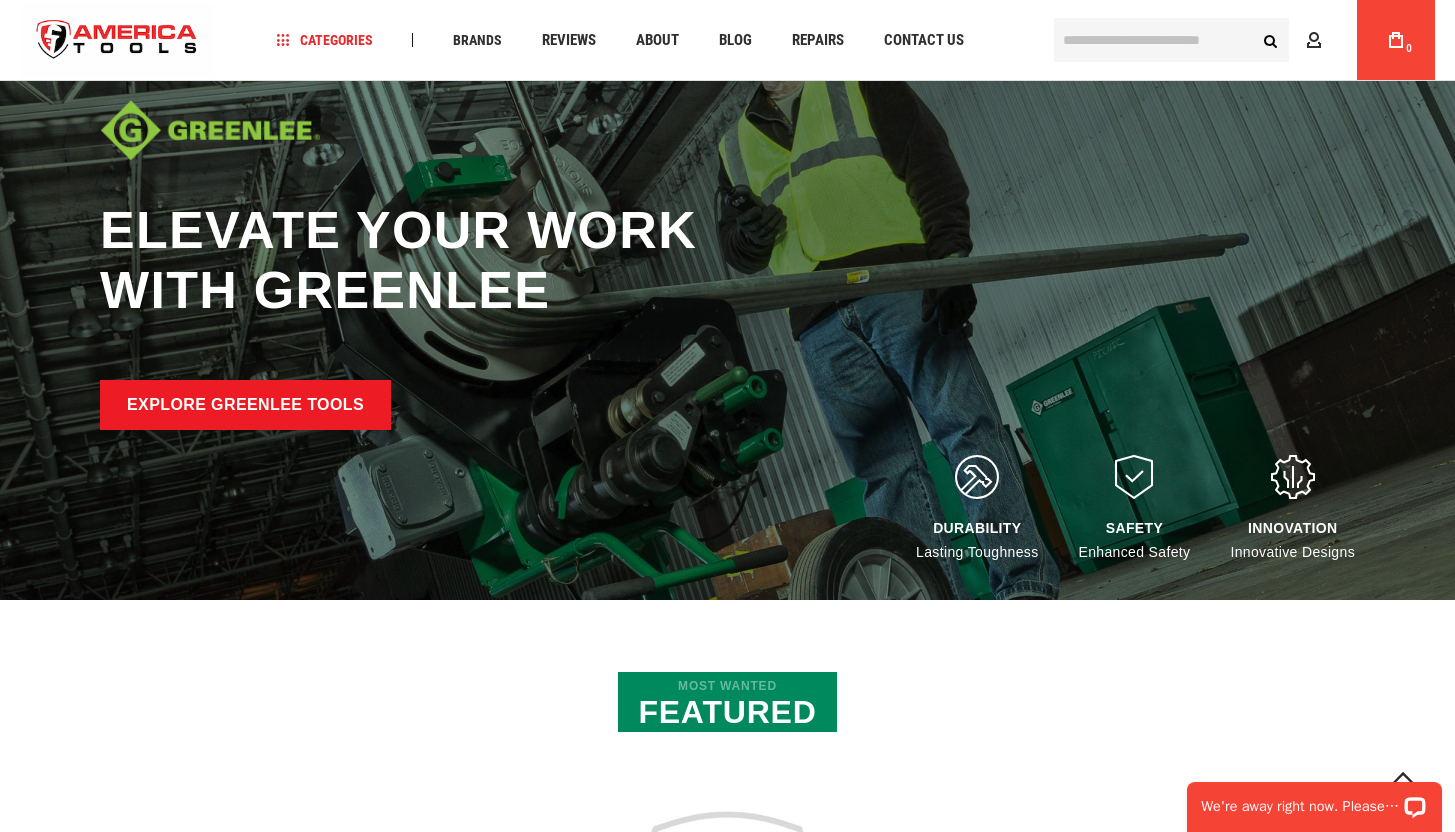 click on "Explore Greenlee Tools" at bounding box center [245, 405] 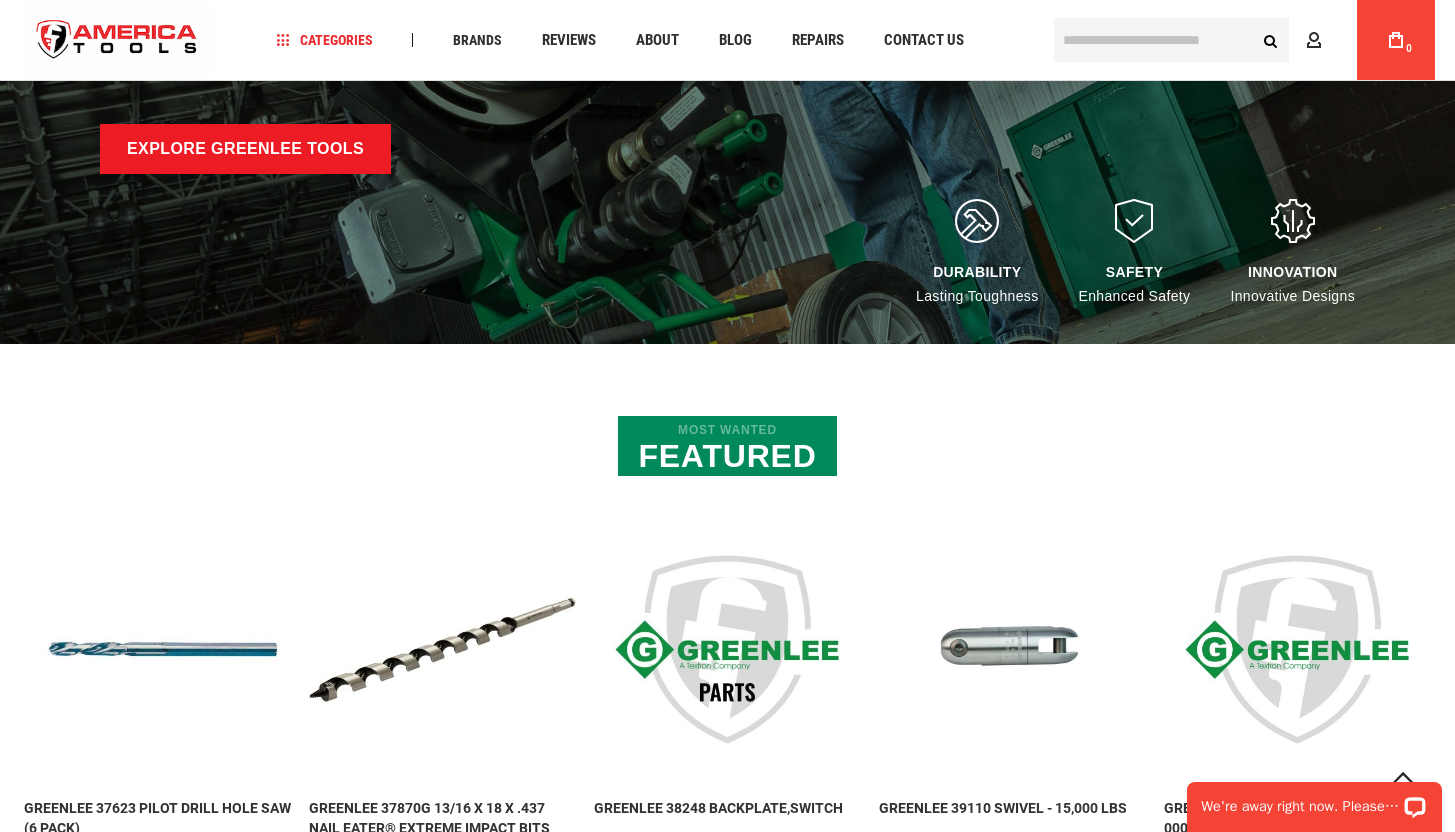 scroll, scrollTop: 506, scrollLeft: 0, axis: vertical 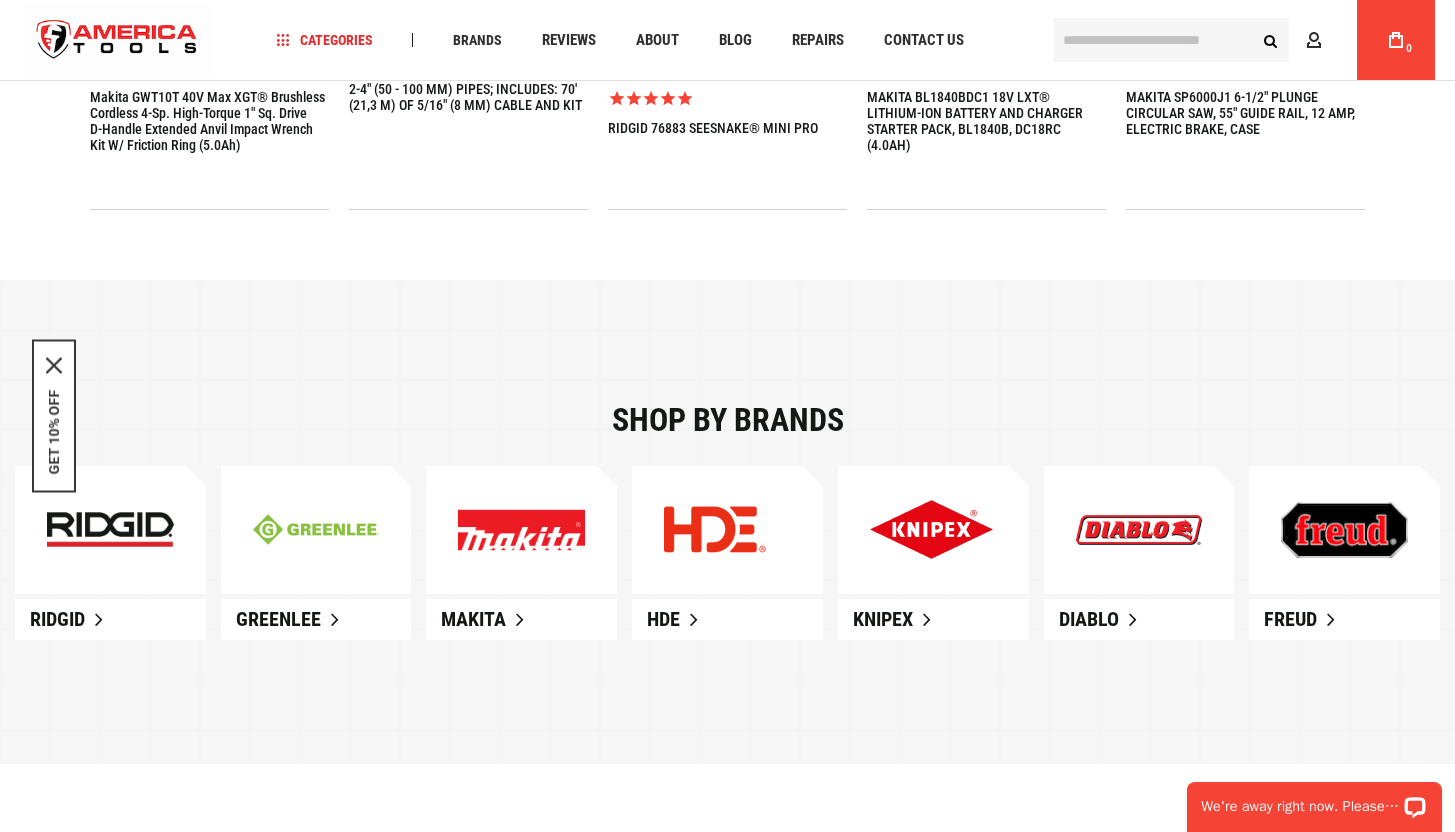 click at bounding box center (715, 529) 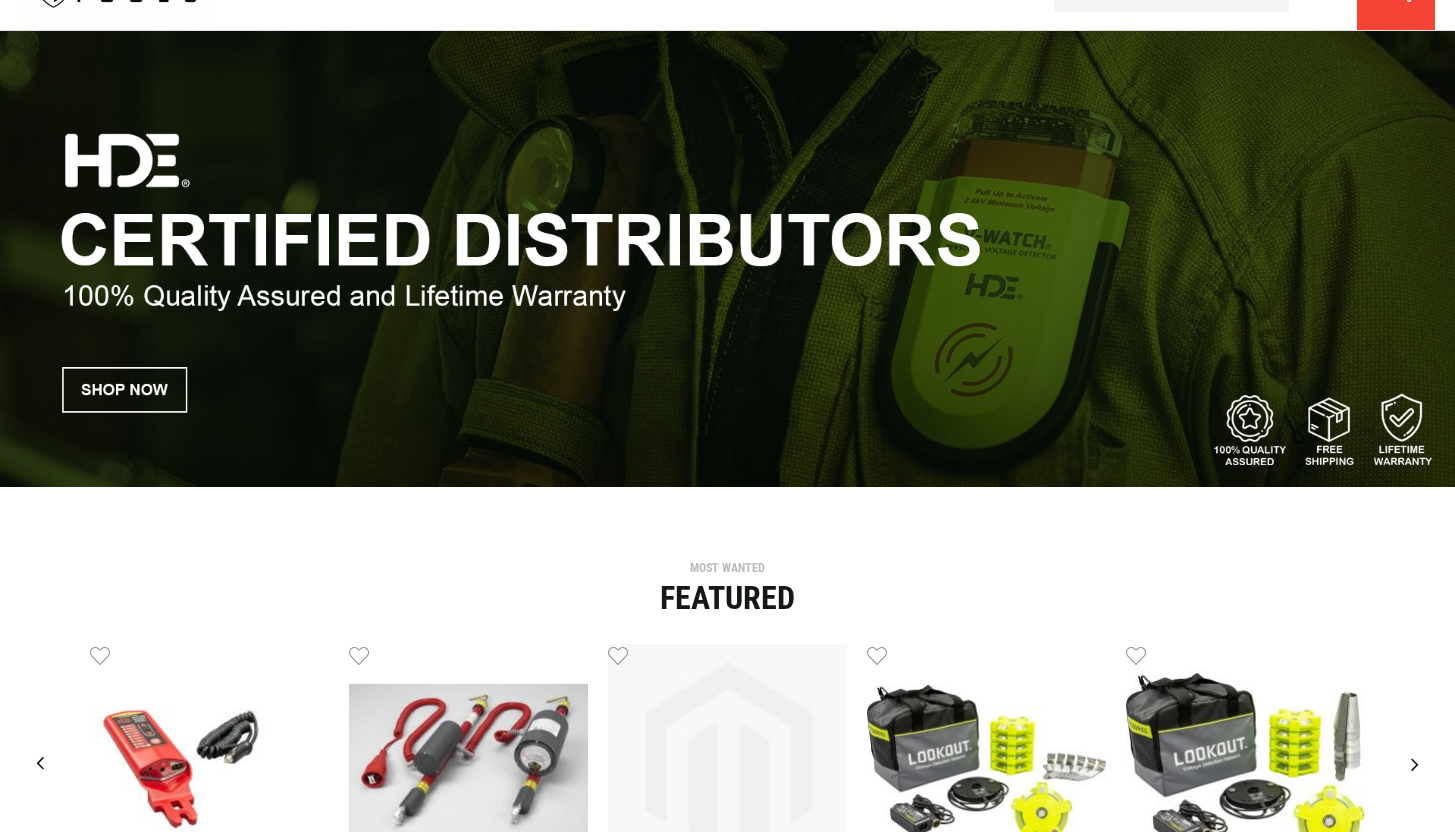 scroll, scrollTop: 0, scrollLeft: 0, axis: both 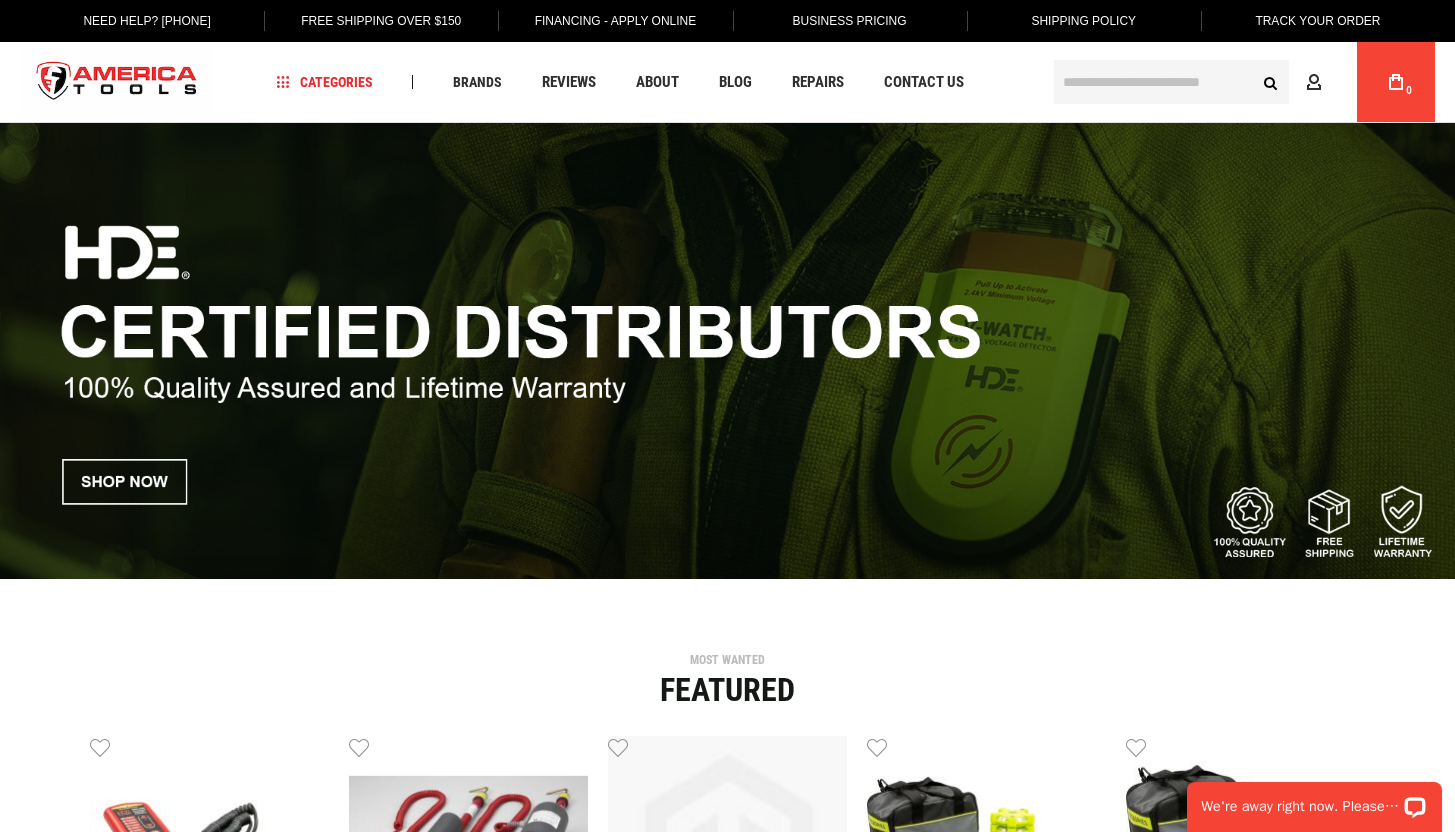 click at bounding box center (727, 351) 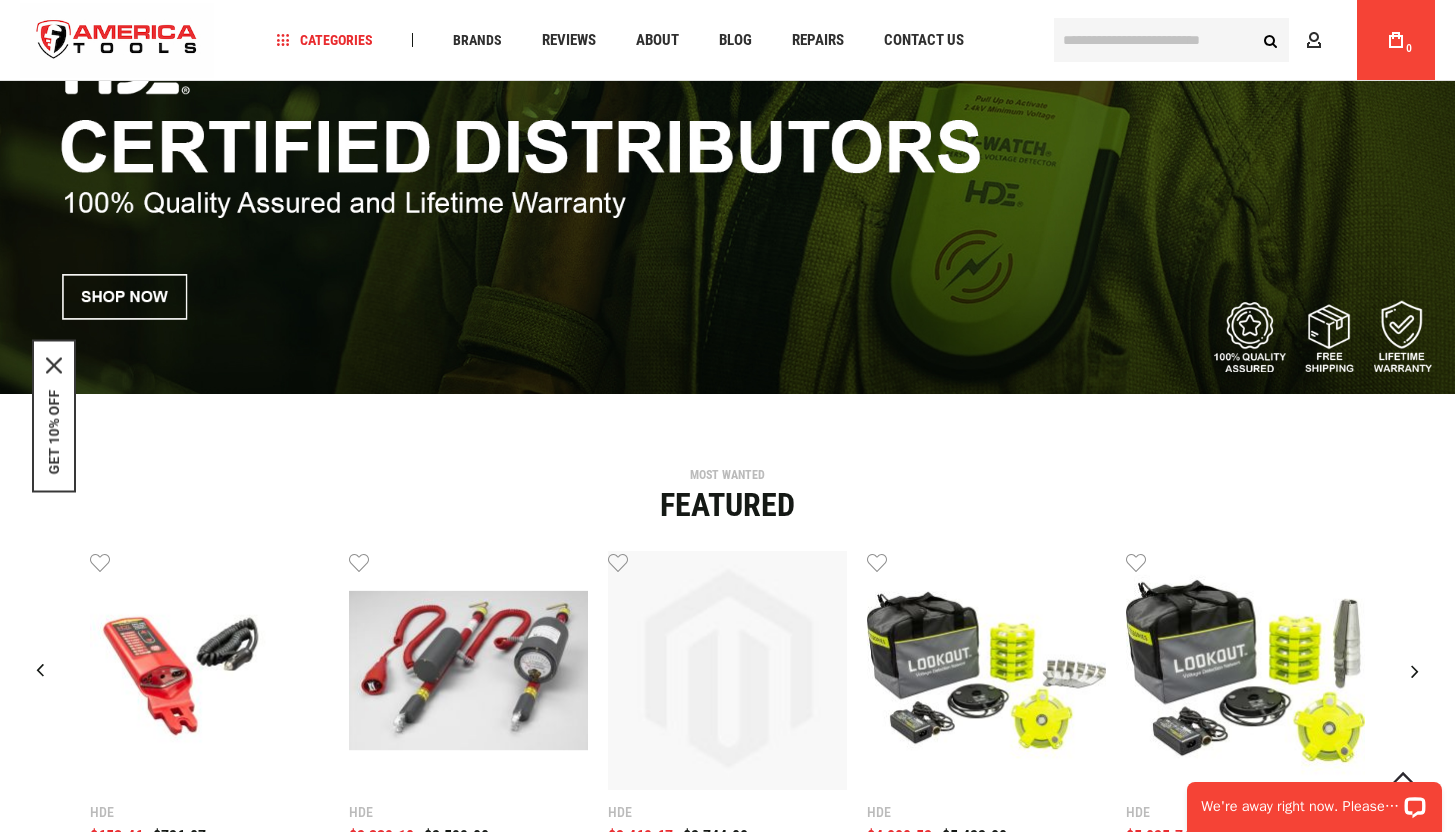 scroll, scrollTop: 0, scrollLeft: 0, axis: both 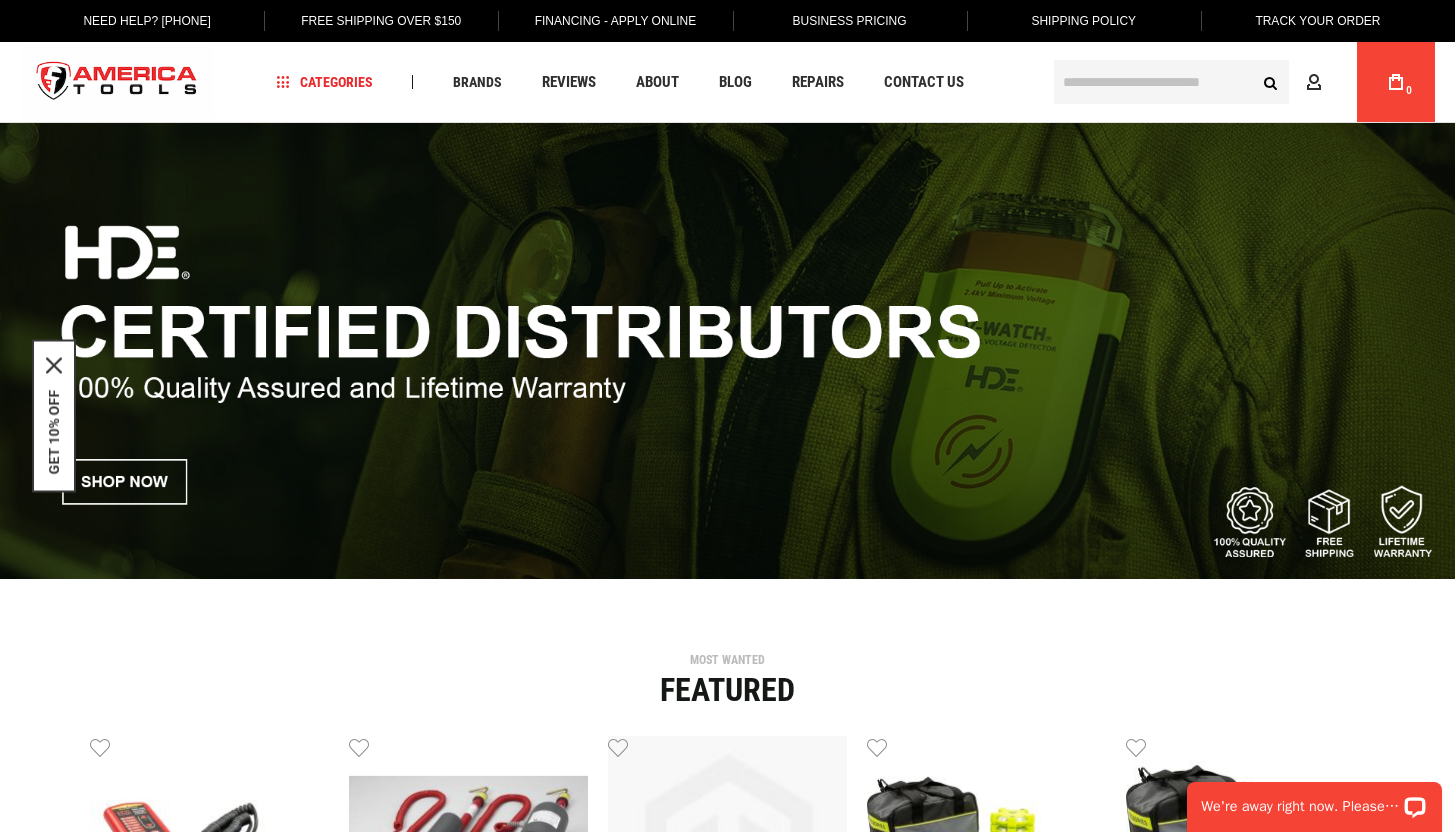 click at bounding box center [727, 351] 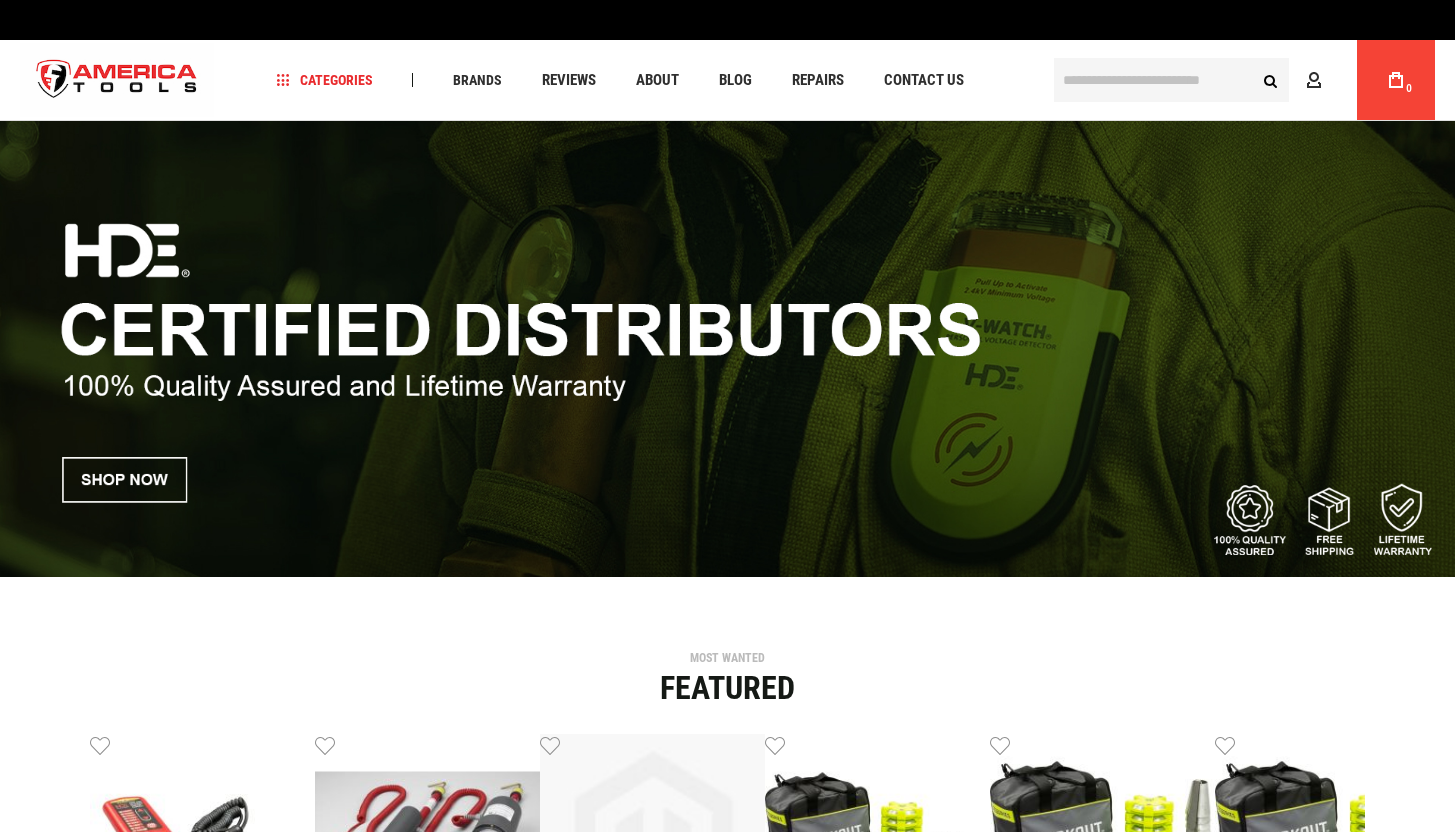 scroll, scrollTop: 0, scrollLeft: 0, axis: both 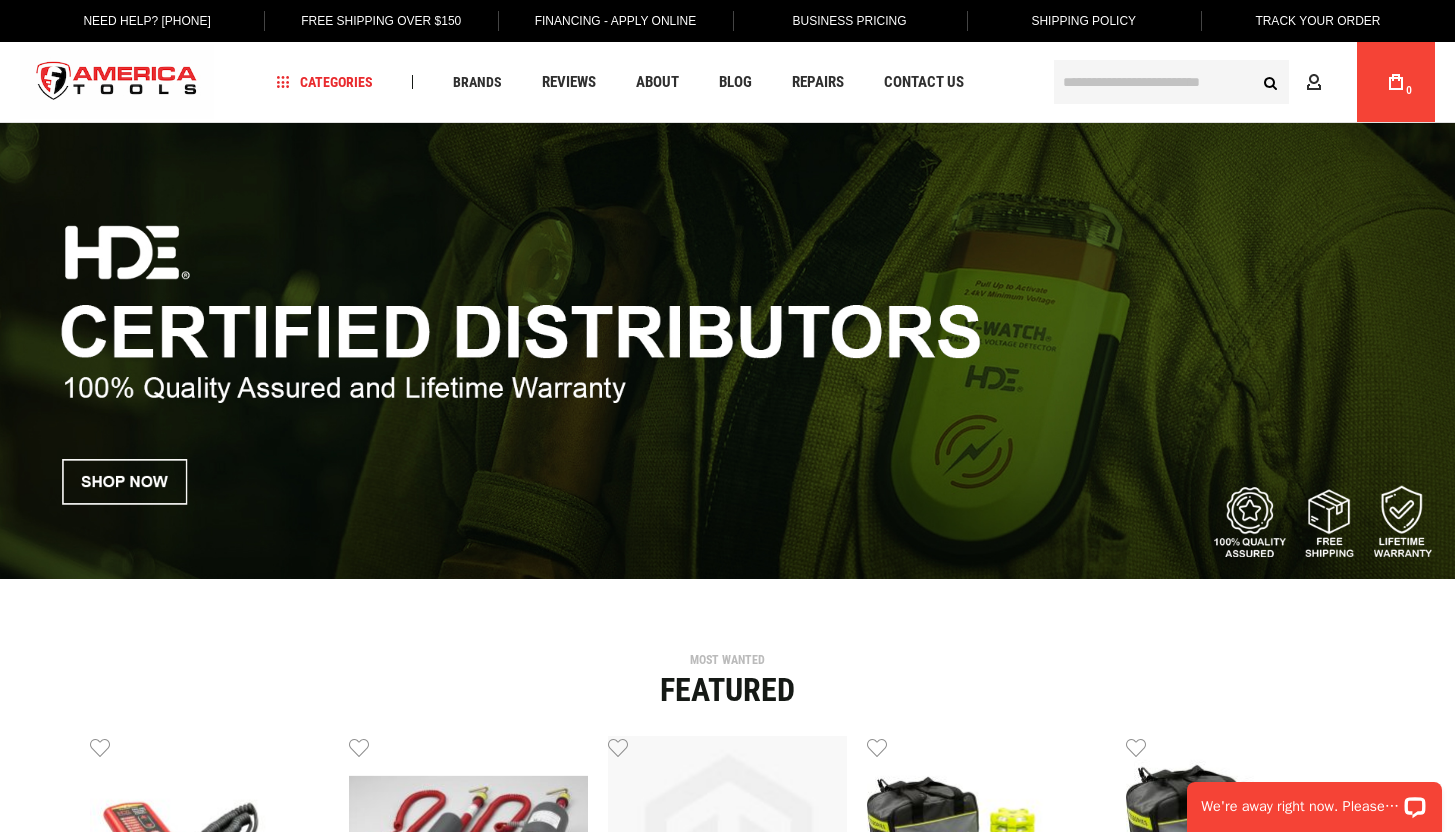 click at bounding box center [727, 351] 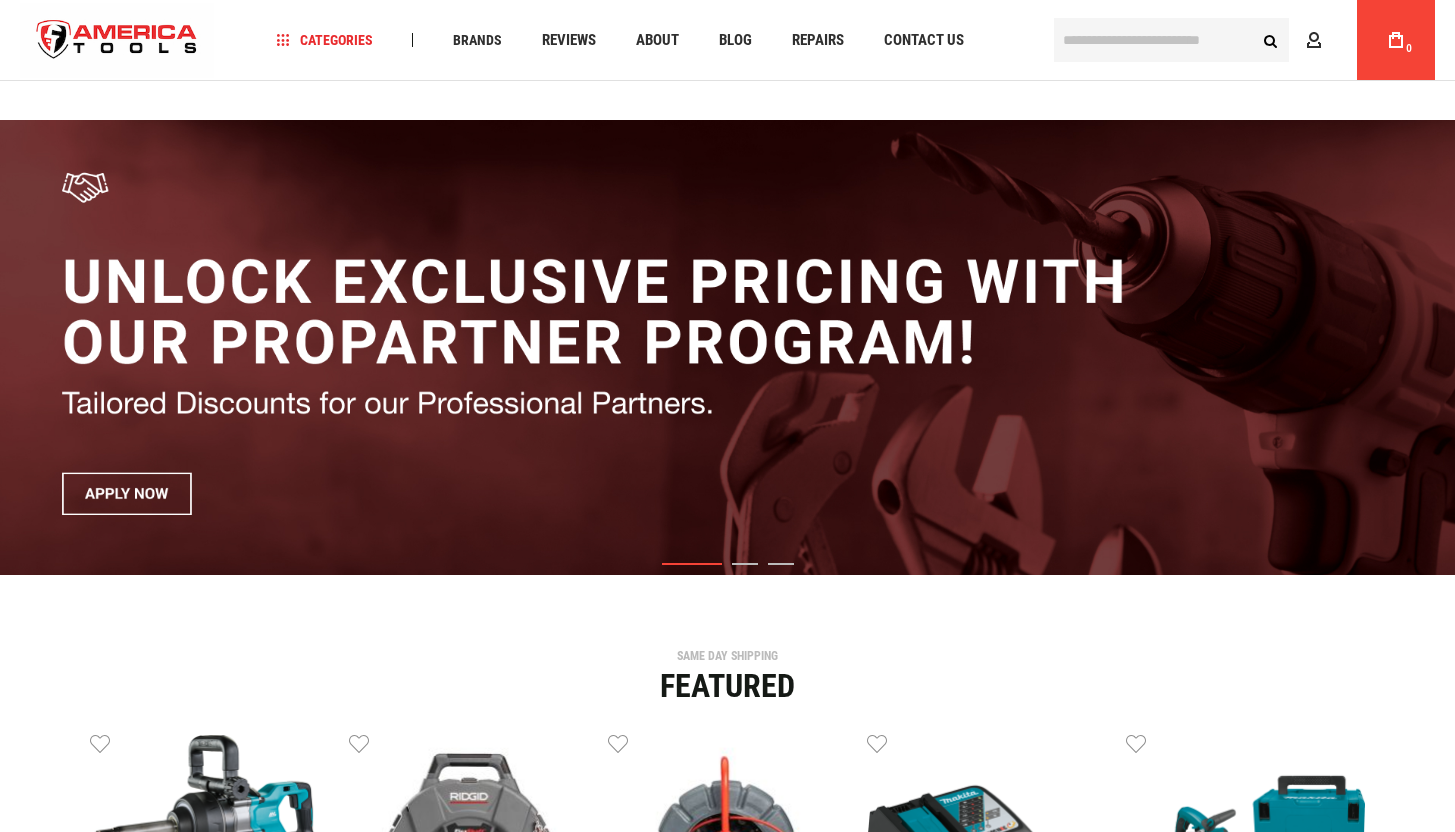 scroll, scrollTop: 947, scrollLeft: 0, axis: vertical 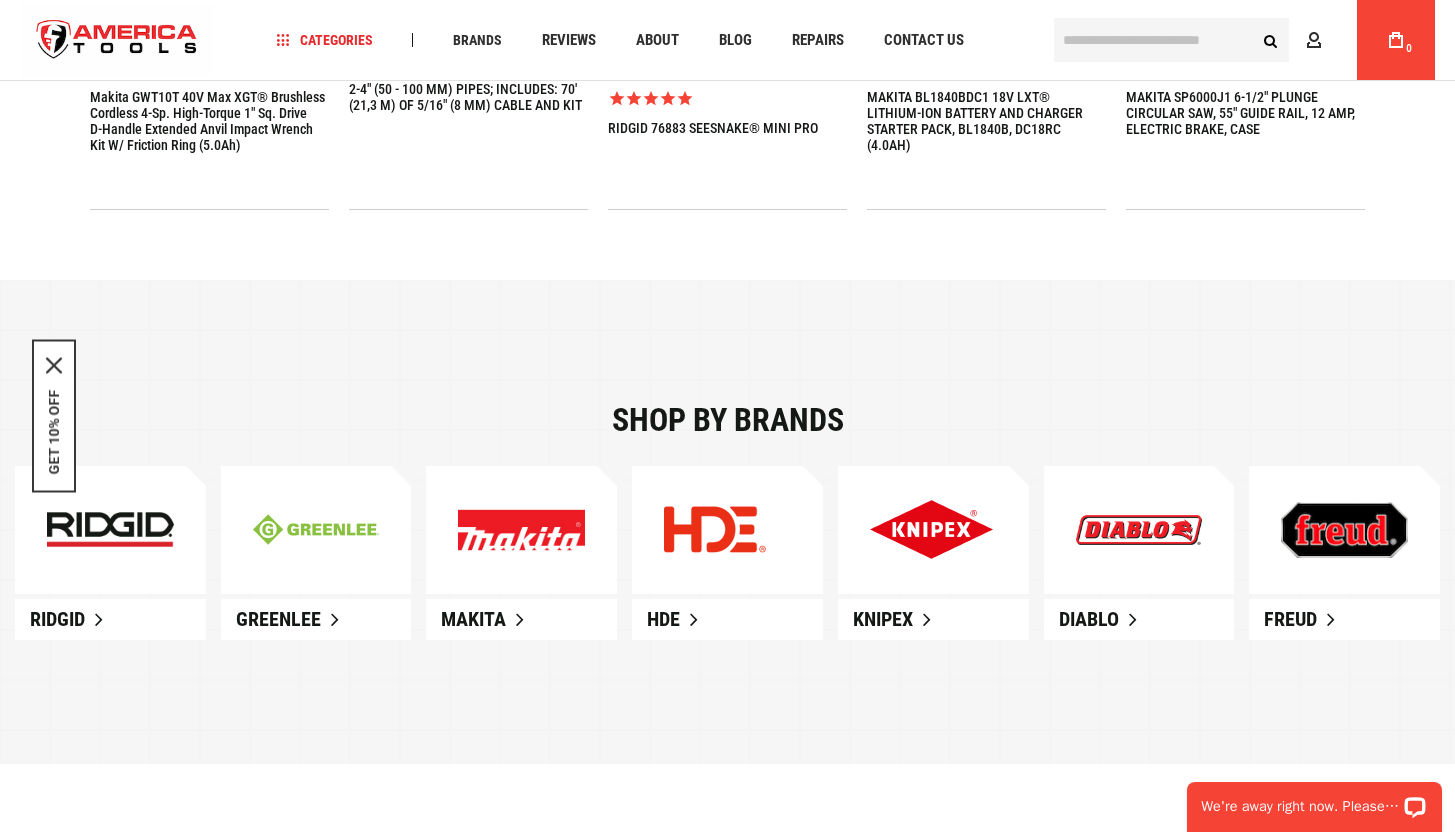click at bounding box center (931, 529) 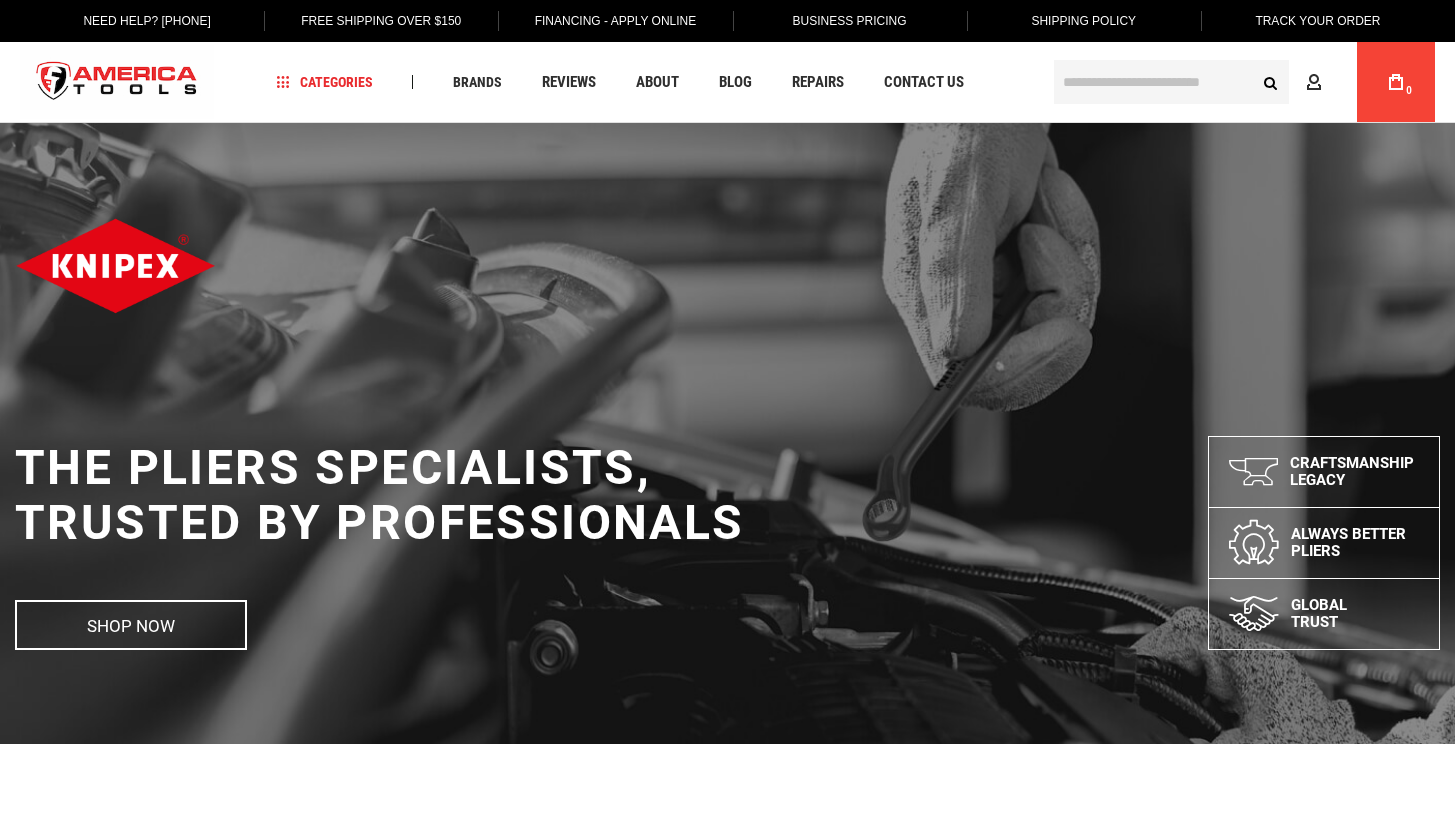scroll, scrollTop: 0, scrollLeft: 0, axis: both 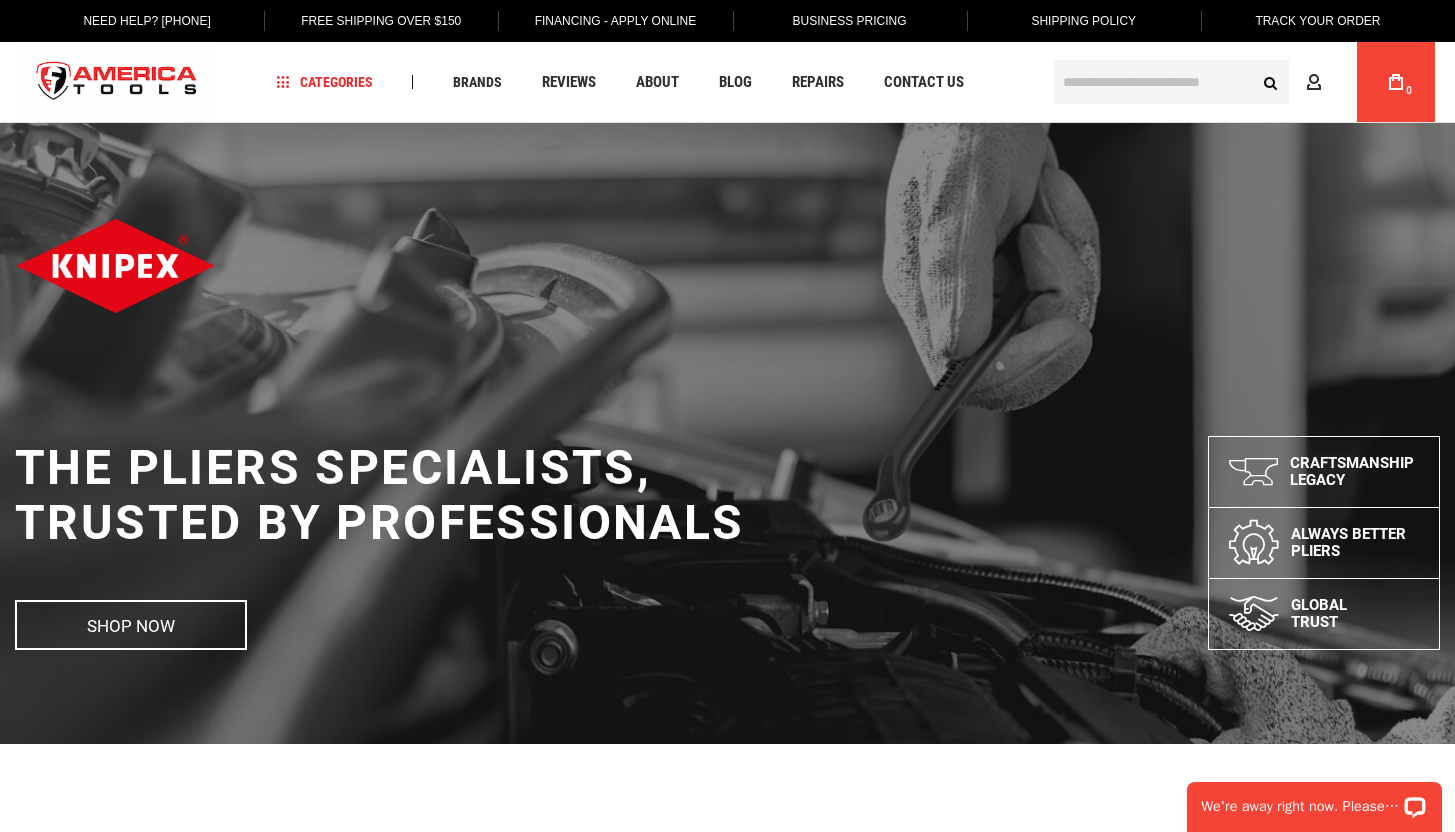 click at bounding box center (1171, 82) 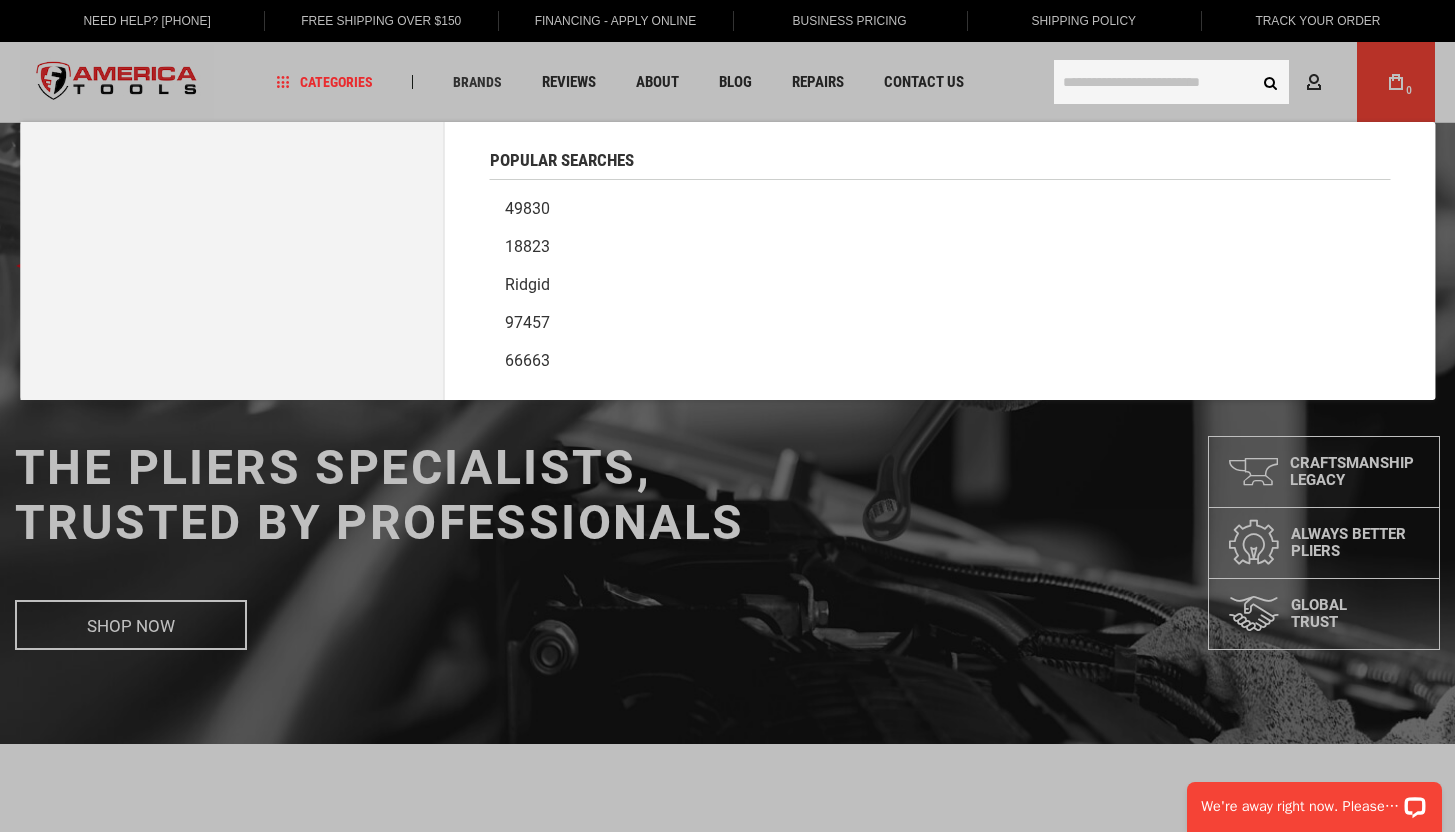 paste on "**********" 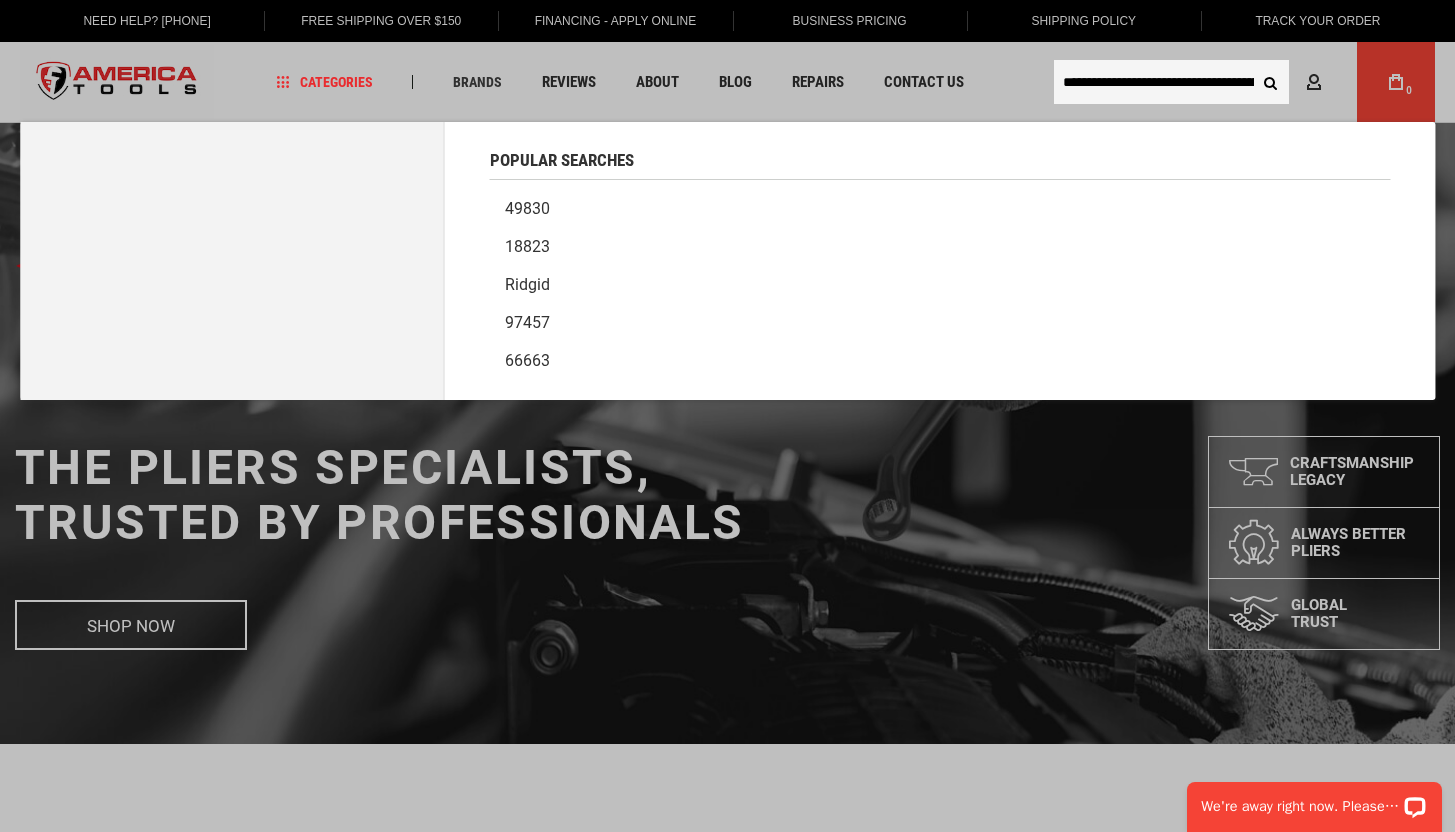 scroll, scrollTop: 0, scrollLeft: 196, axis: horizontal 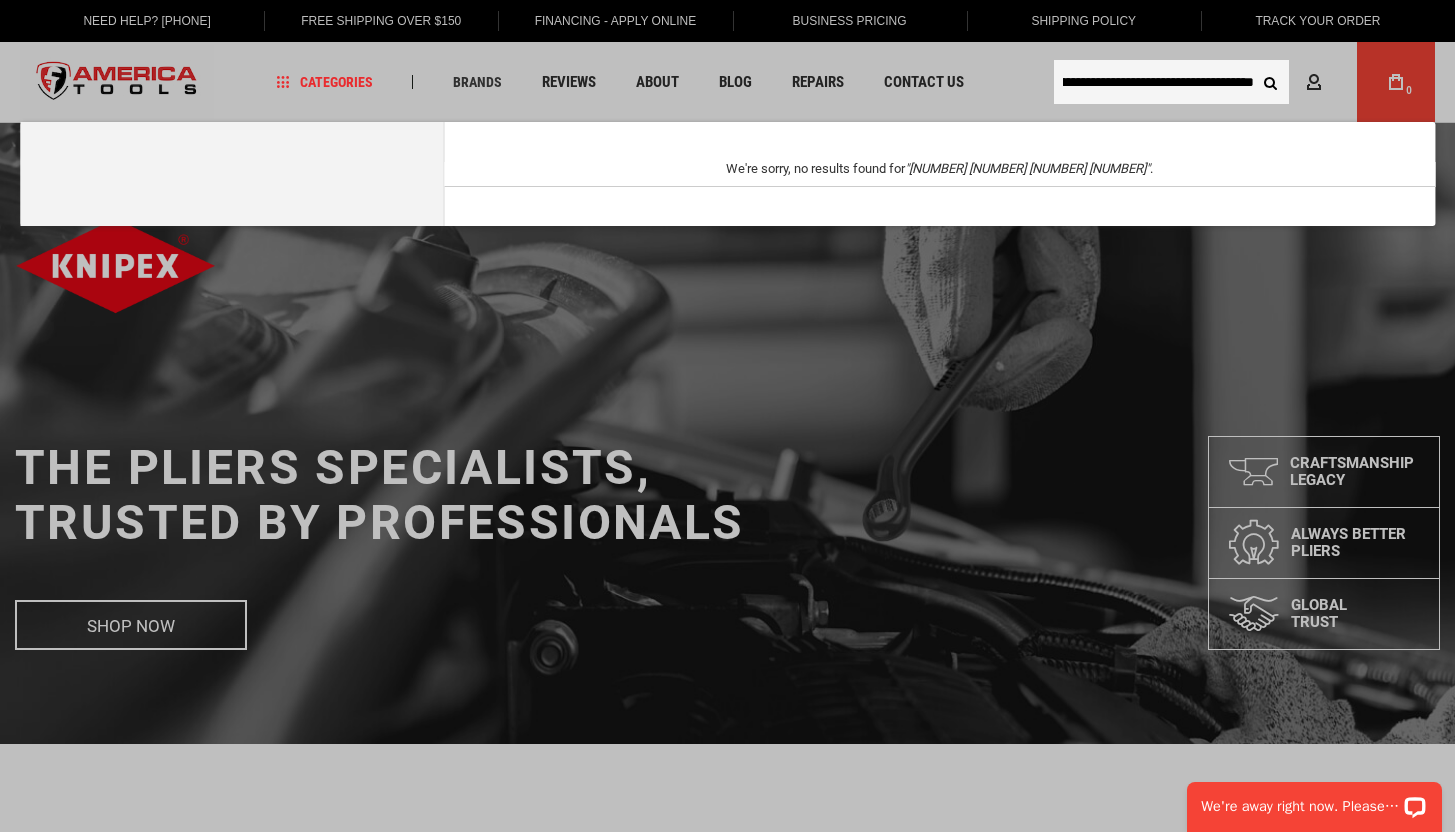 click on "**********" at bounding box center (1171, 82) 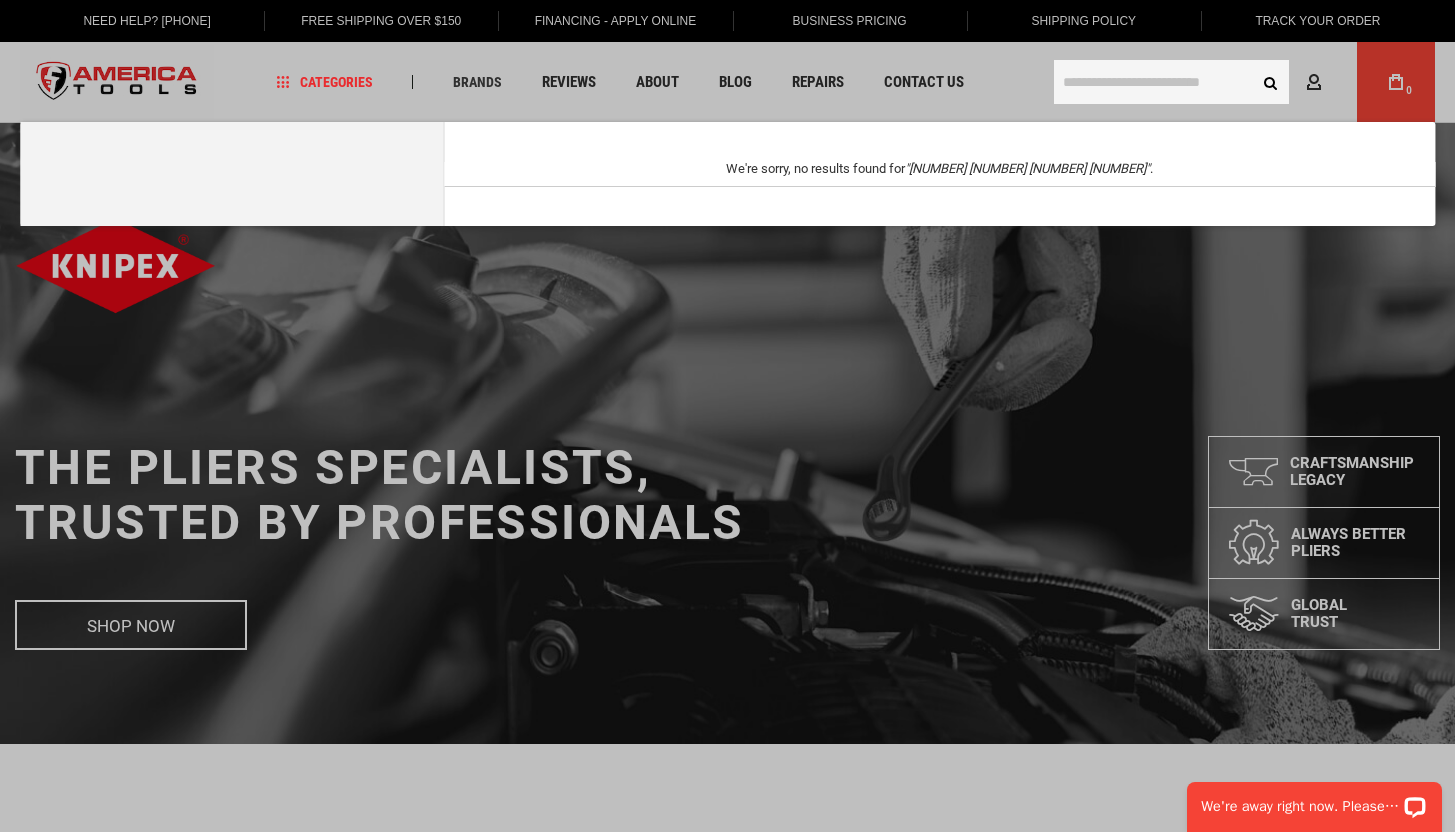scroll, scrollTop: 0, scrollLeft: 0, axis: both 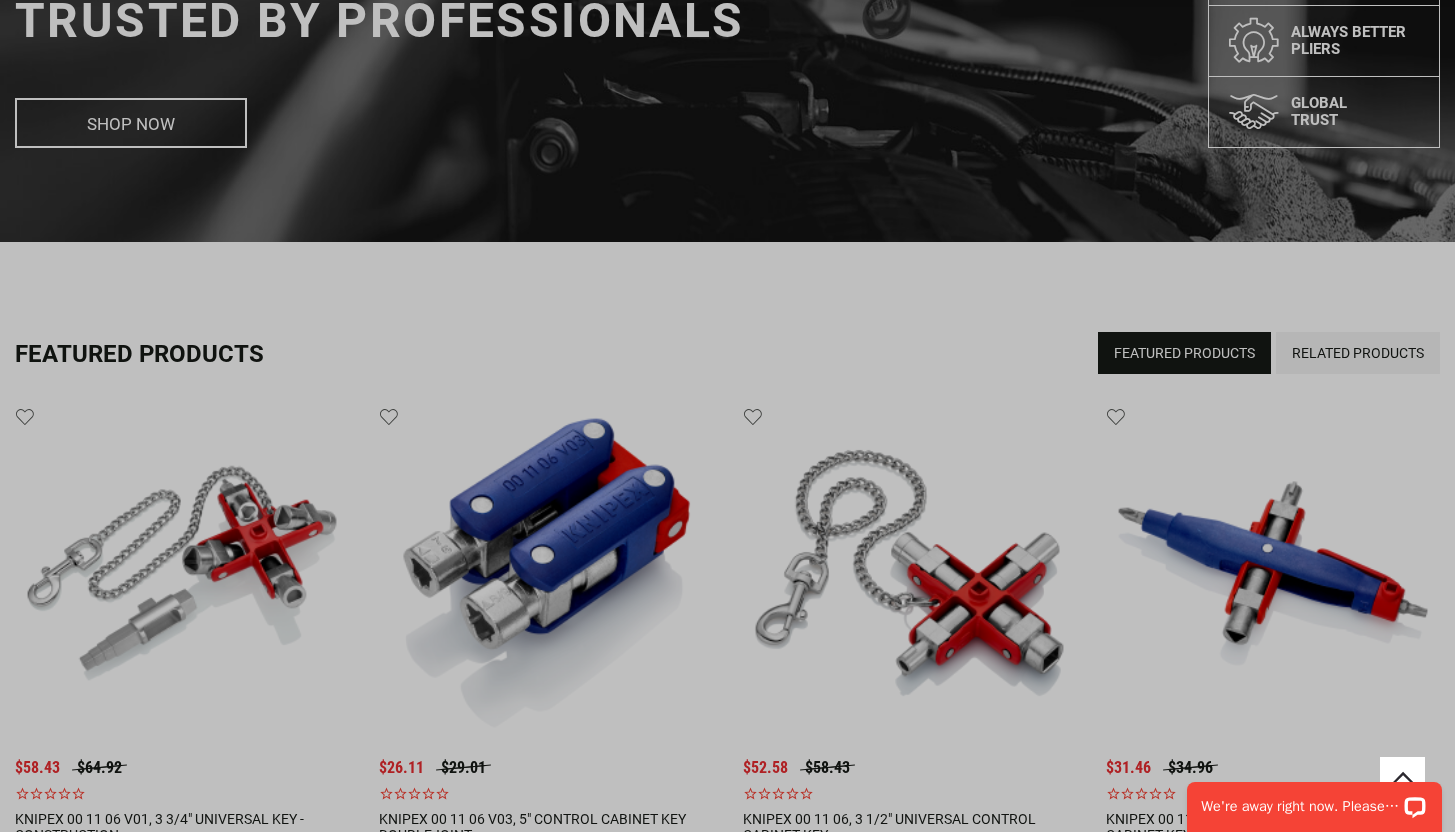 click on "The store will not work correctly in the case when cookies are disabled.
Language
English
Español
Need Help? +1 305-513-9914
Free Shipping Over $150
Financing - Apply Online
Business Pricing
Shipping Policy
Track Your Order
Navigation
Categories
Plumbing Tools" at bounding box center [727, 2403] 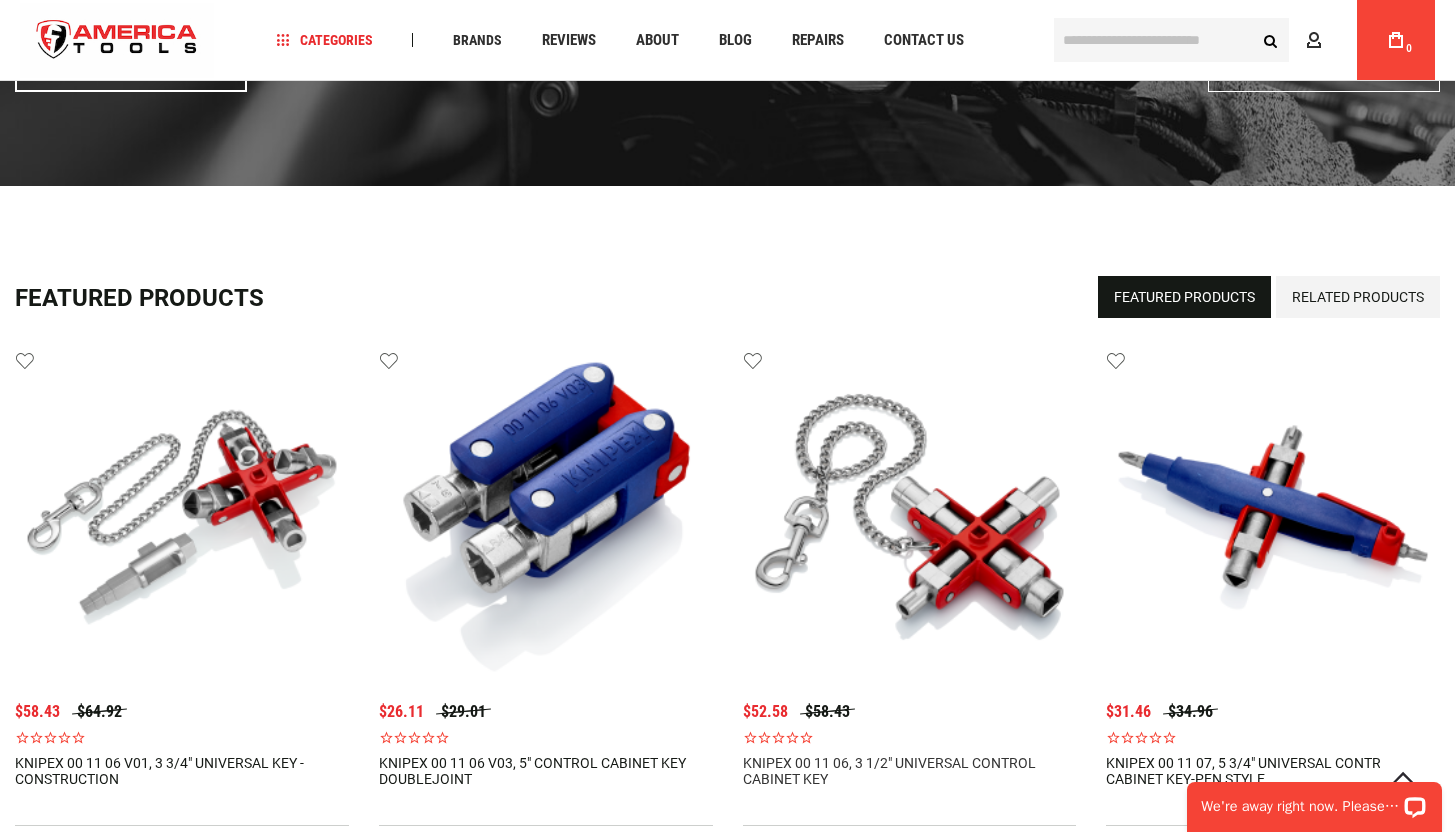 scroll, scrollTop: 664, scrollLeft: 0, axis: vertical 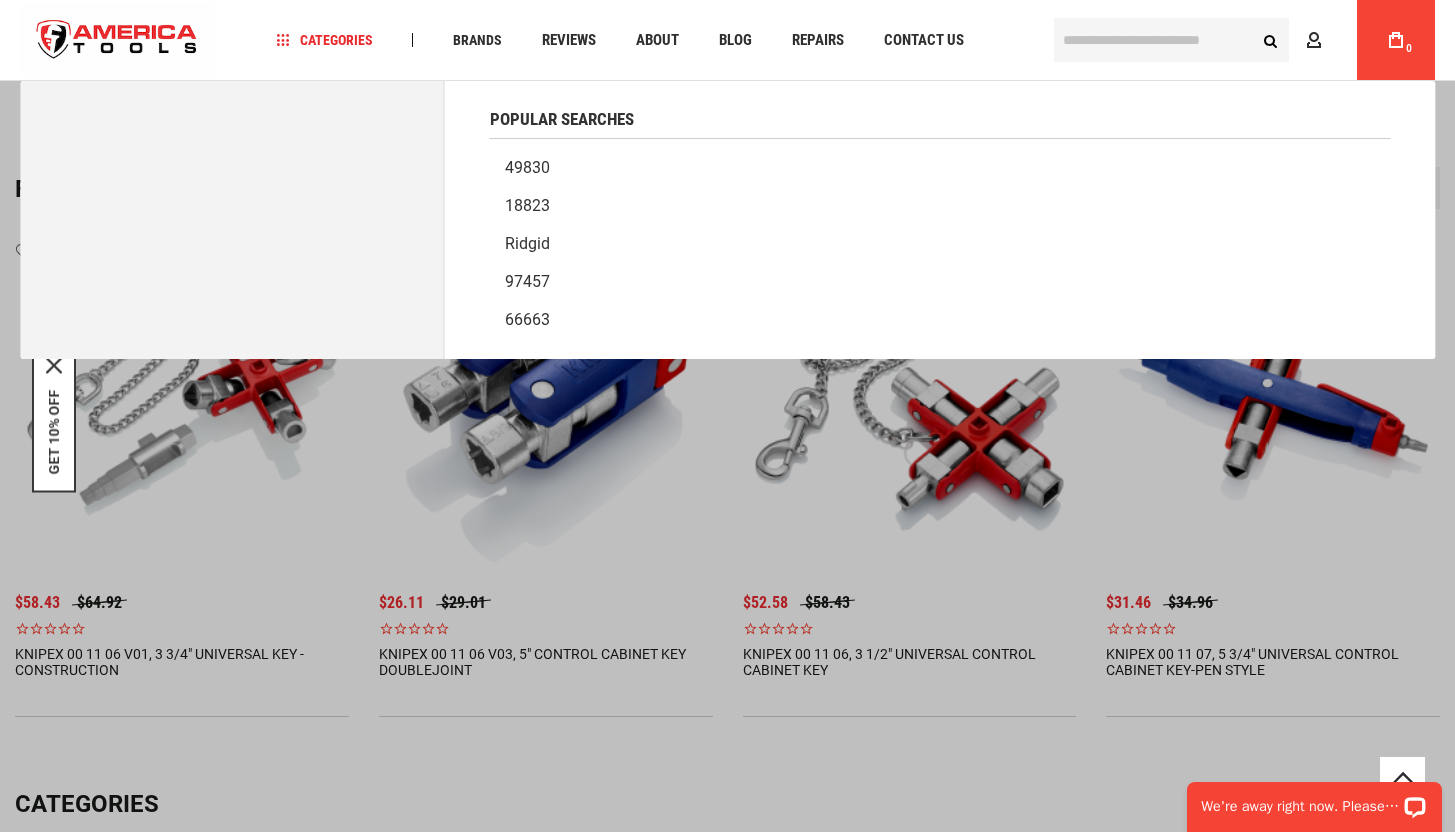 click at bounding box center (1171, 40) 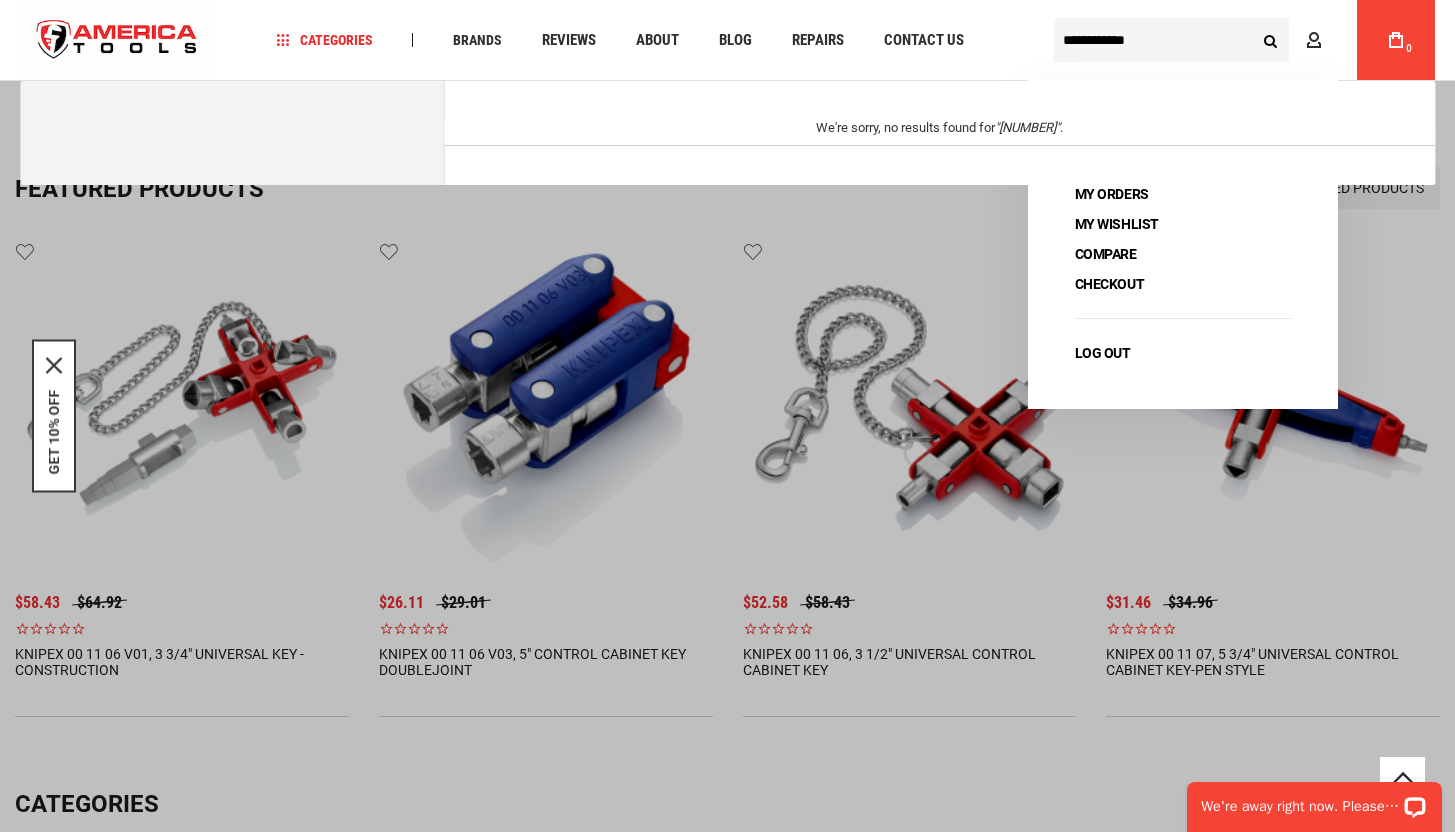 type on "**********" 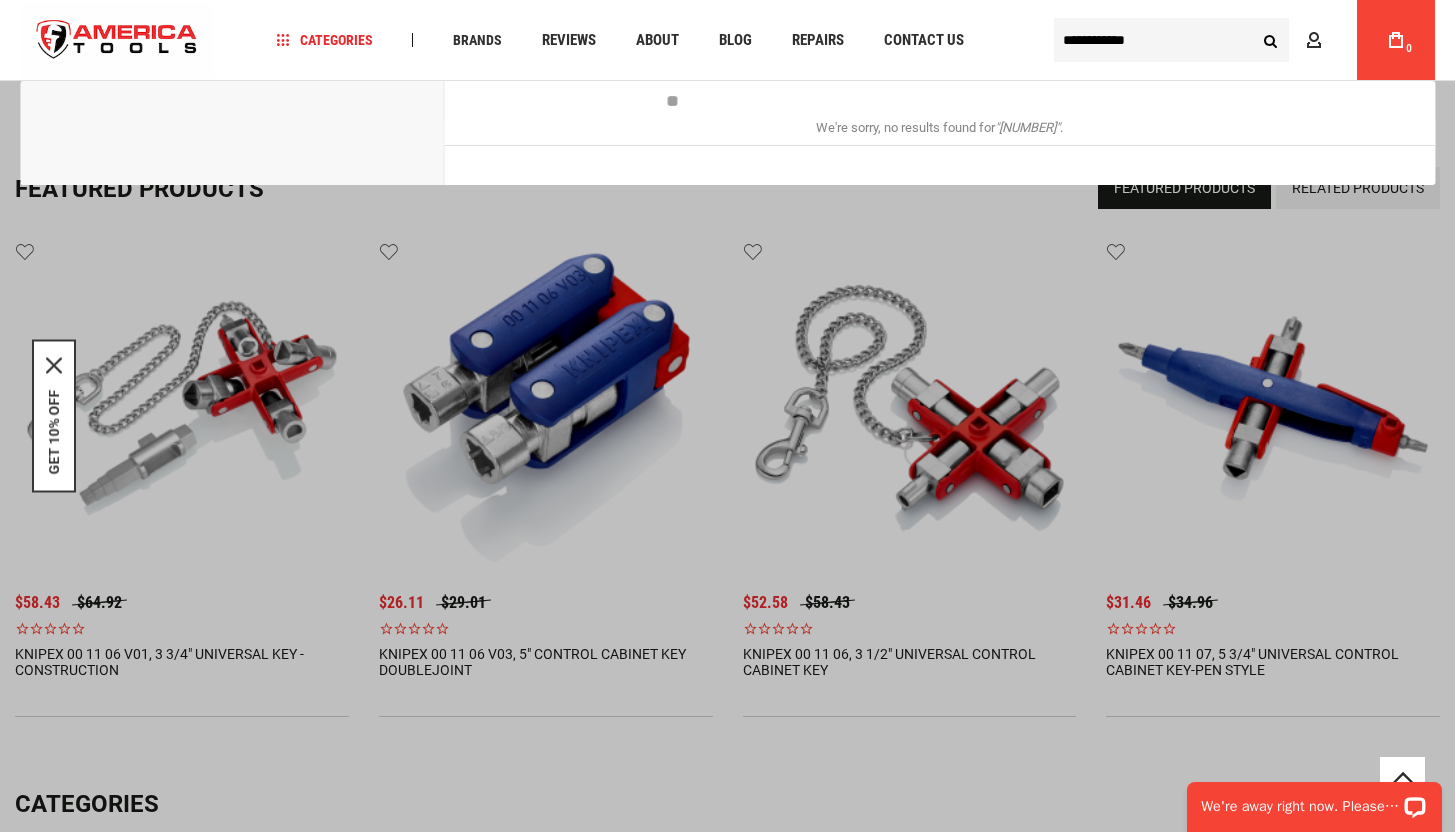 click on "**********" at bounding box center (1171, 40) 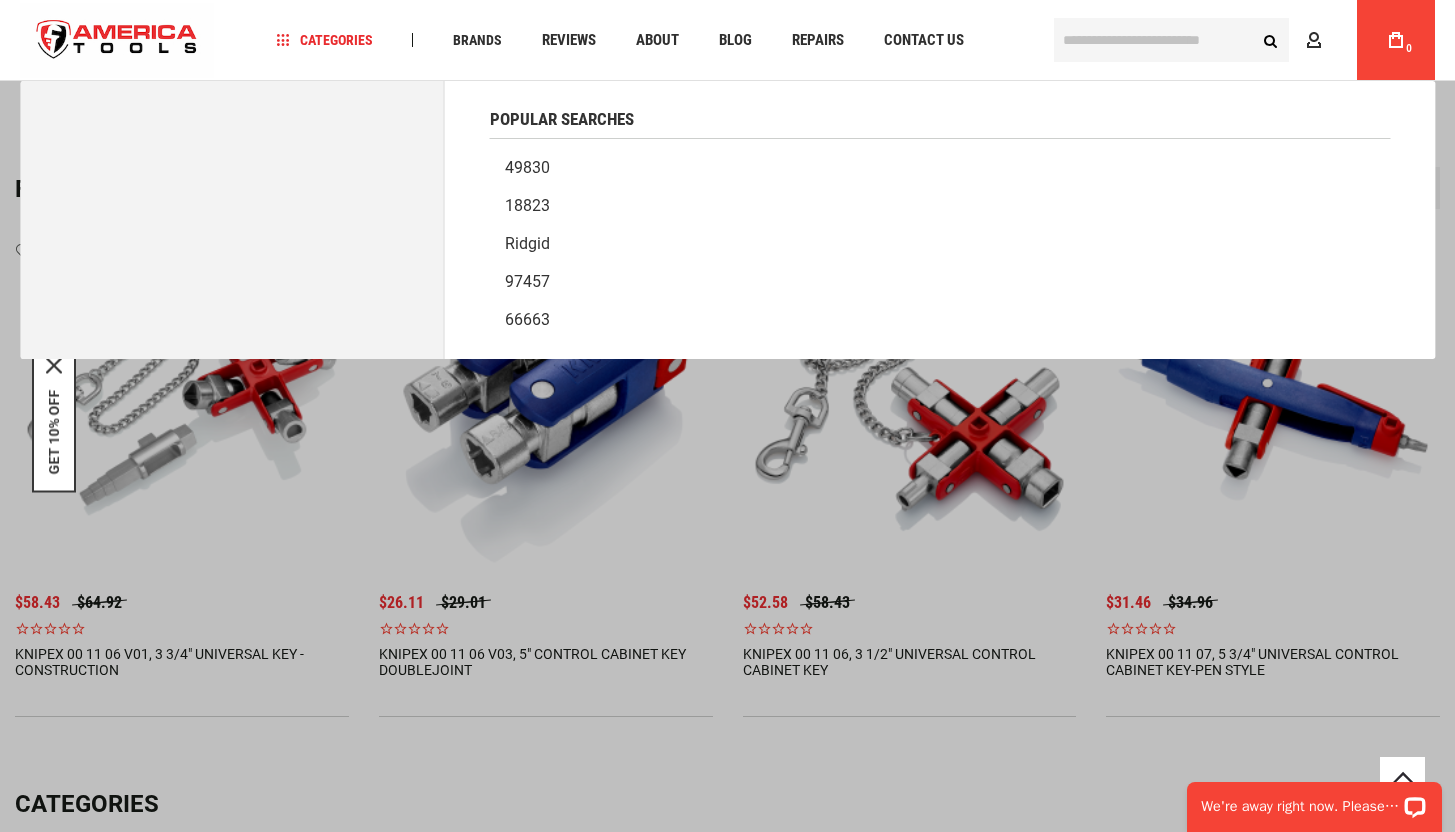 scroll, scrollTop: 1476, scrollLeft: 0, axis: vertical 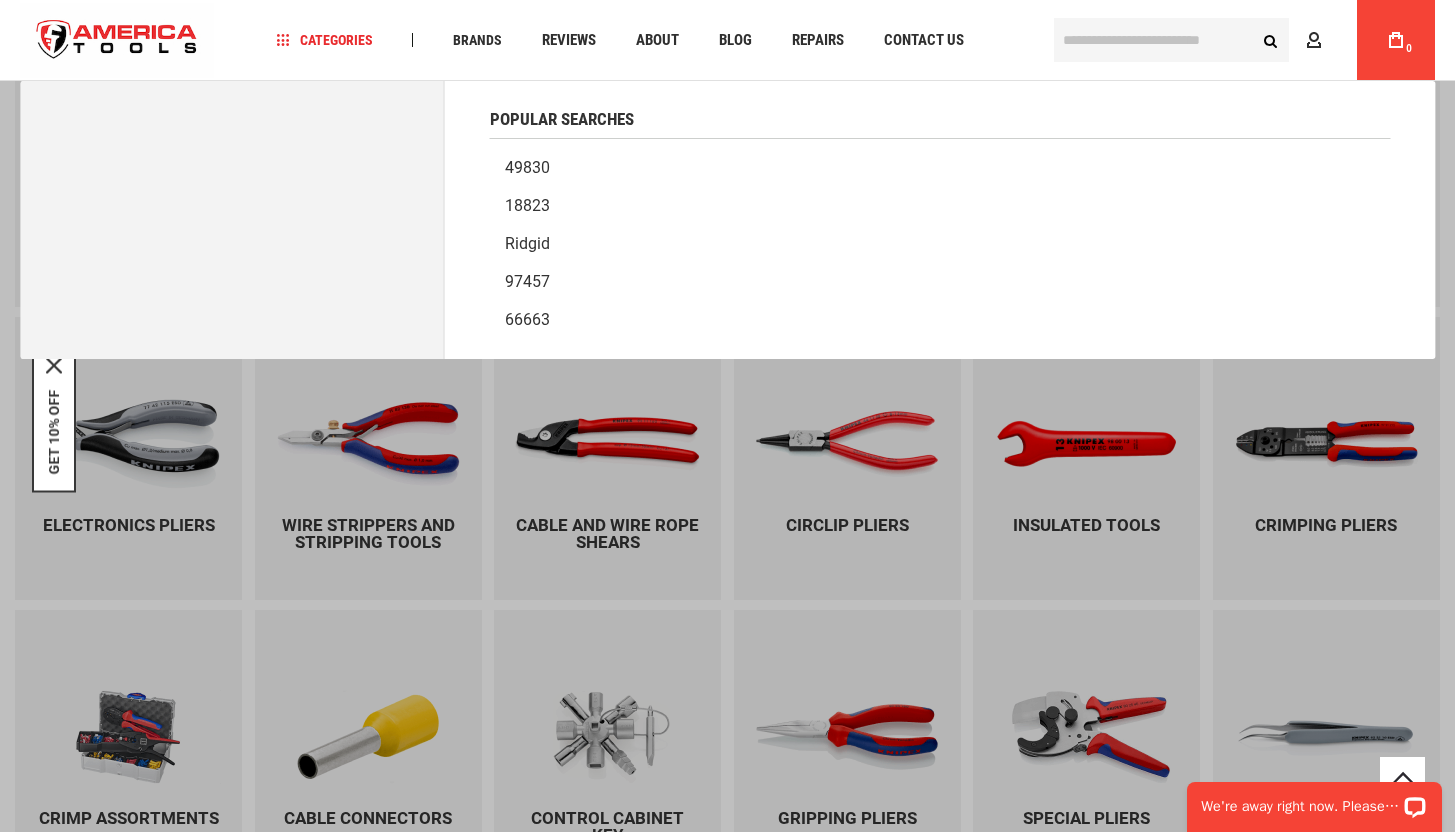 type 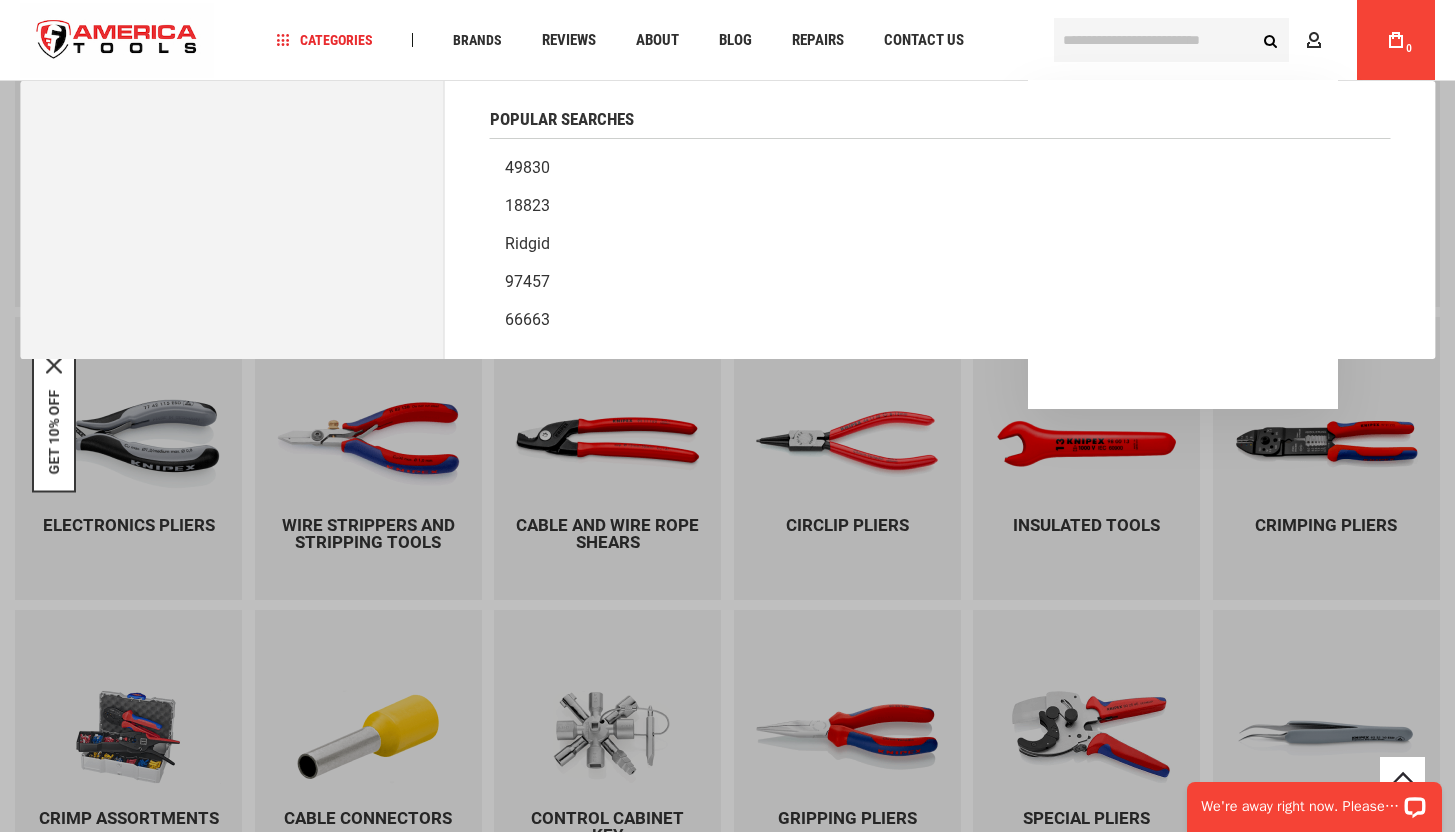 click at bounding box center [1171, 40] 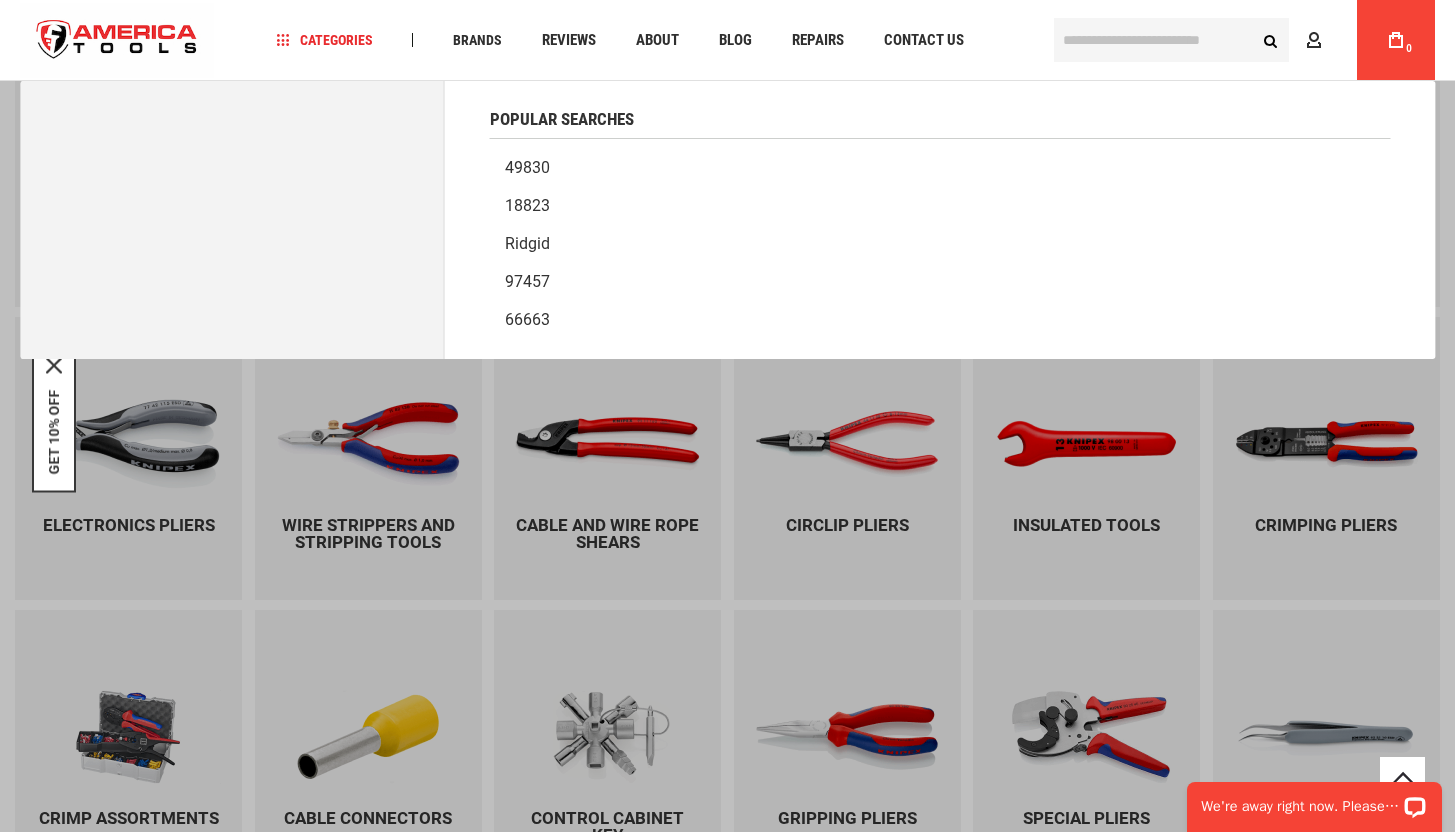 click on "Search
Advanced Search
Search
Account
My Cart
0" at bounding box center [1237, 40] 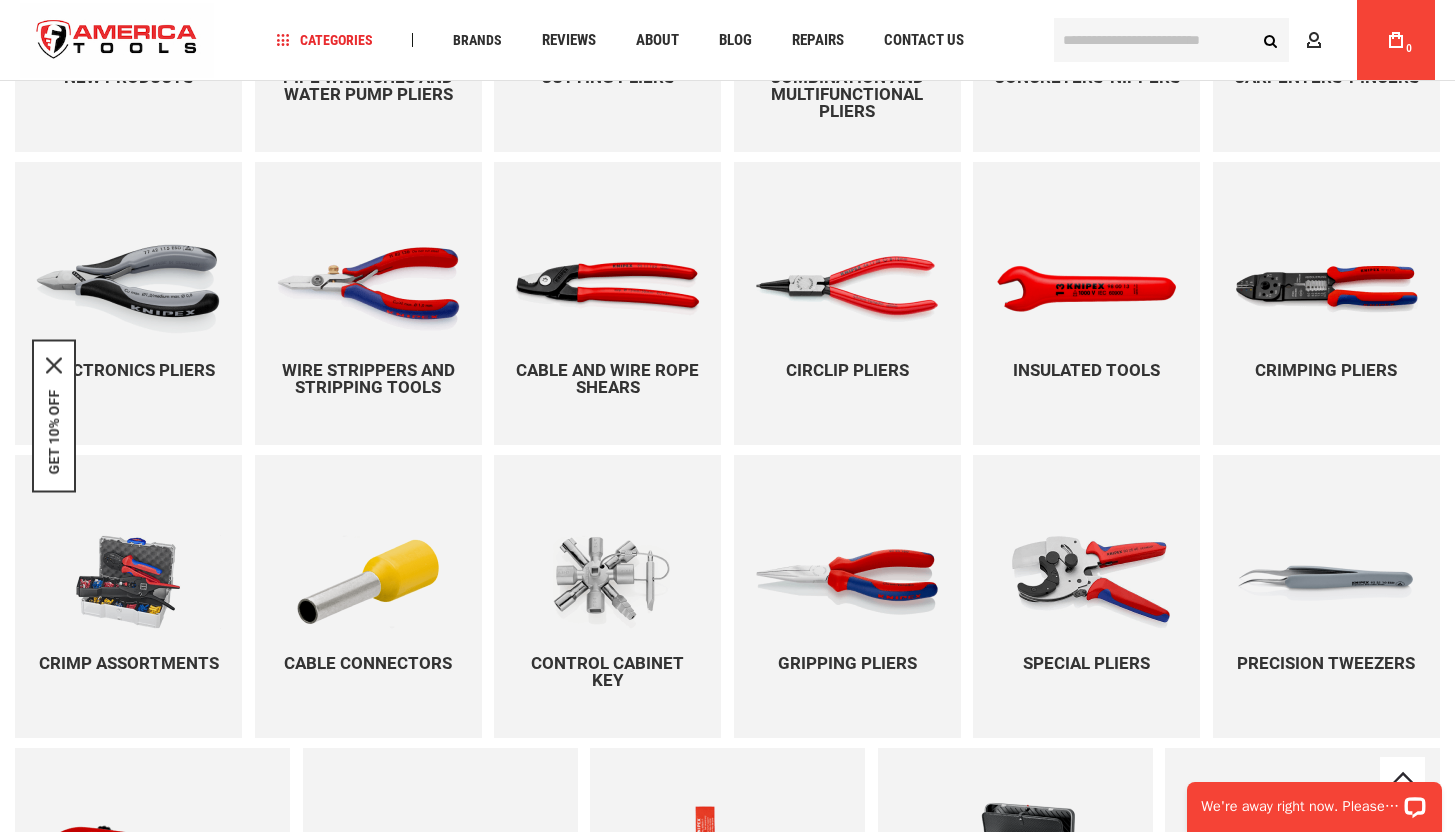 scroll, scrollTop: 1703, scrollLeft: 0, axis: vertical 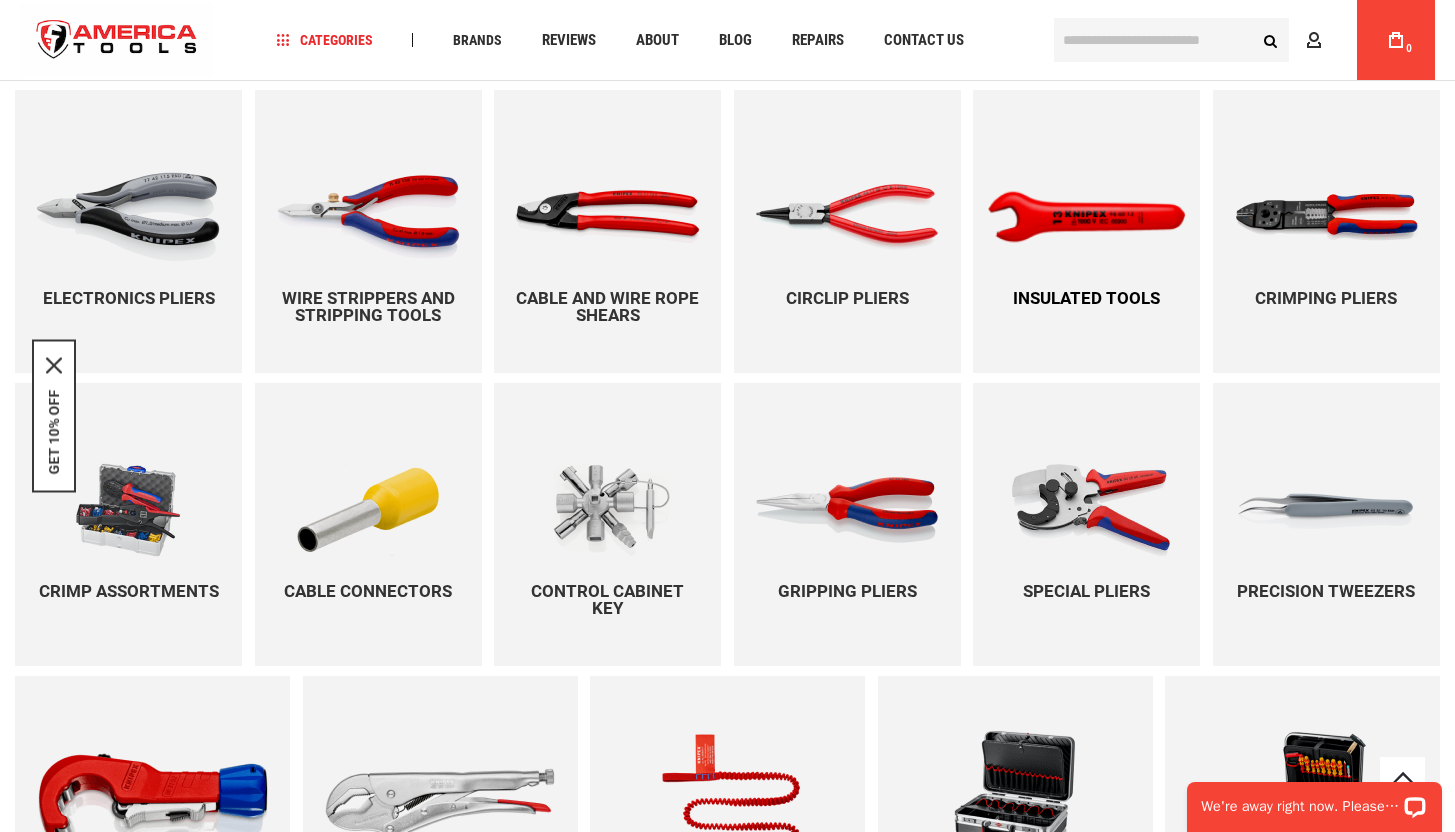click at bounding box center (1087, 216) 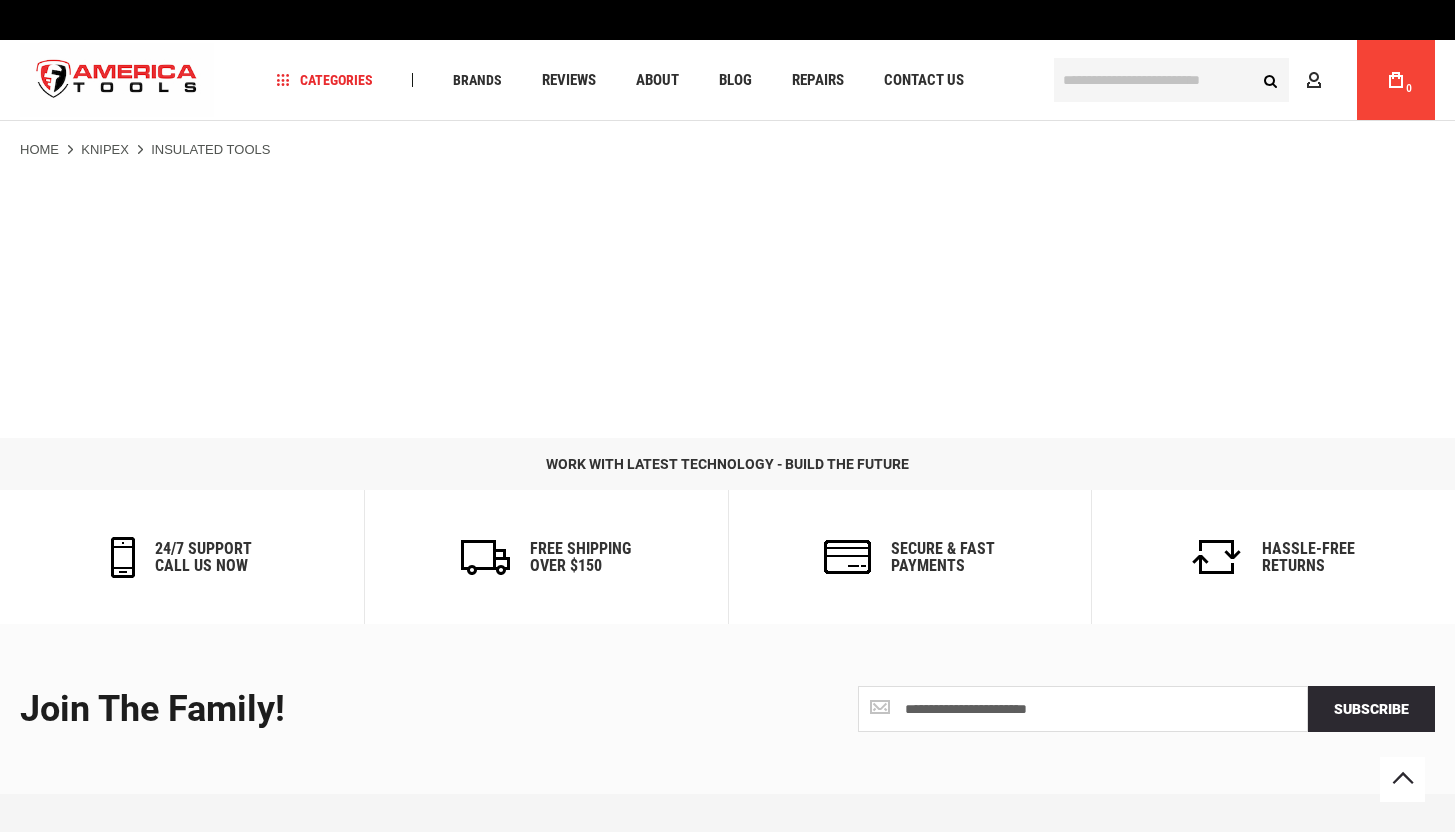 scroll, scrollTop: 231, scrollLeft: 0, axis: vertical 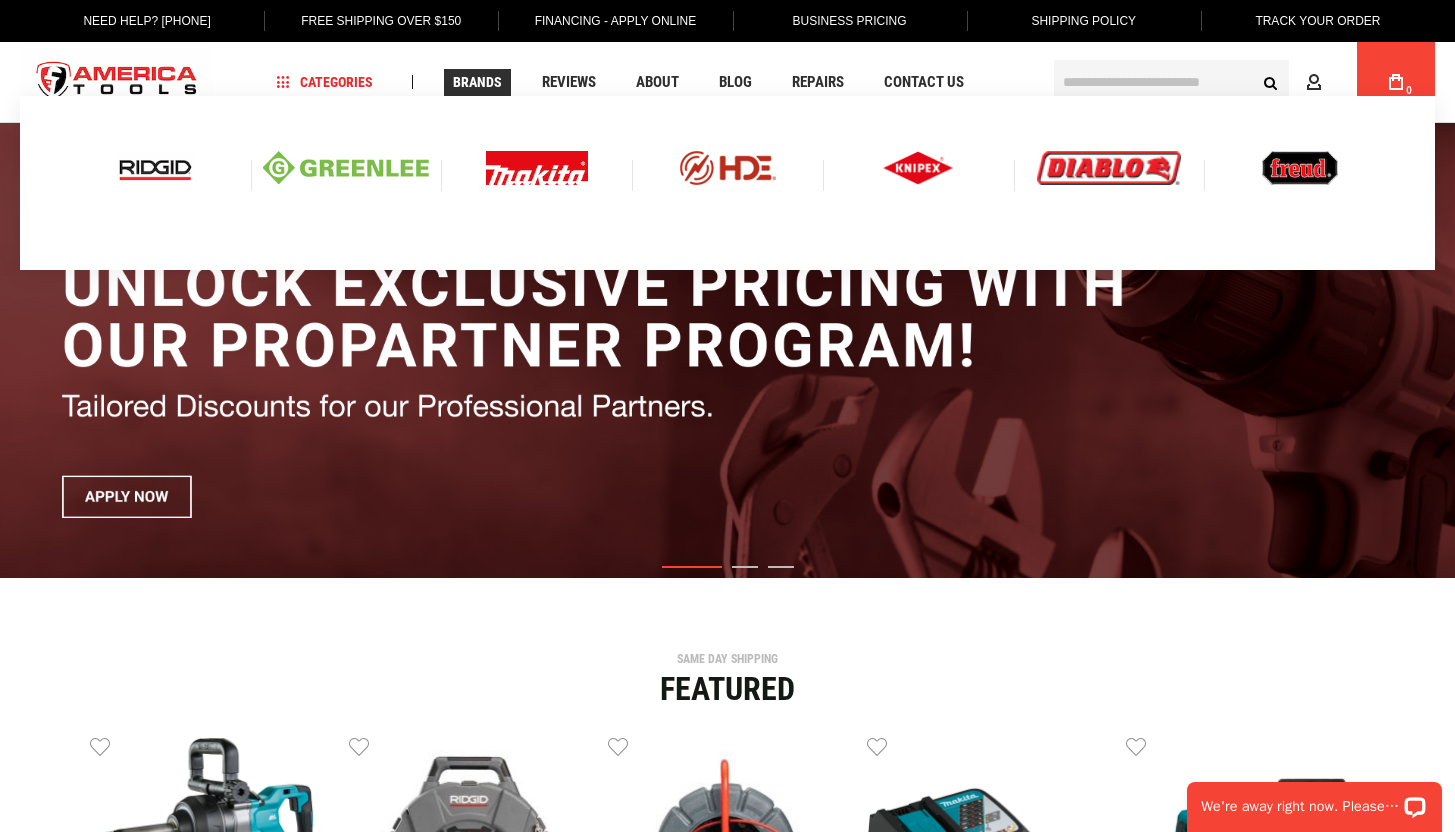 click on "Brands" at bounding box center [477, 82] 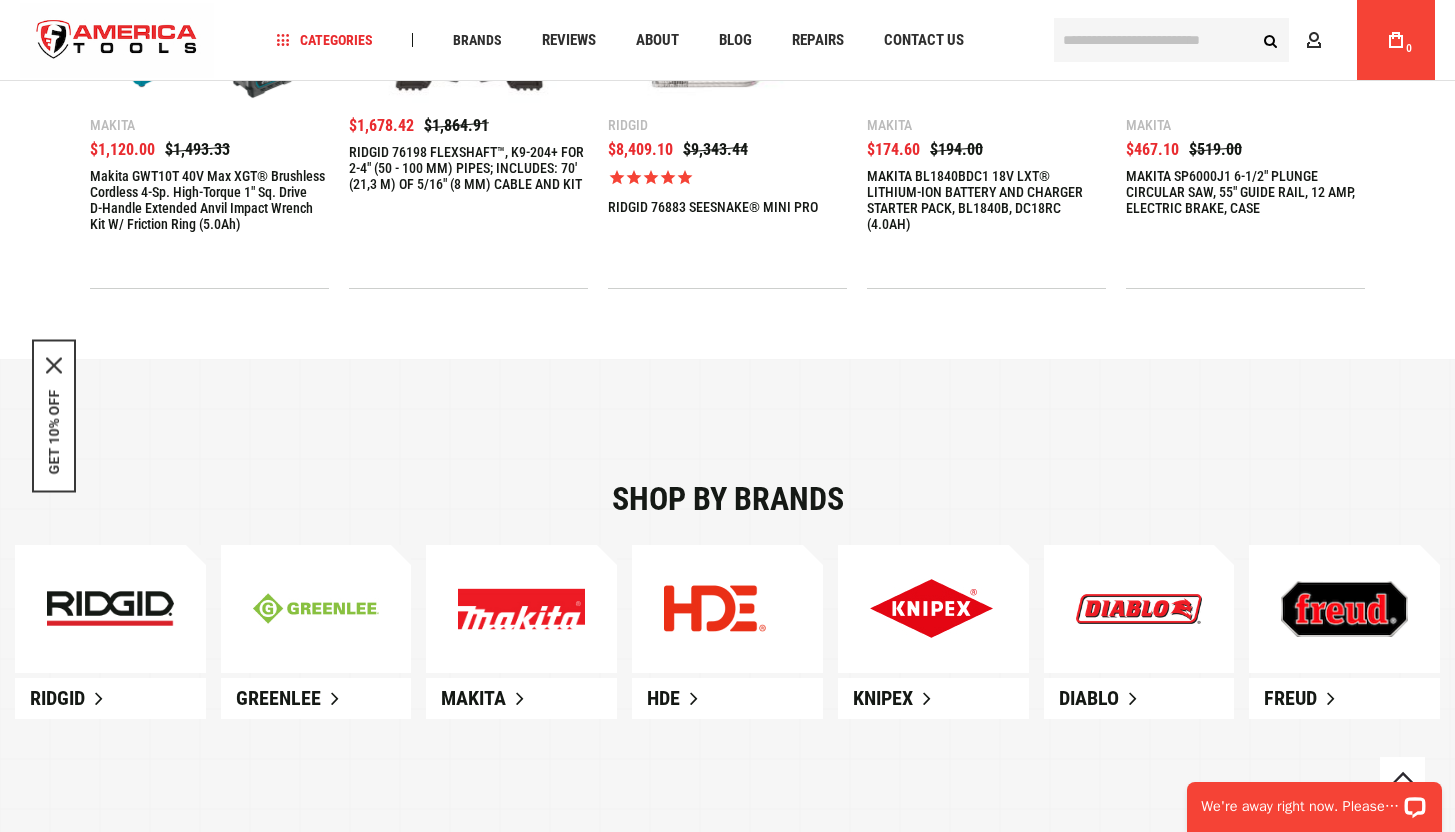 scroll, scrollTop: 1068, scrollLeft: 0, axis: vertical 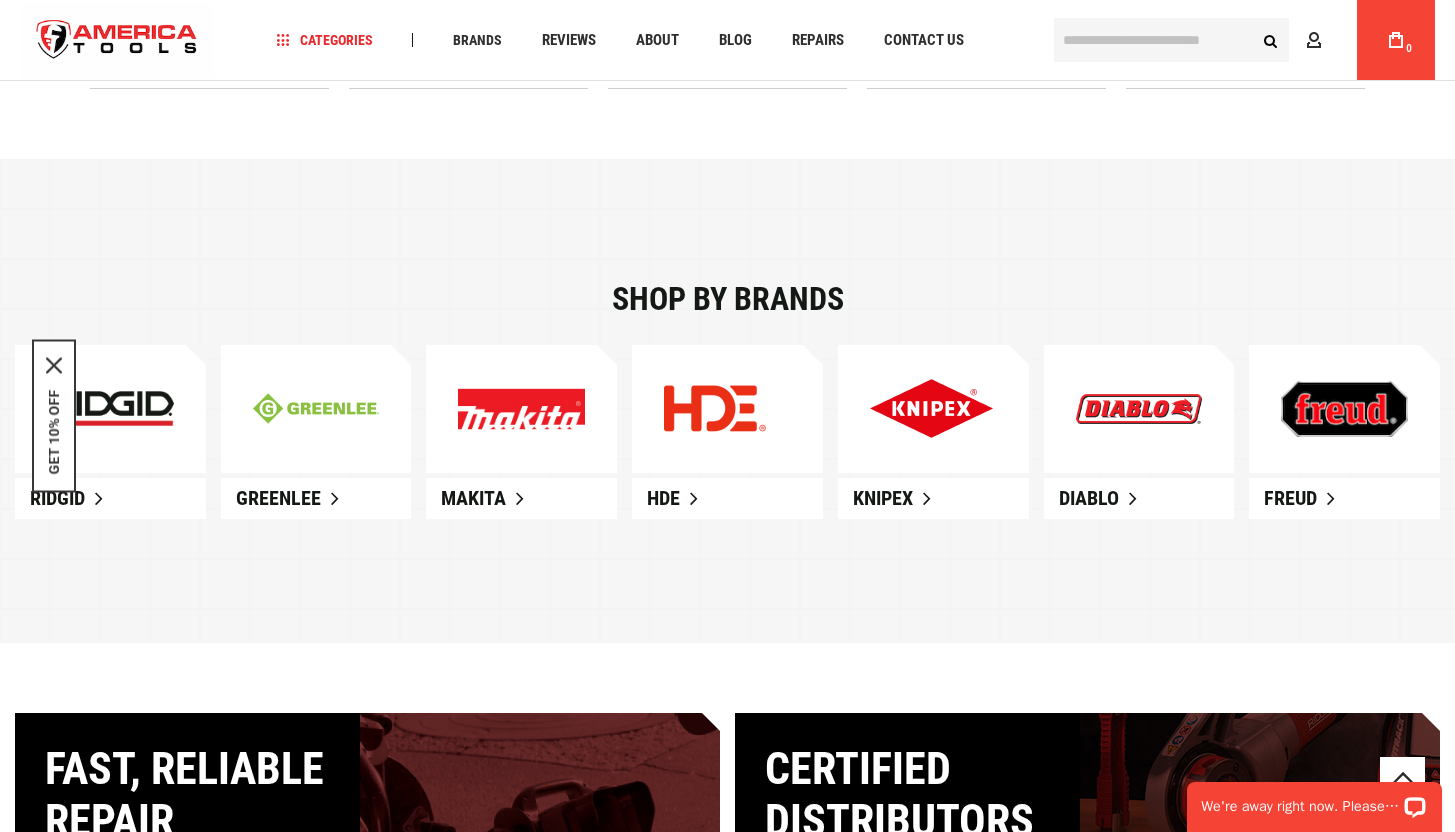 click at bounding box center (1139, 409) 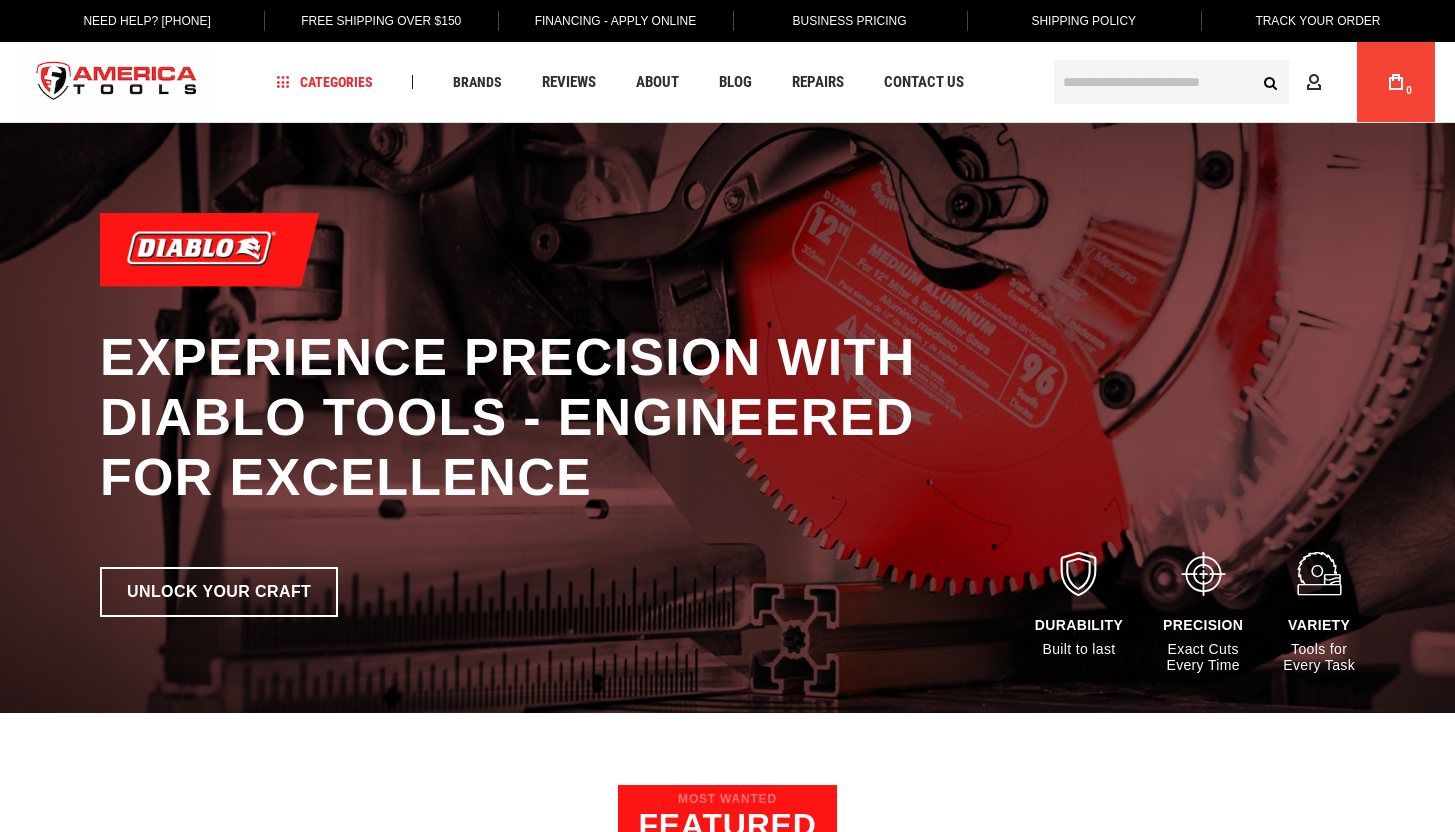 scroll, scrollTop: 0, scrollLeft: 0, axis: both 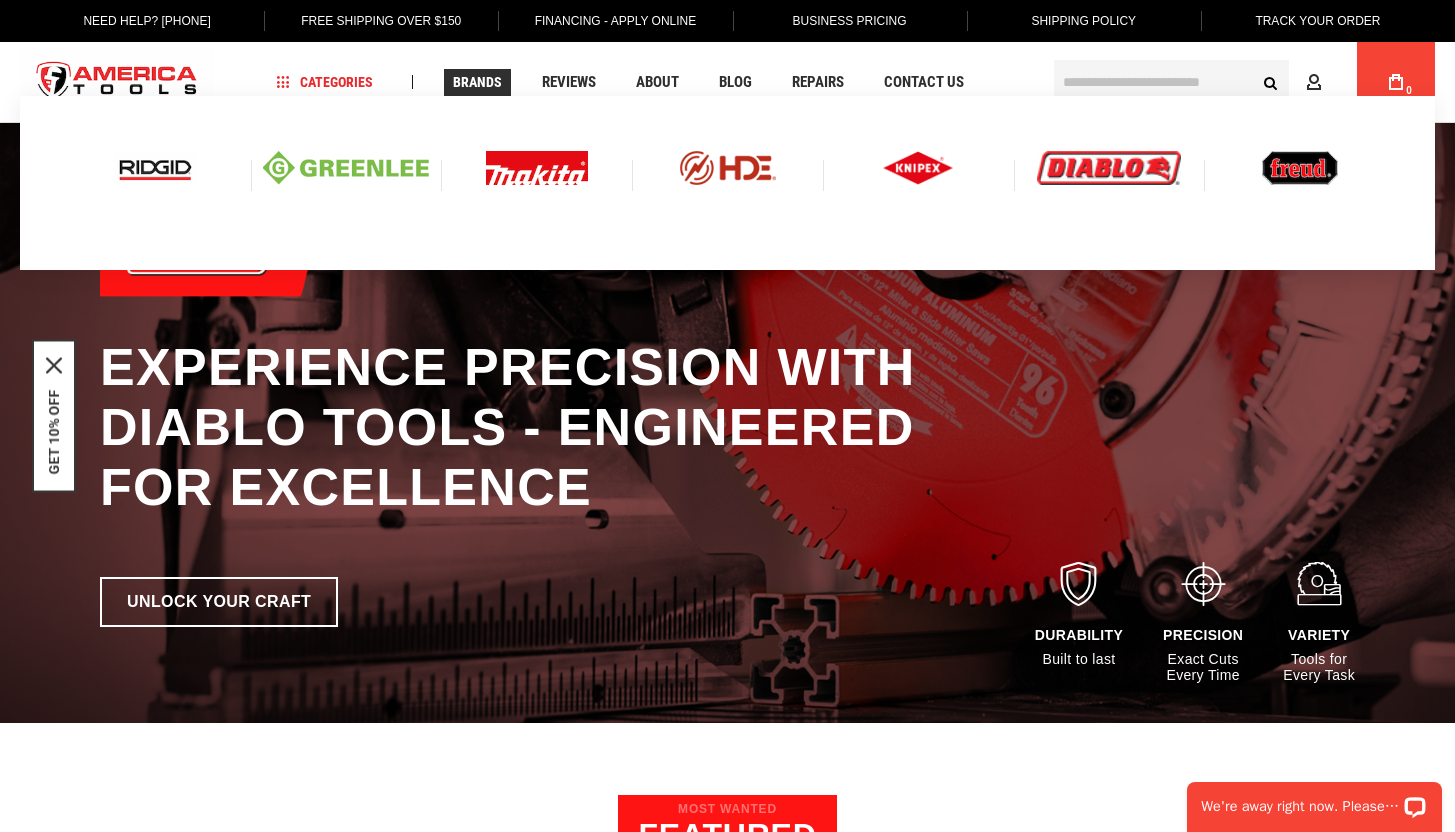 click at bounding box center (1300, 168) 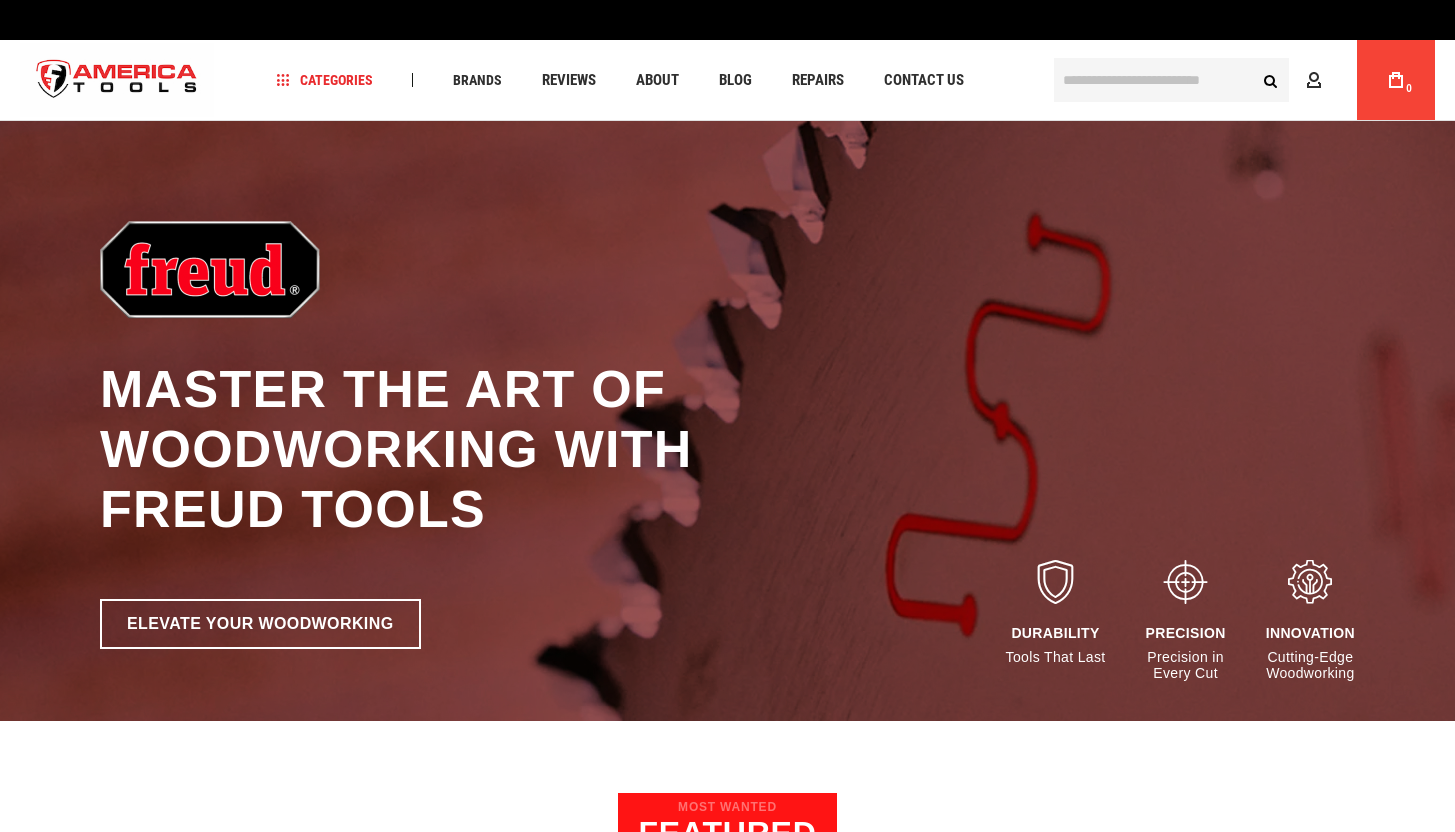 scroll, scrollTop: 0, scrollLeft: 0, axis: both 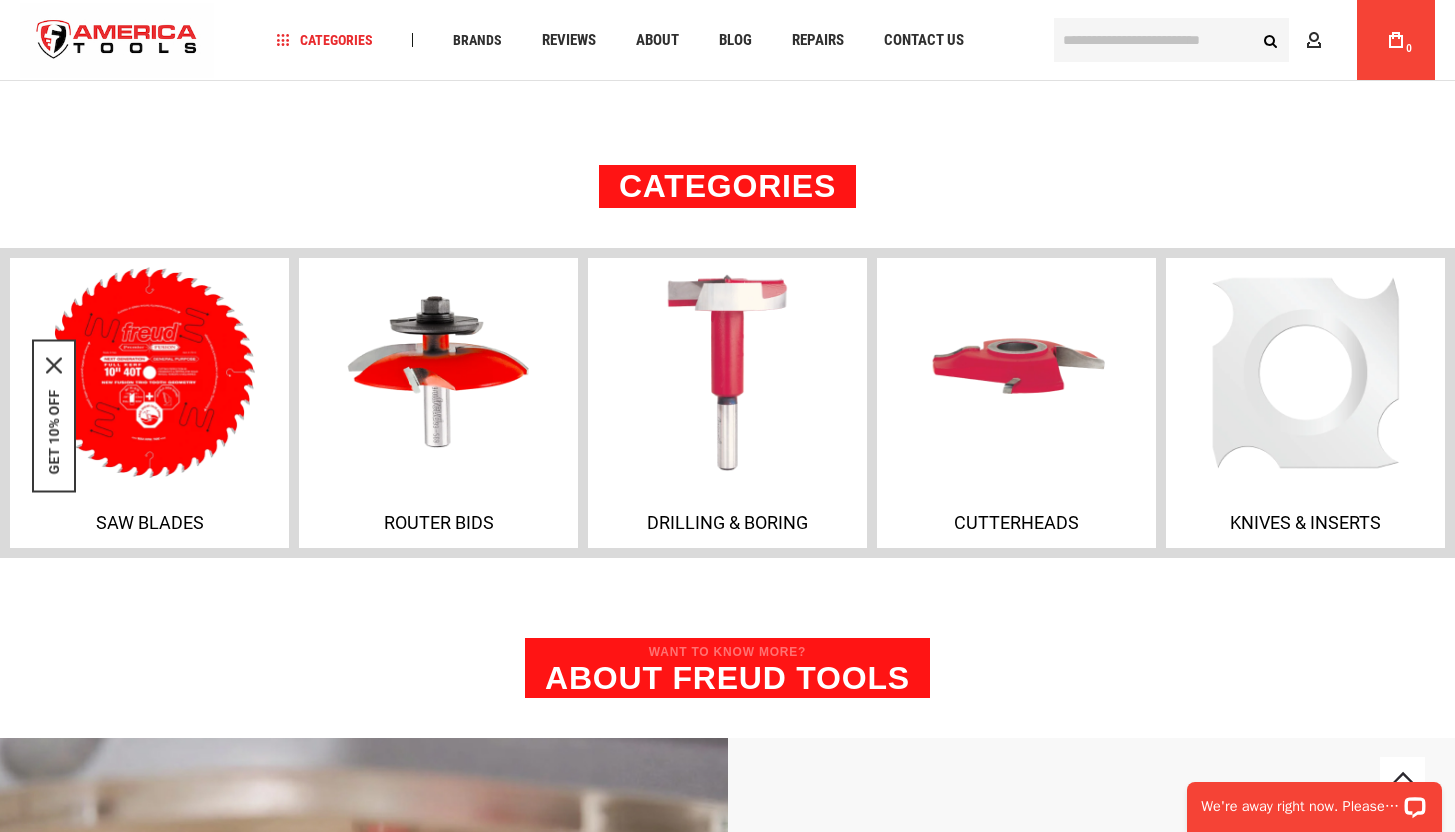click at bounding box center (149, 372) 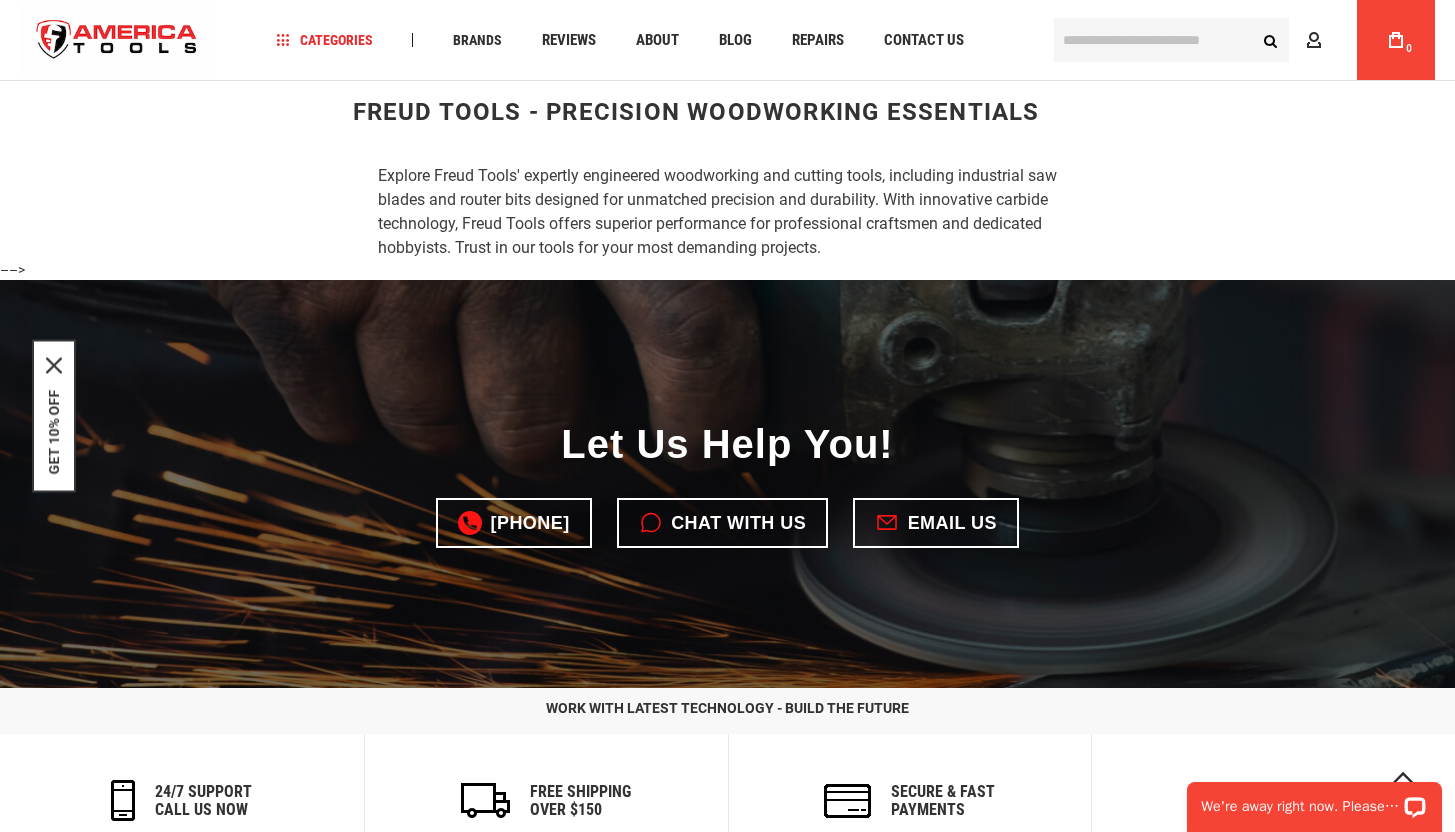 scroll, scrollTop: 3957, scrollLeft: 0, axis: vertical 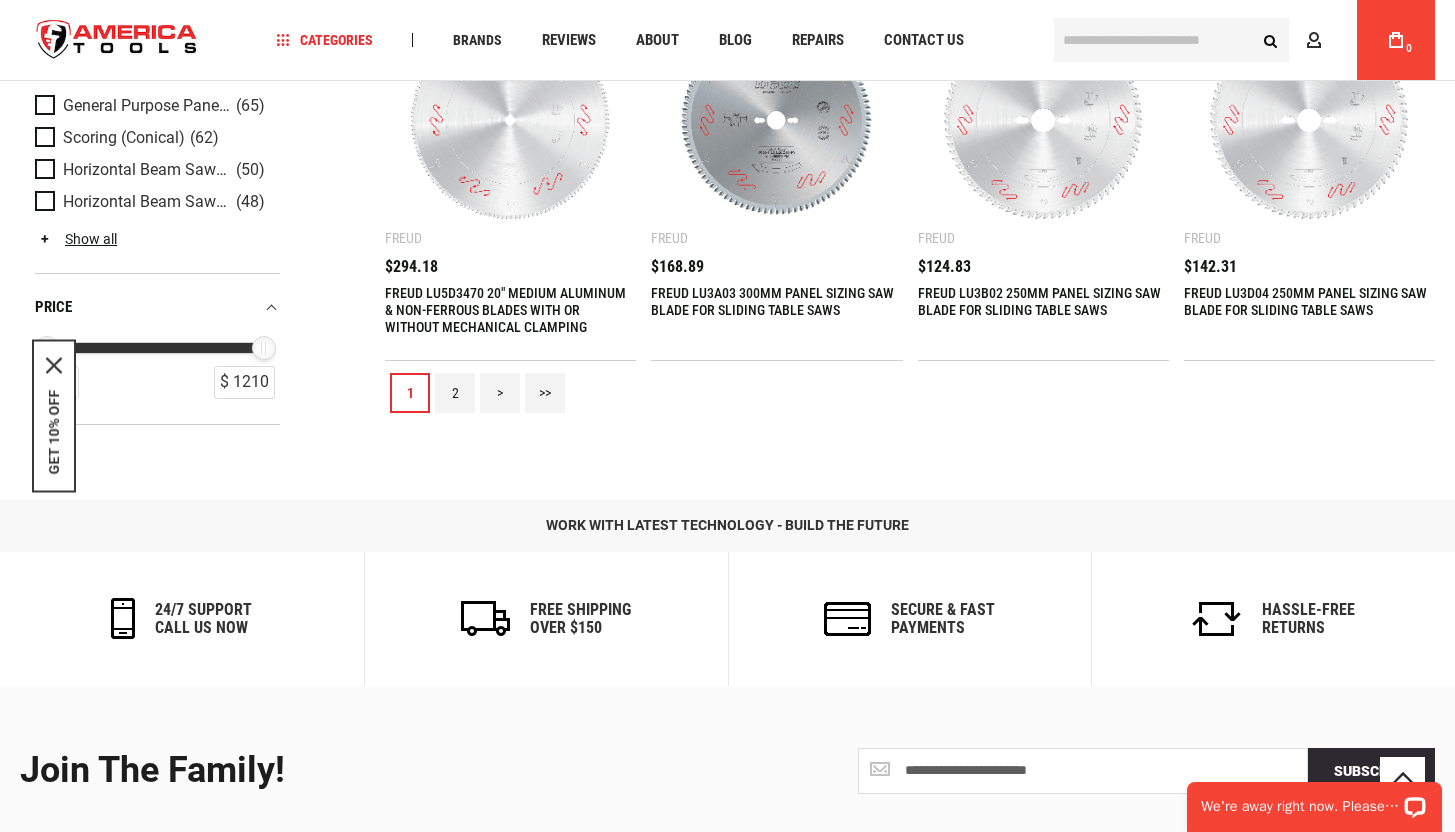 click at bounding box center (1171, 40) 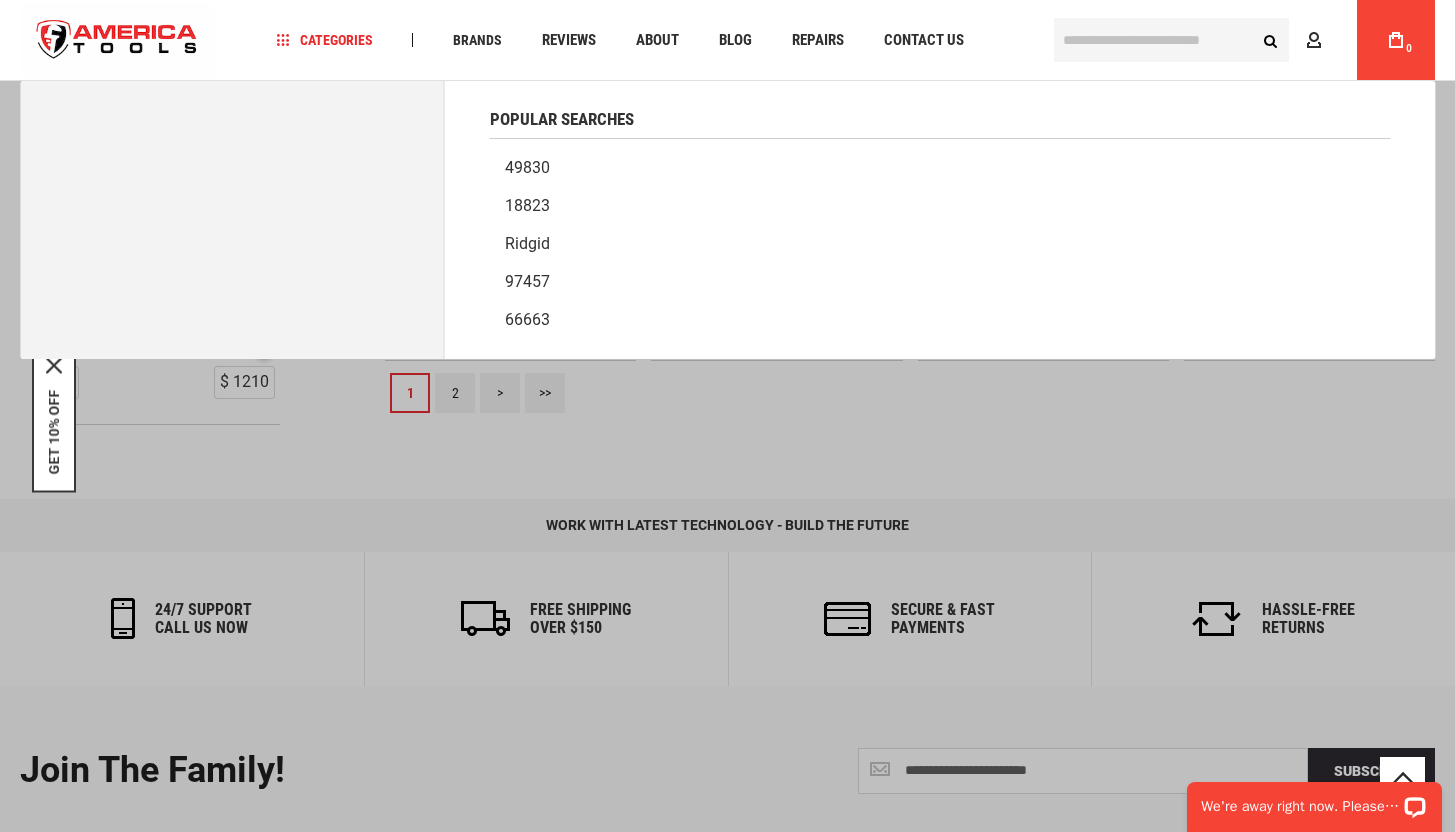 paste on "**********" 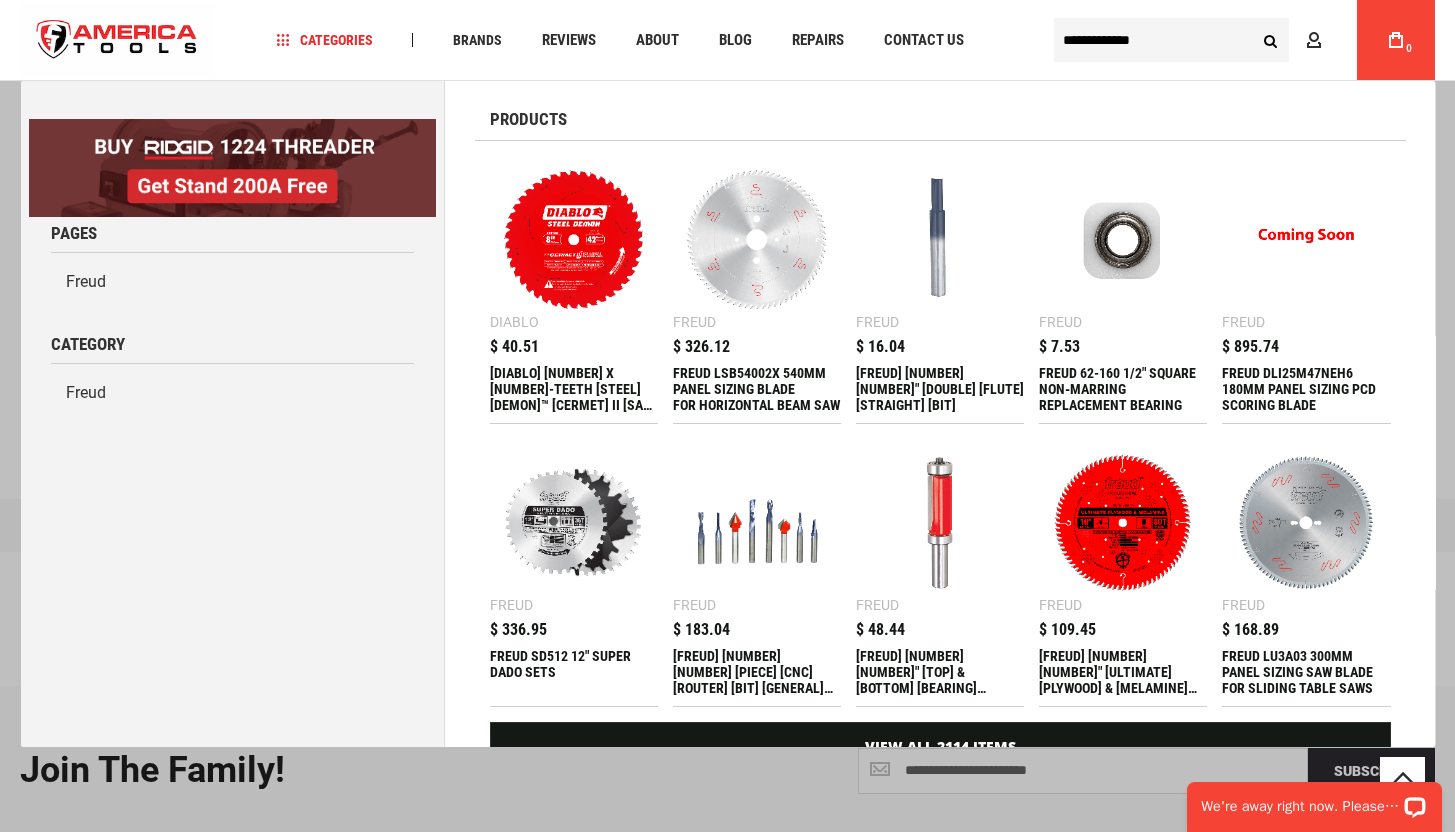 type on "**********" 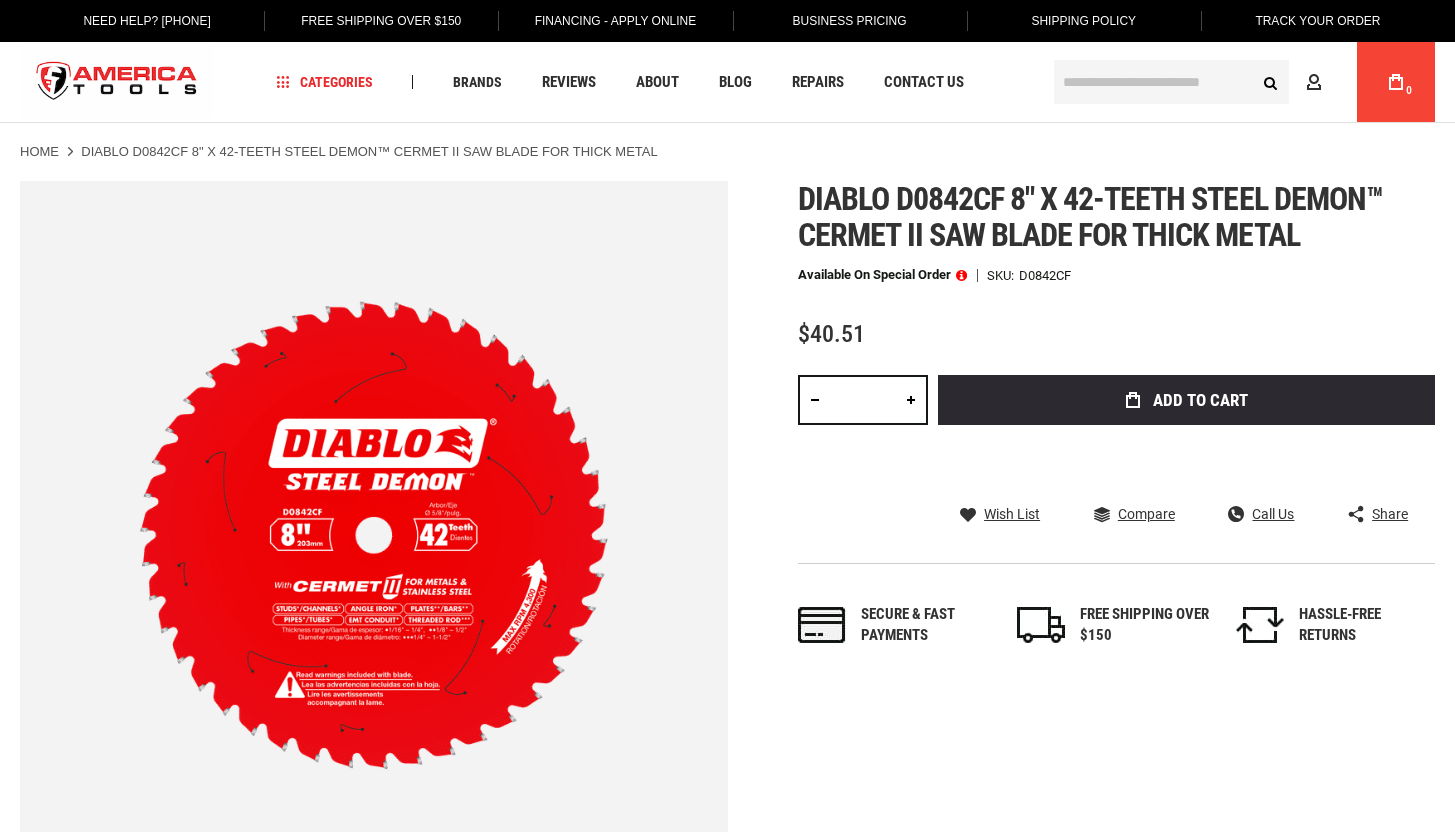 scroll, scrollTop: 0, scrollLeft: 0, axis: both 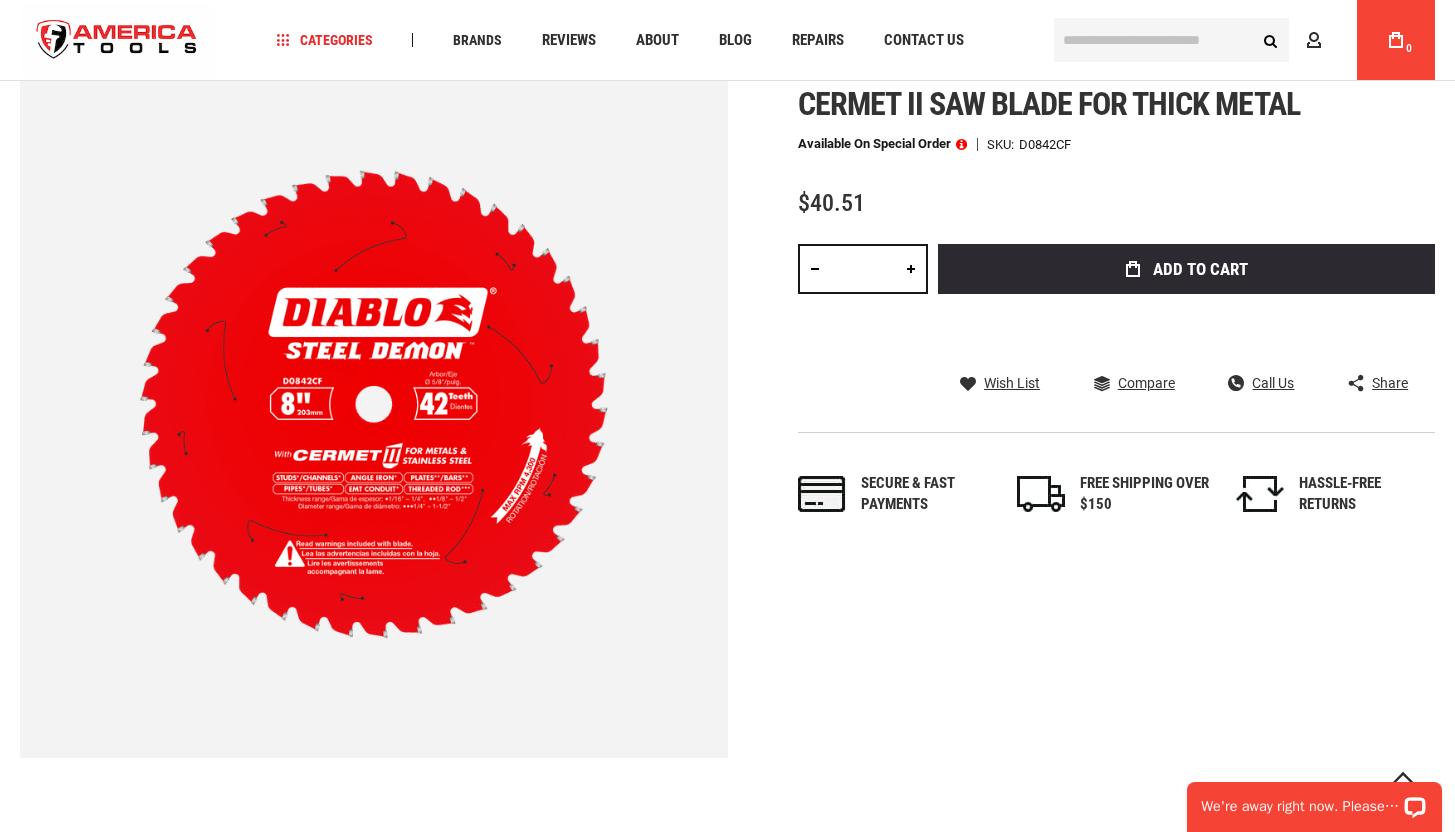 click at bounding box center [831, 216] 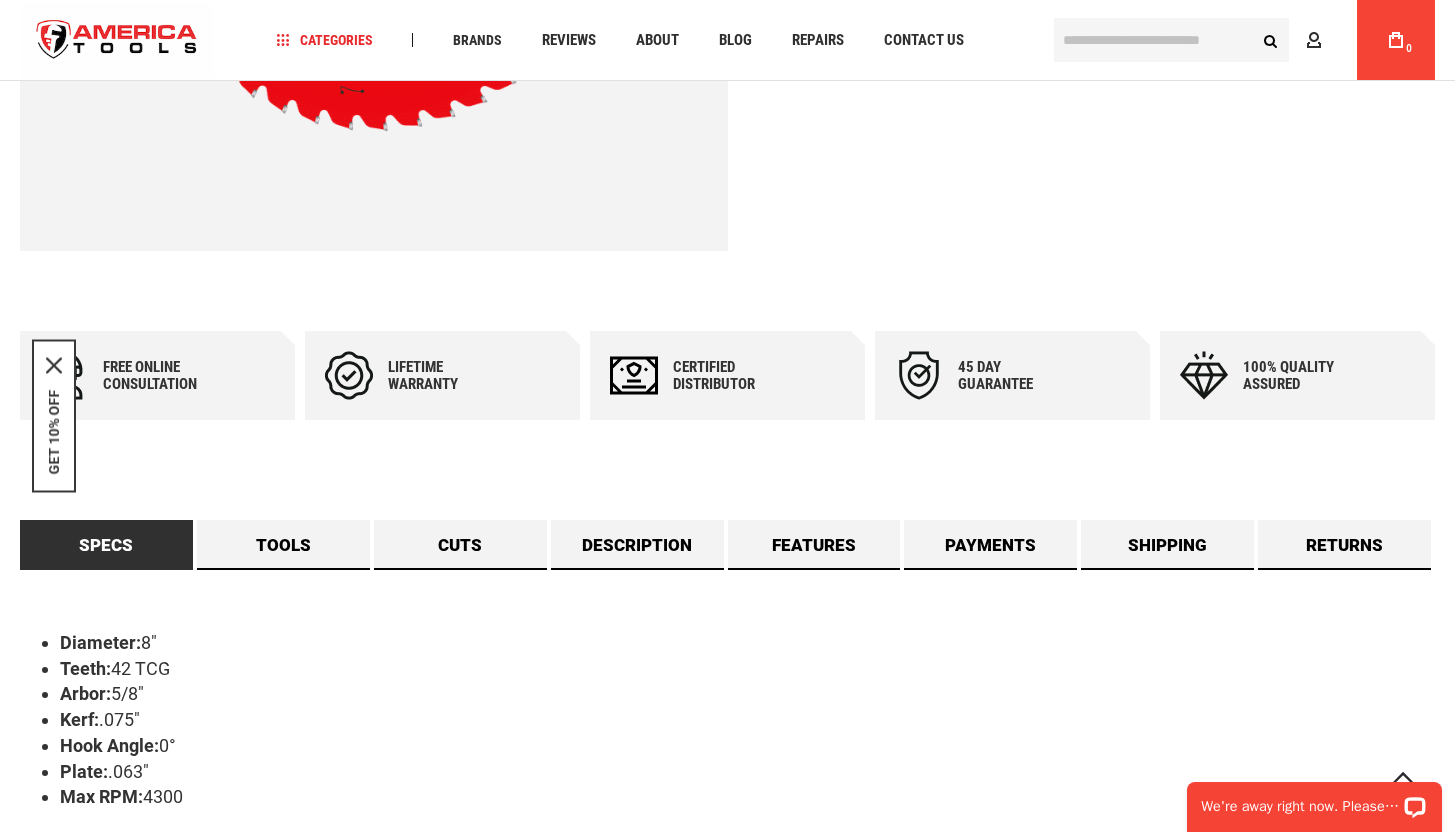 scroll, scrollTop: 0, scrollLeft: 0, axis: both 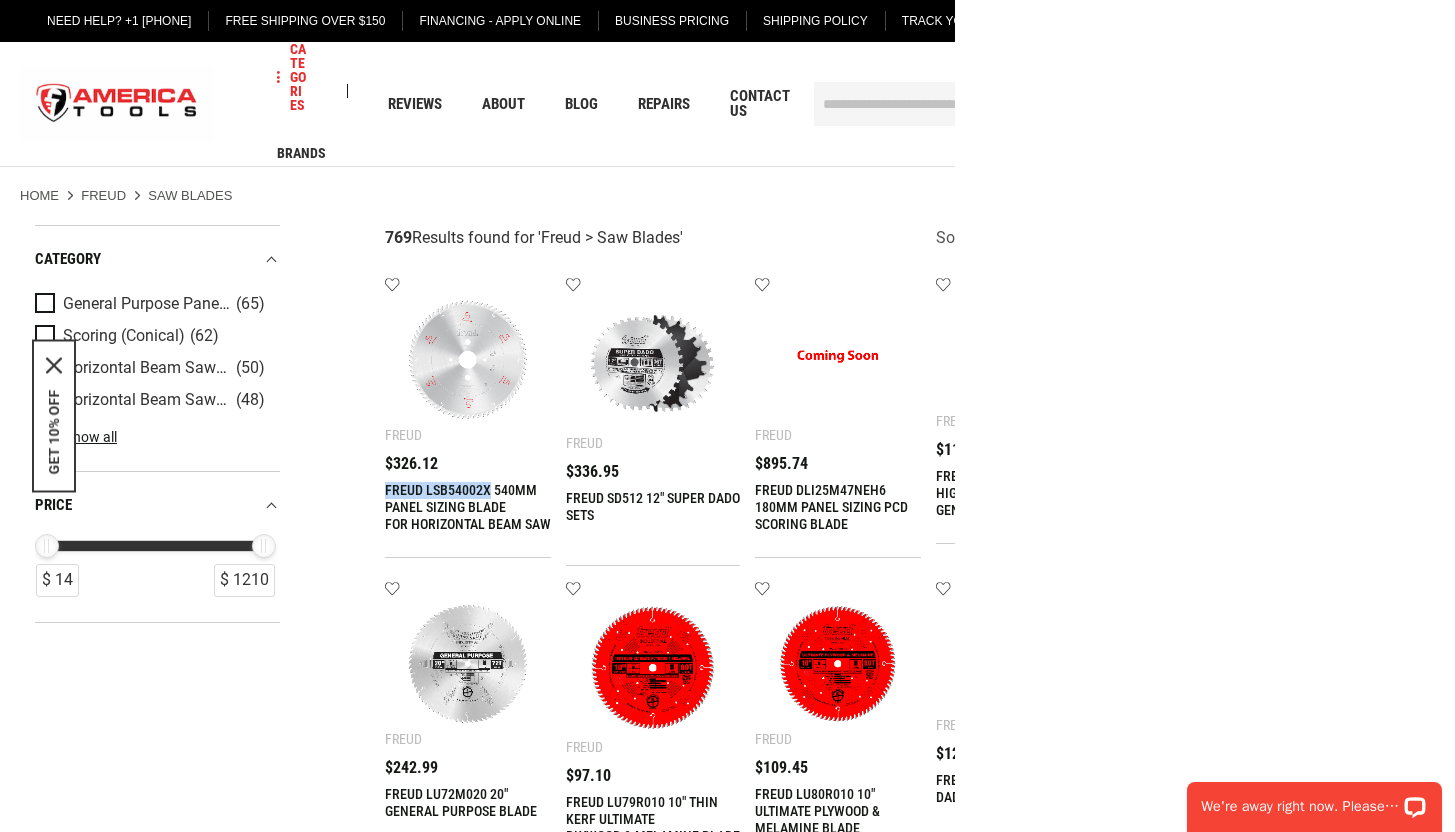 drag, startPoint x: 377, startPoint y: 486, endPoint x: 488, endPoint y: 496, distance: 111.44954 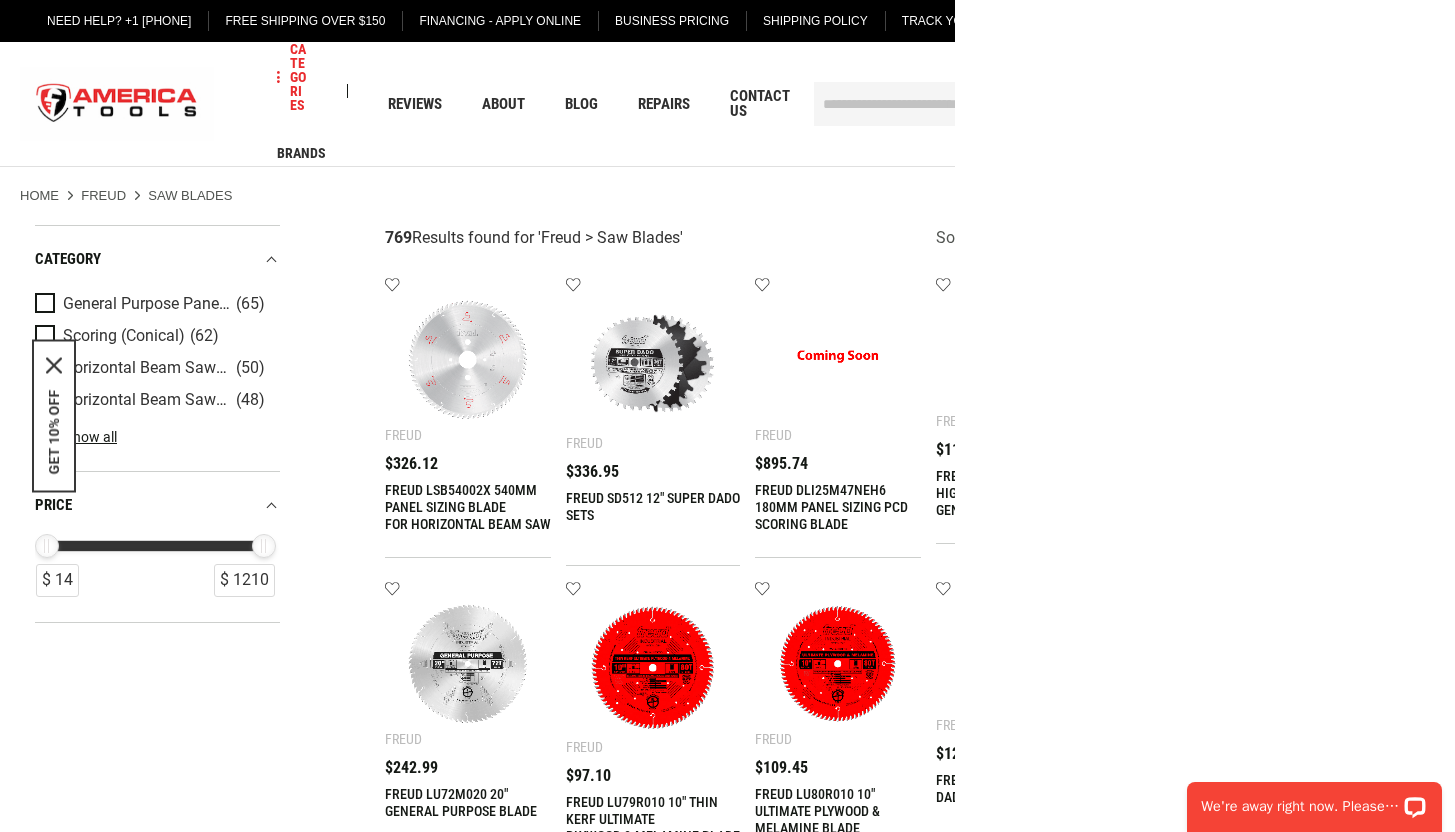 click on "Add to wishlist
Freud
FREUD SD512 12" SUPER DADO SETS
$336.95
Add to Cart" at bounding box center (653, 421) 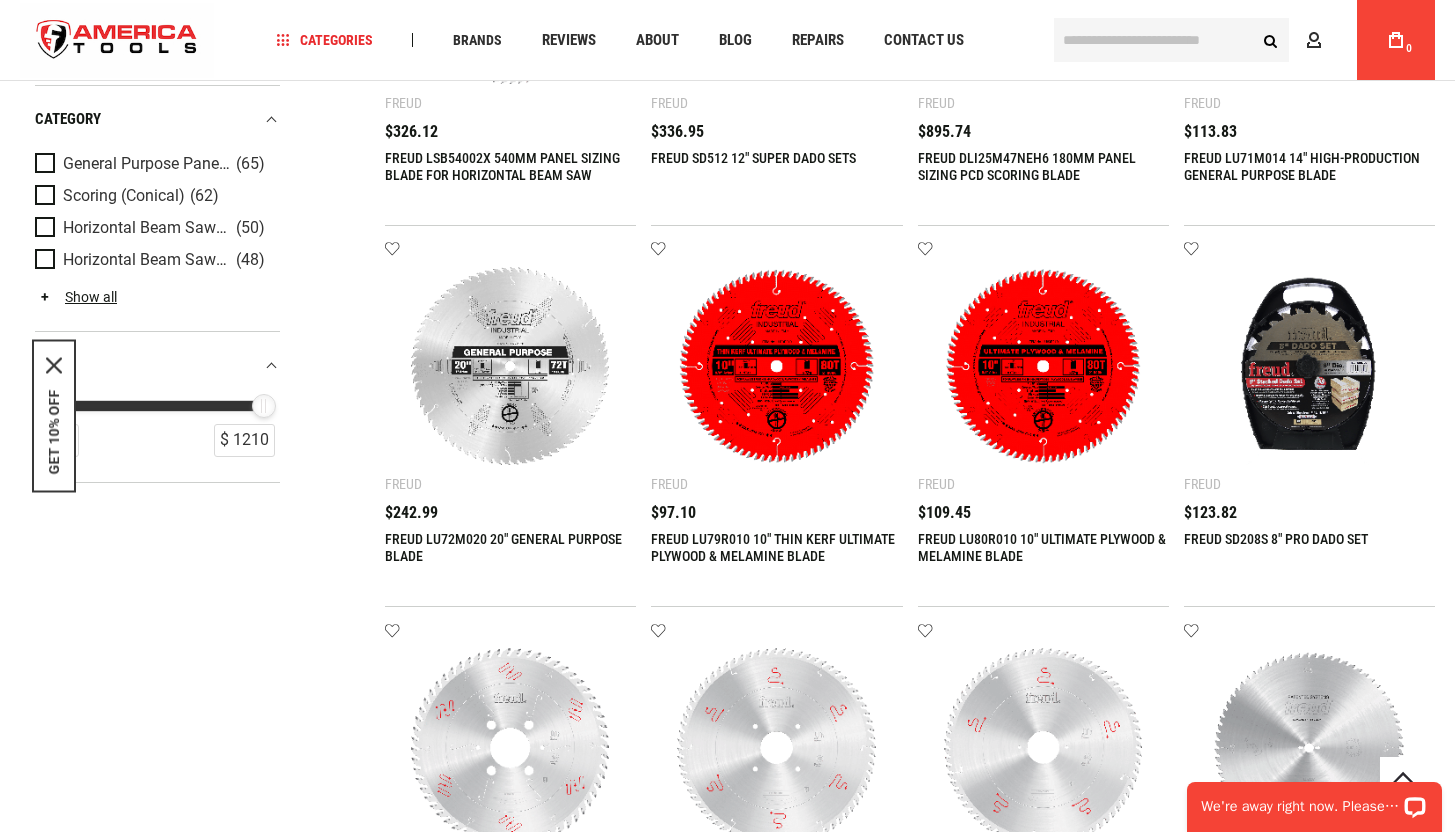 scroll, scrollTop: 1, scrollLeft: 0, axis: vertical 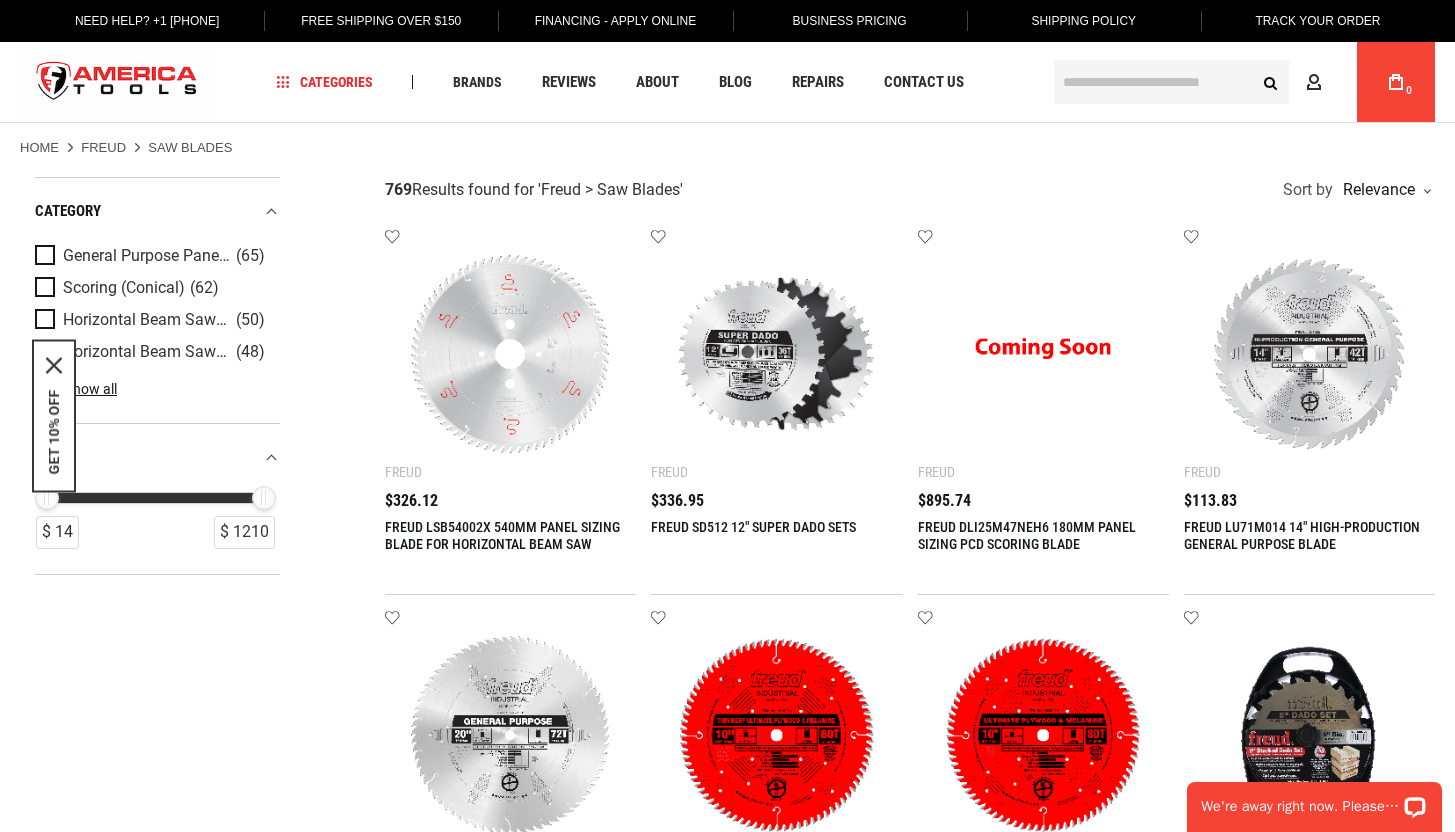click at bounding box center (117, 82) 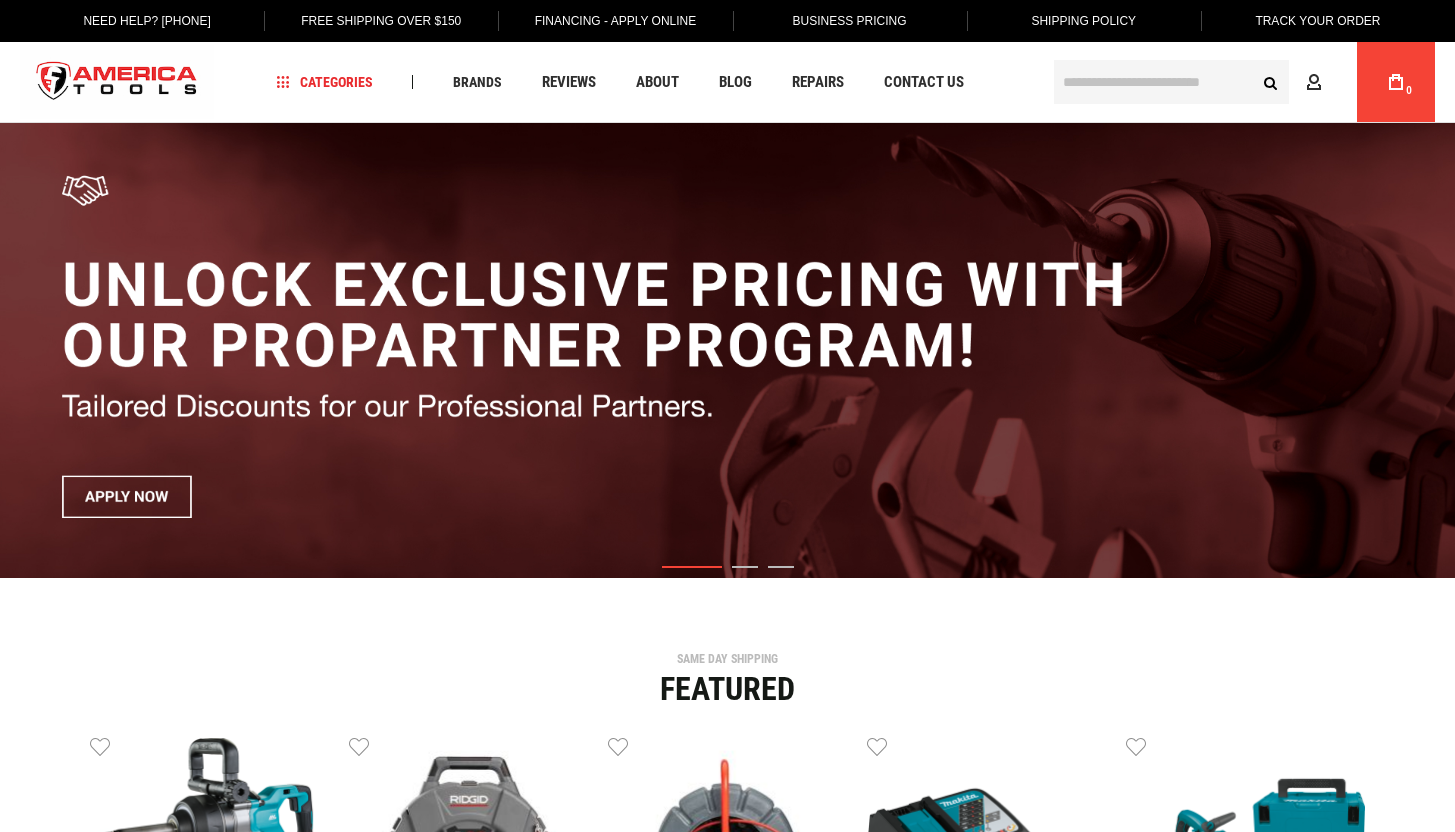 scroll, scrollTop: 0, scrollLeft: 0, axis: both 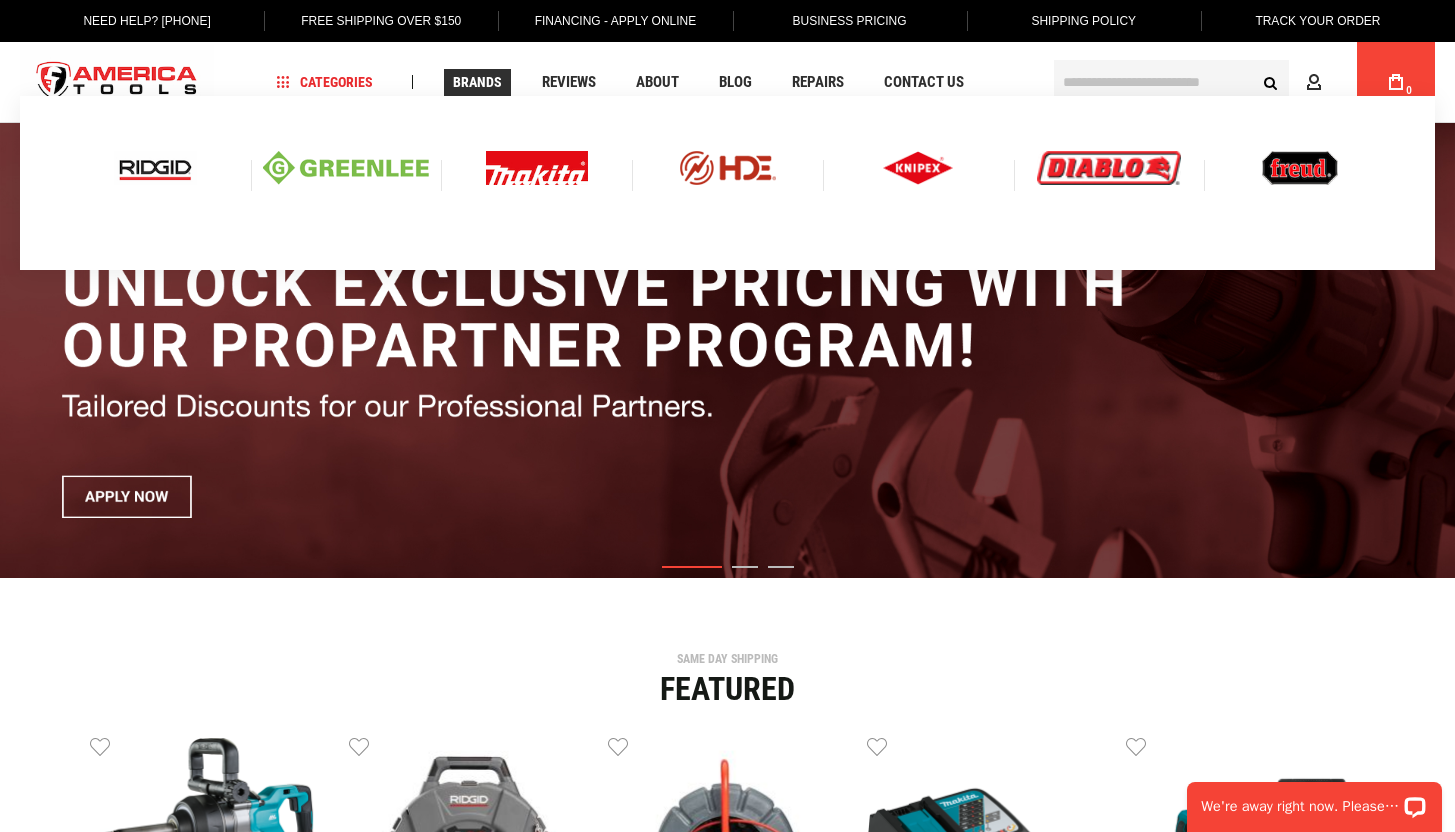 click on "Brands" at bounding box center [477, 82] 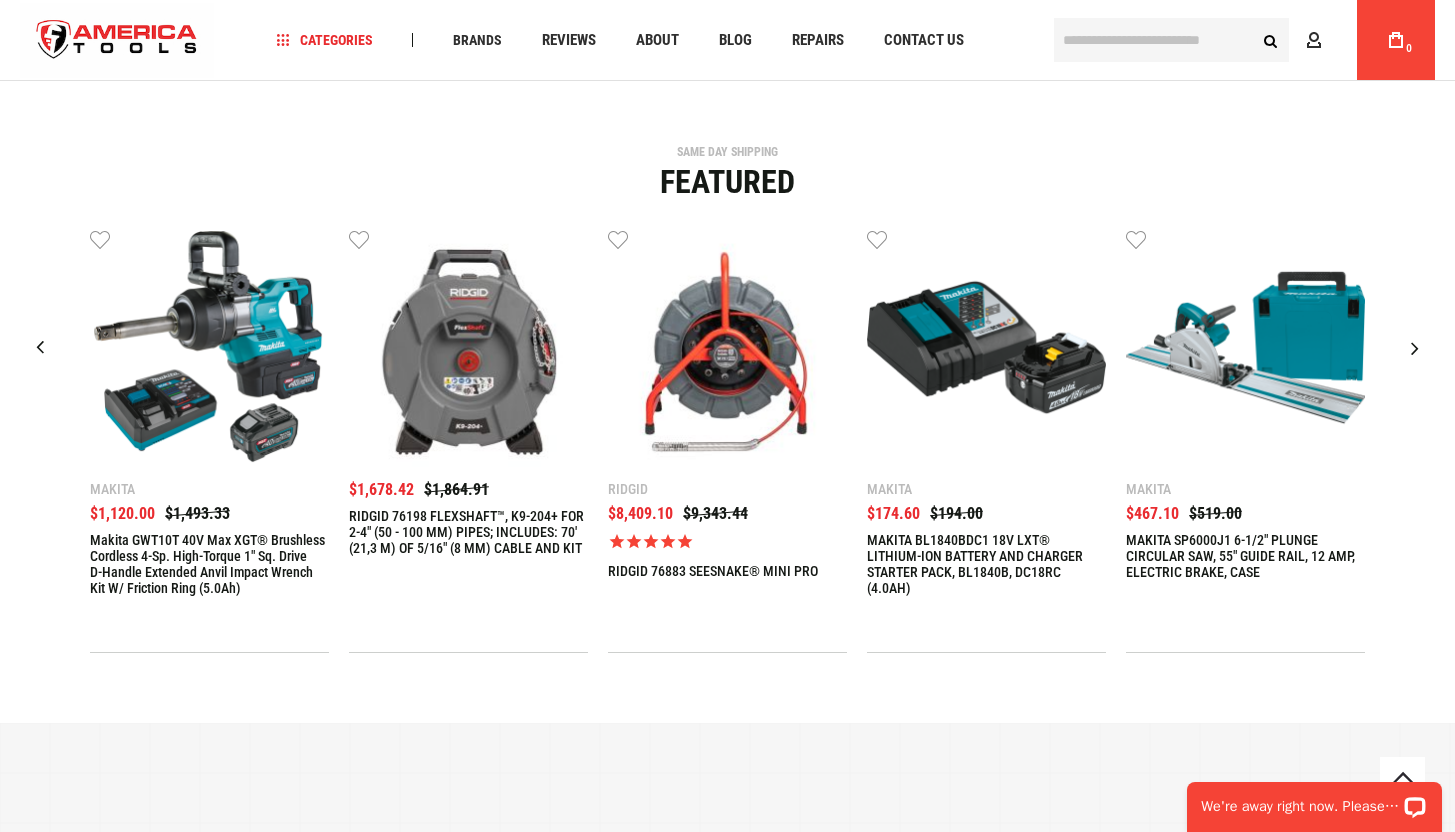 scroll, scrollTop: 397, scrollLeft: 0, axis: vertical 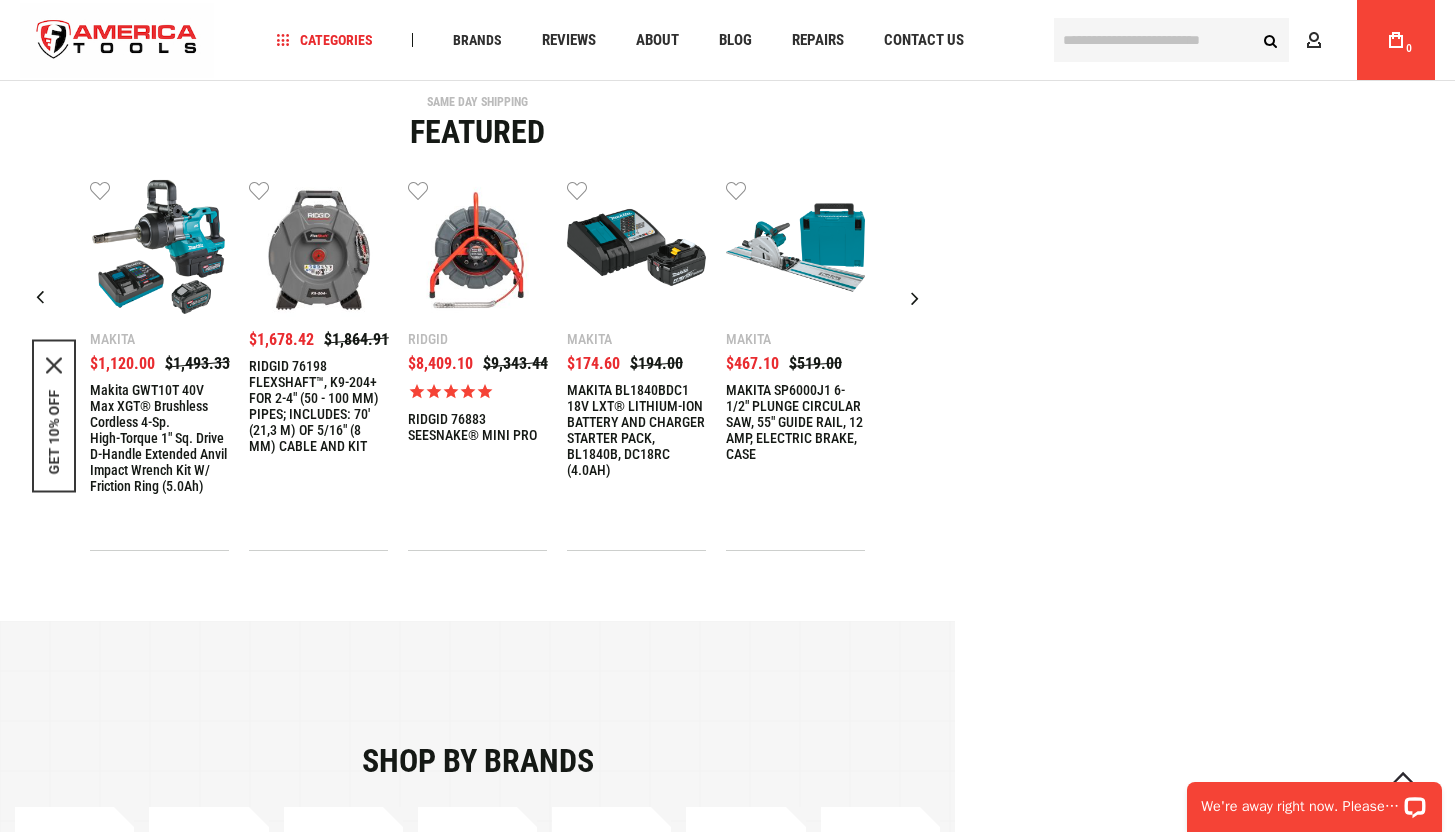 click at bounding box center [795, 247] 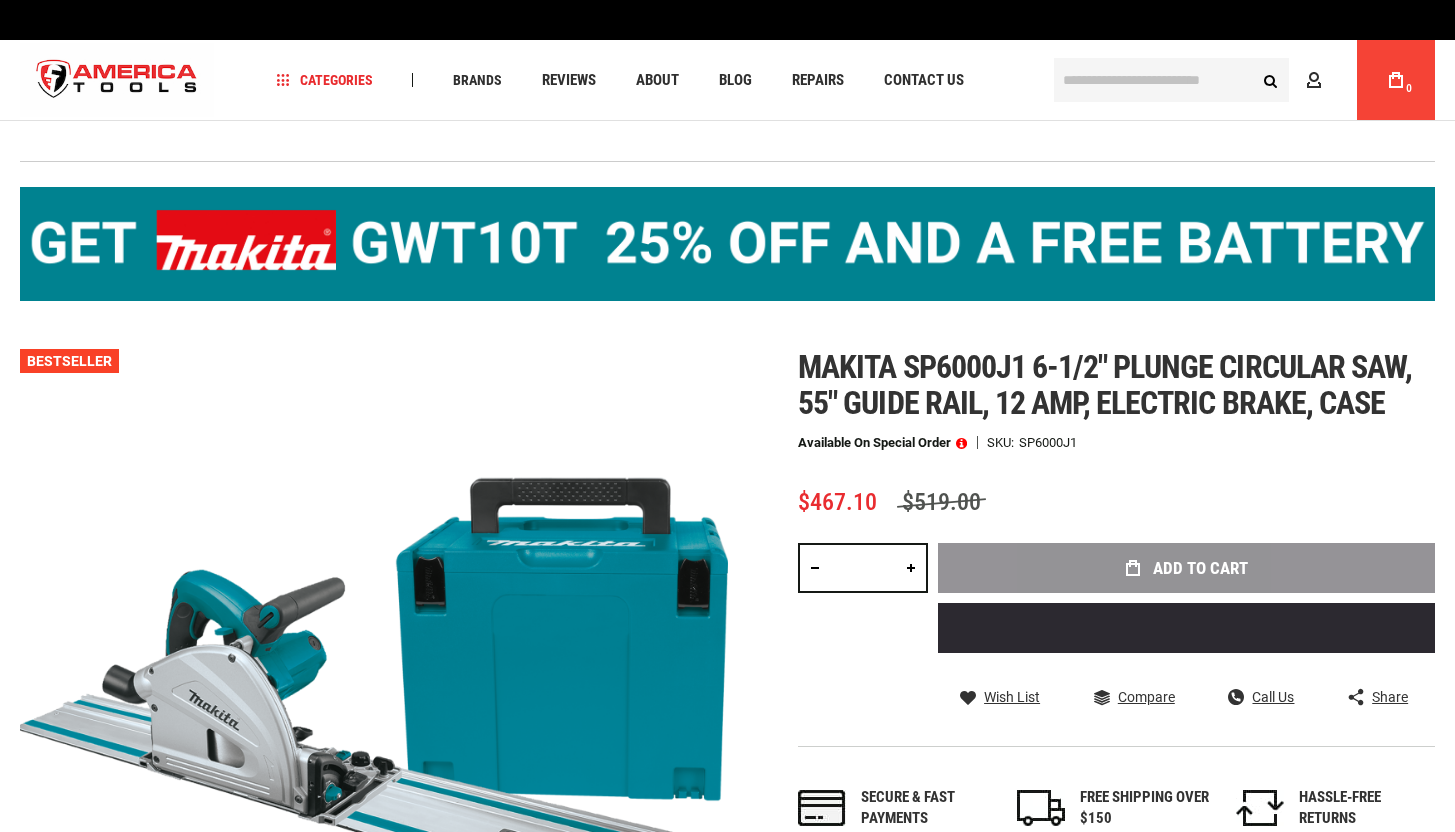 scroll, scrollTop: 0, scrollLeft: 0, axis: both 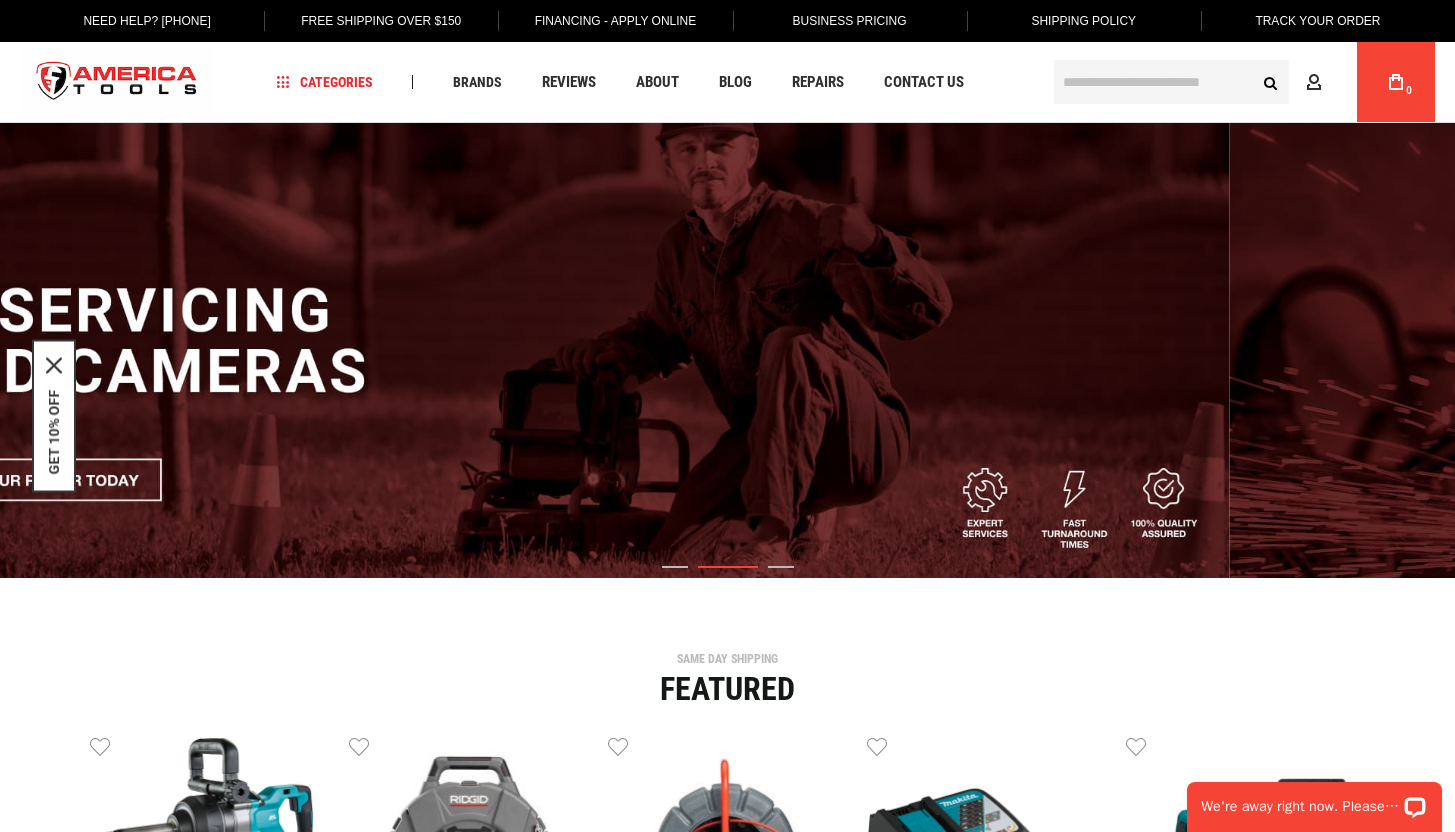click at bounding box center (501, 350) 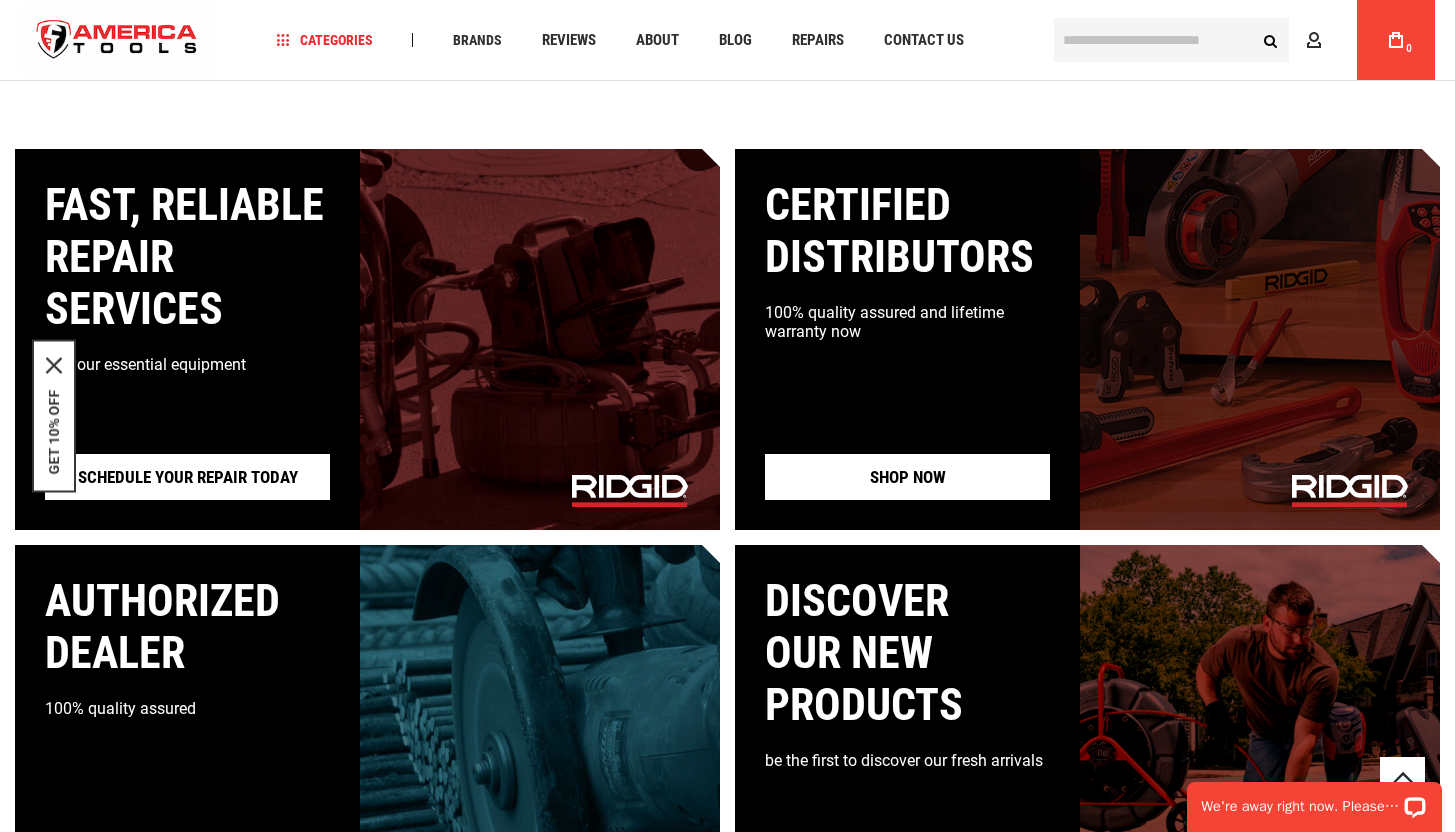 scroll, scrollTop: 1721, scrollLeft: 0, axis: vertical 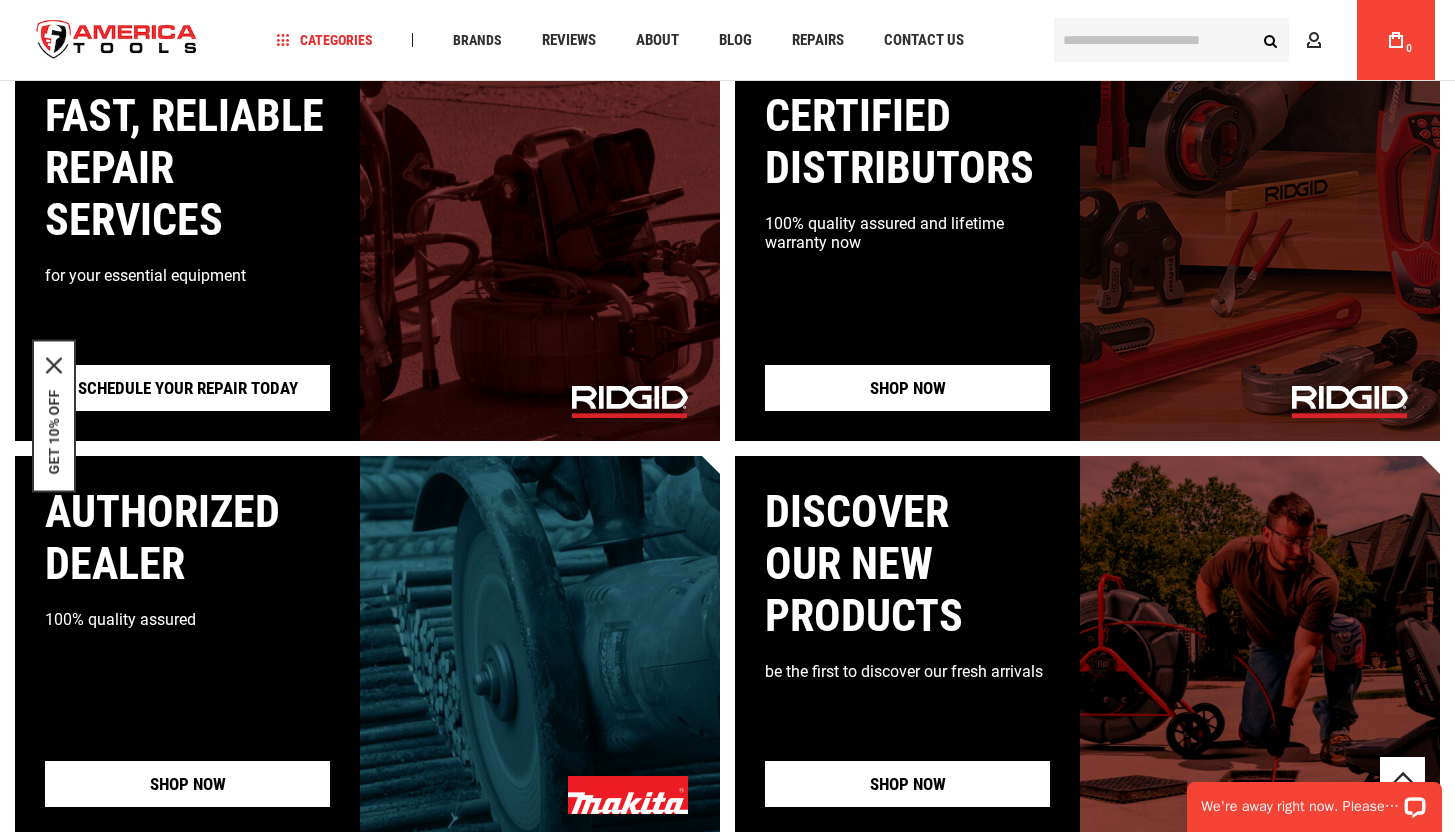 click on "Shop now" at bounding box center [907, 388] 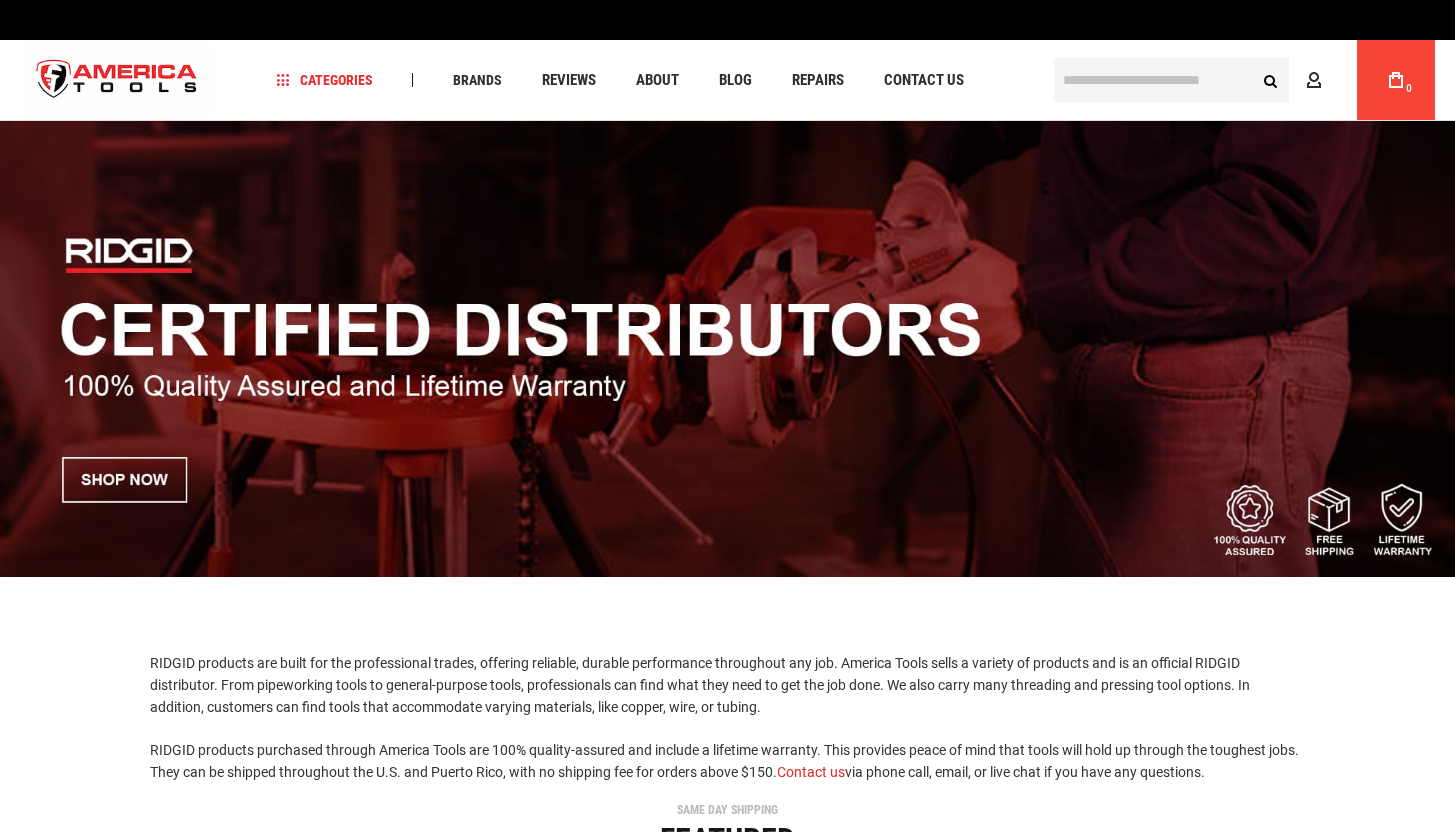 scroll, scrollTop: 0, scrollLeft: 0, axis: both 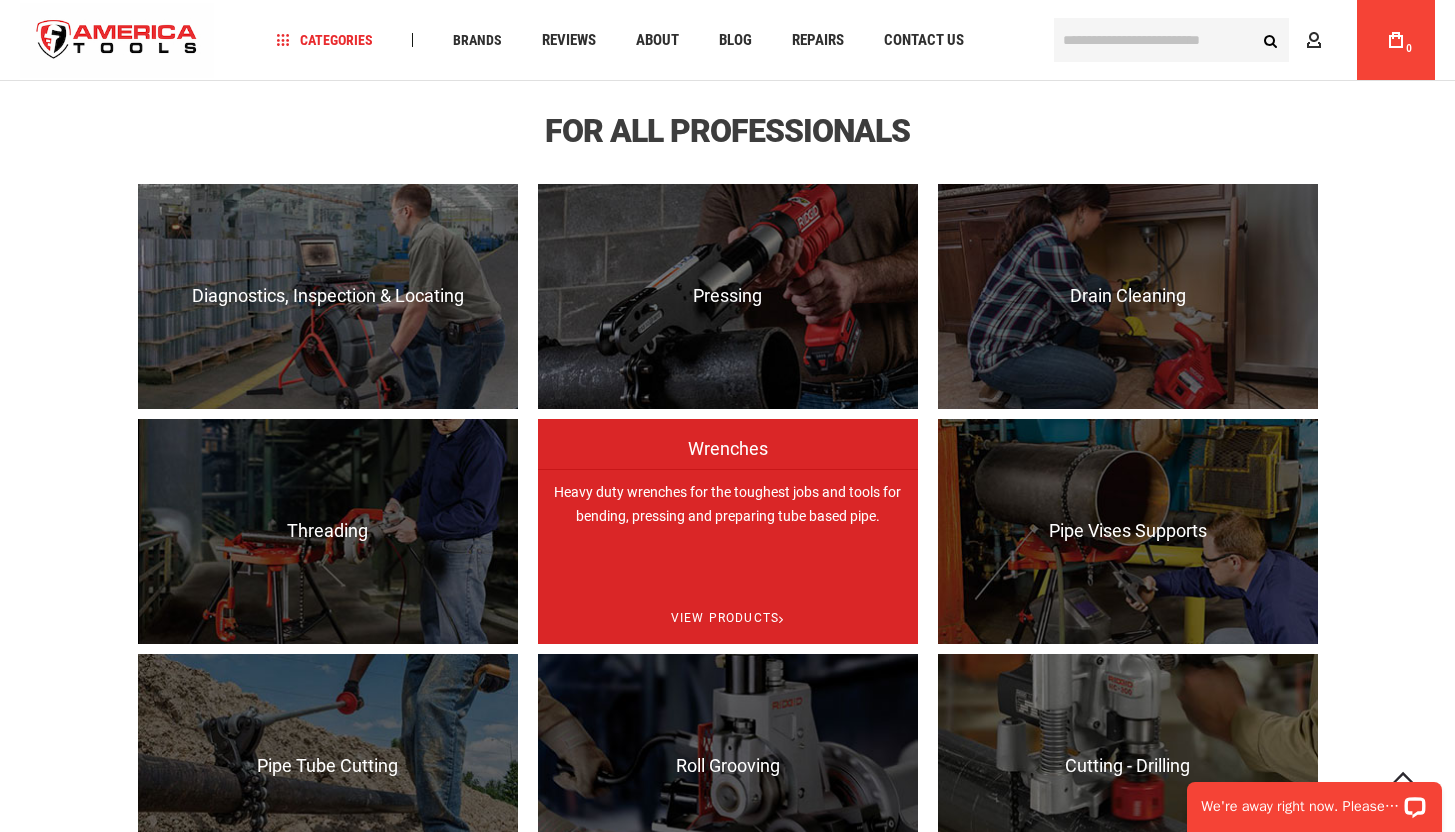 click on "Heavy duty wrenches for the toughest jobs and tools for bending, pressing and preparing tube based pipe." at bounding box center (728, 581) 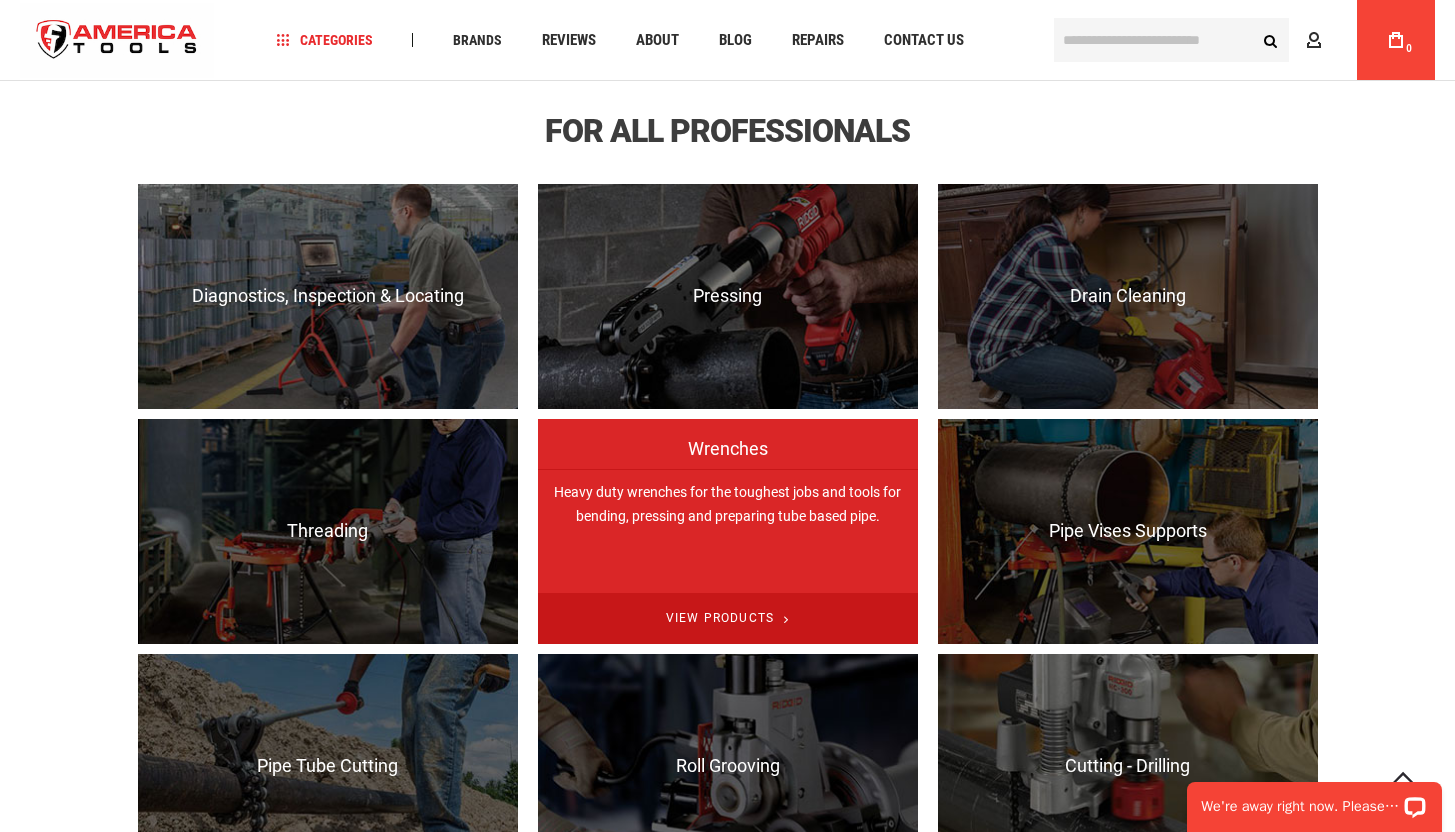 click on "View Products" at bounding box center (728, 618) 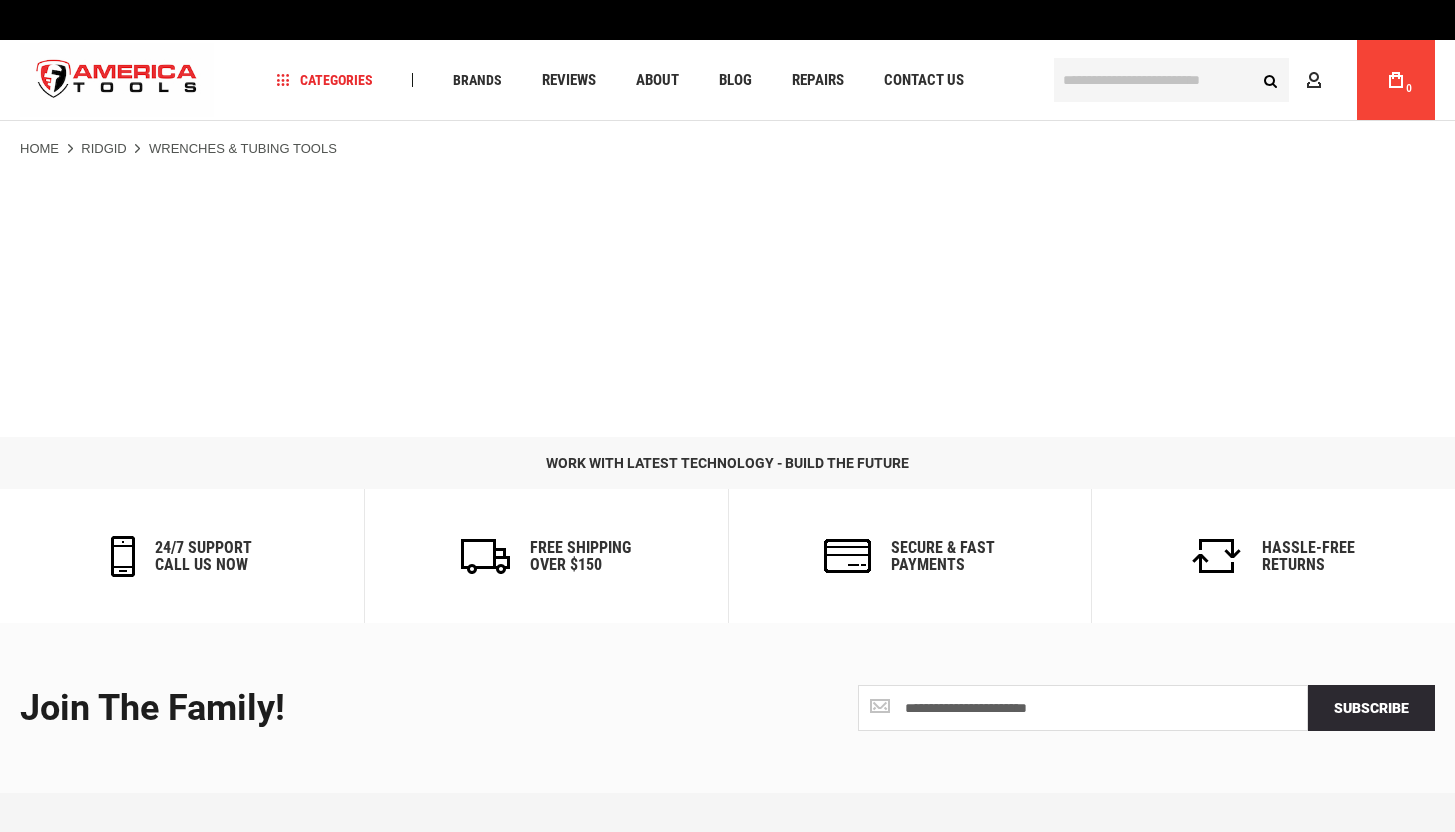 scroll, scrollTop: 32, scrollLeft: 0, axis: vertical 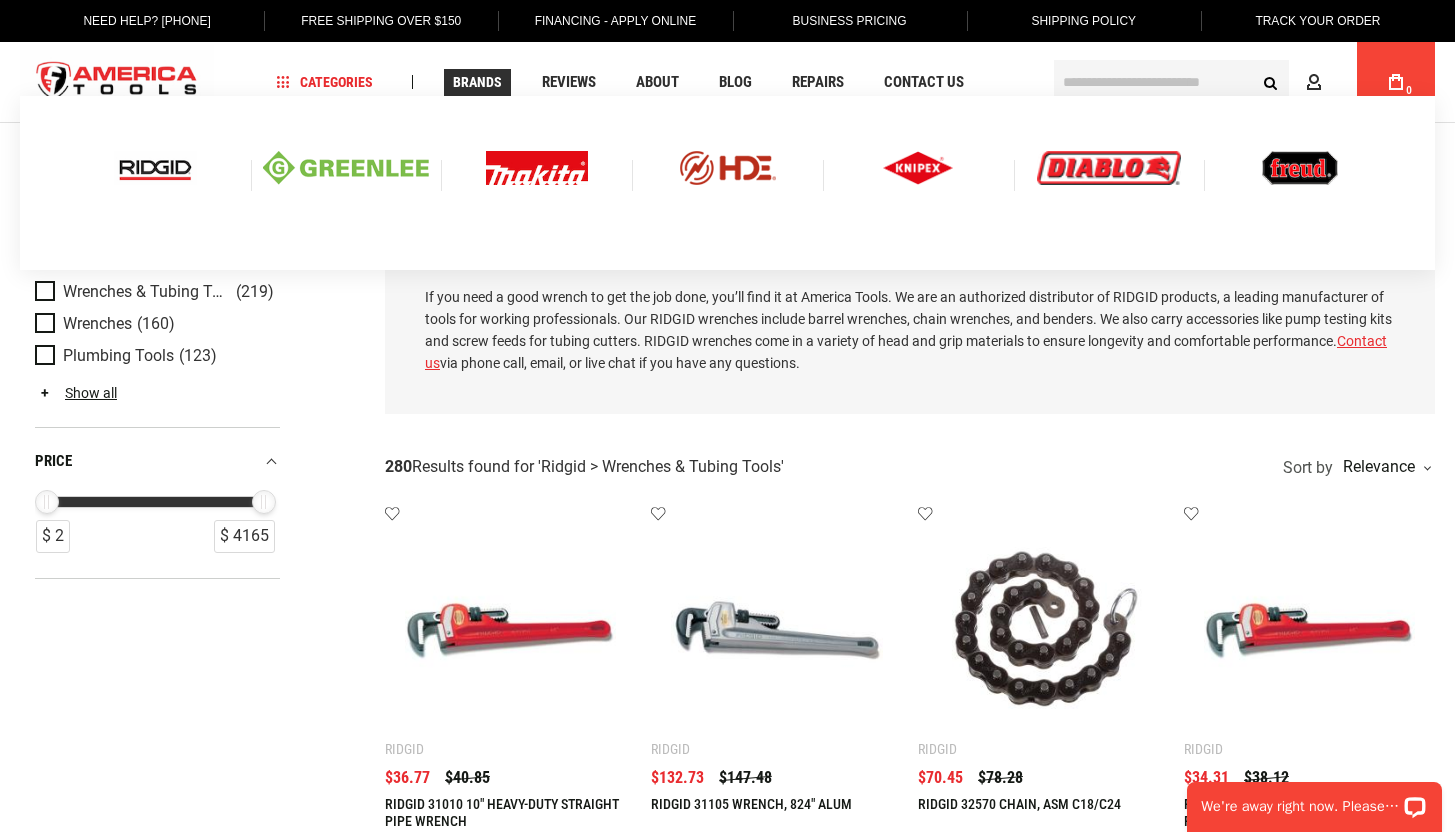 click at bounding box center [155, 168] 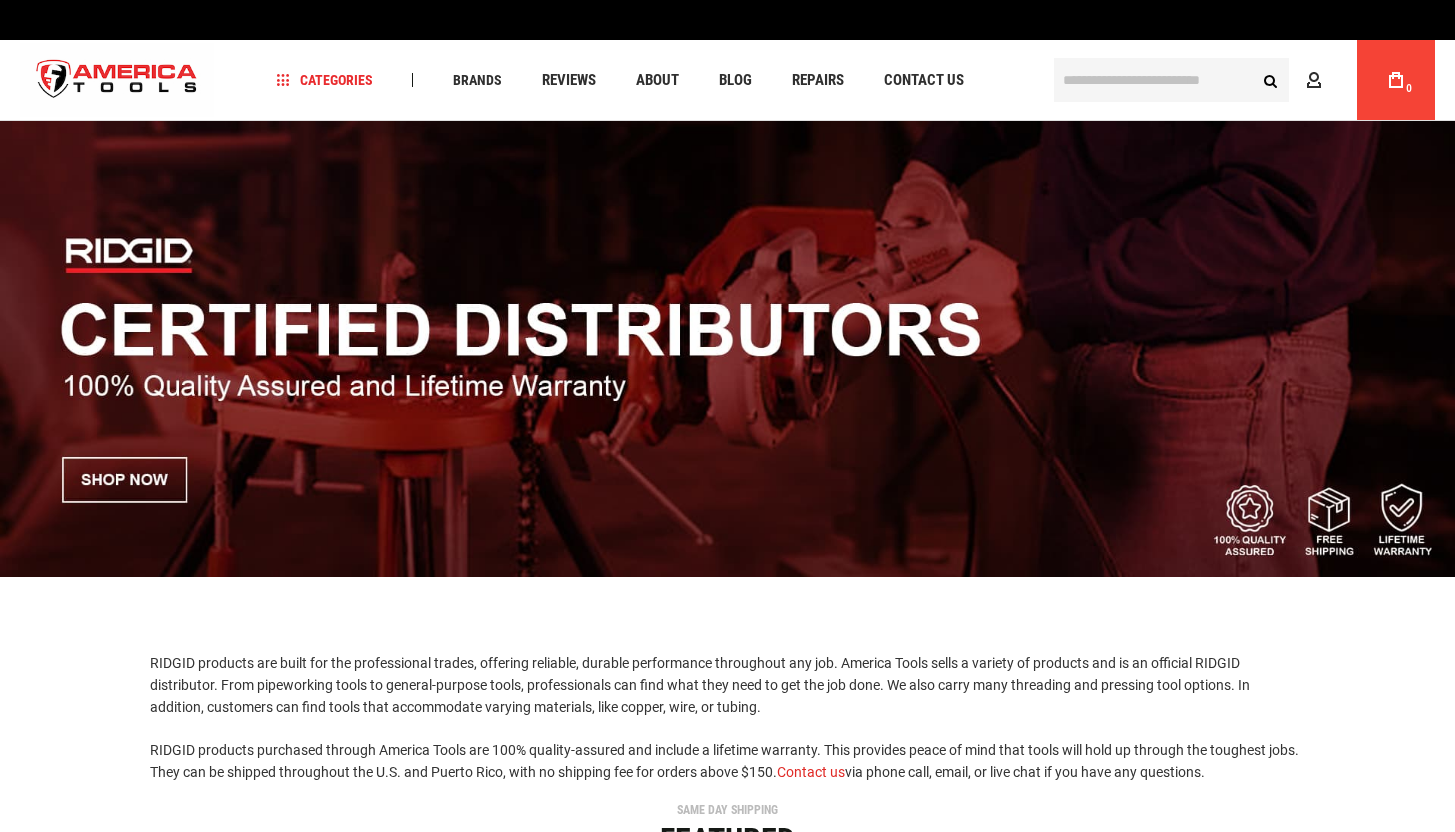 scroll, scrollTop: 0, scrollLeft: 0, axis: both 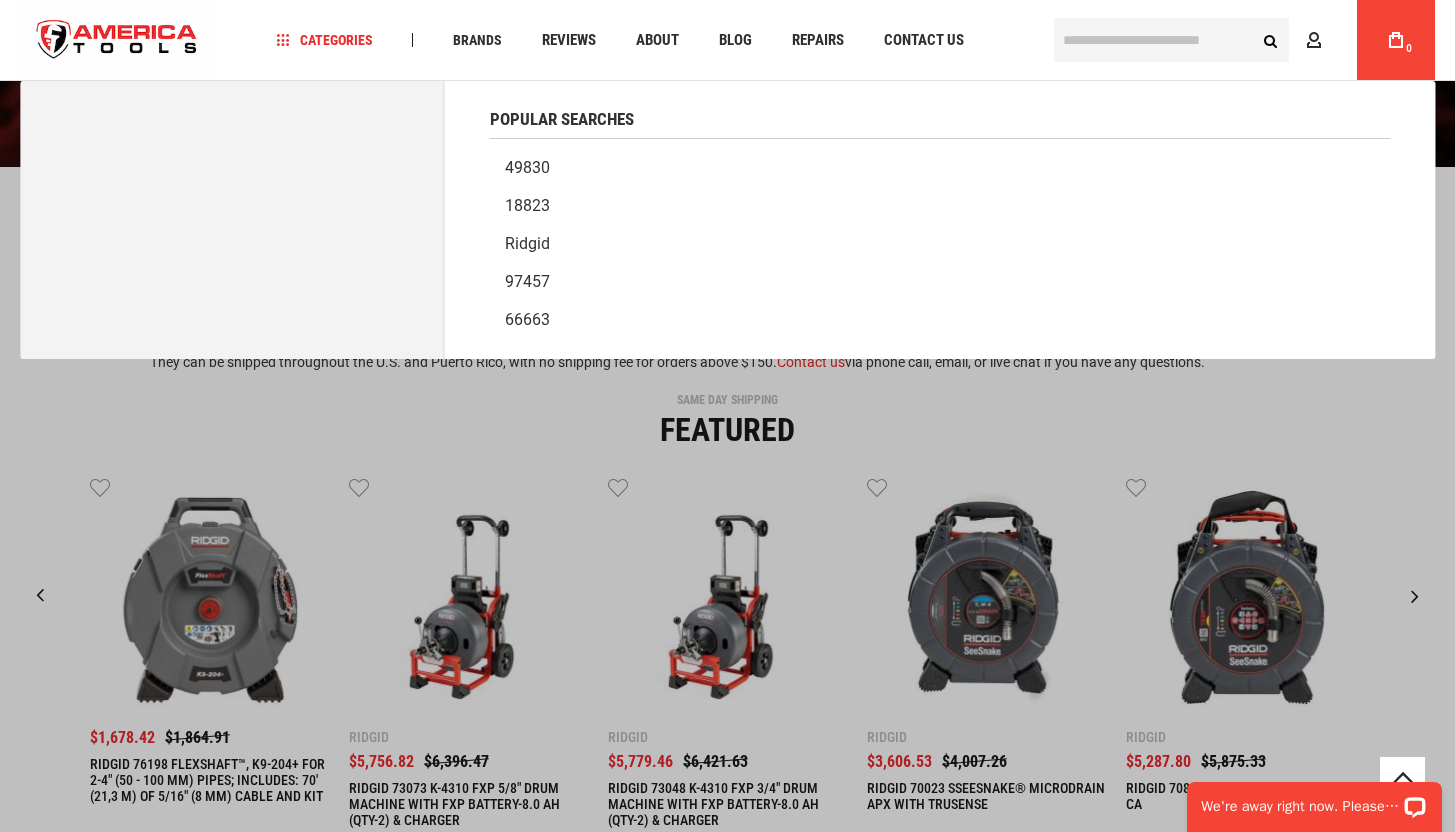 click at bounding box center [1171, 40] 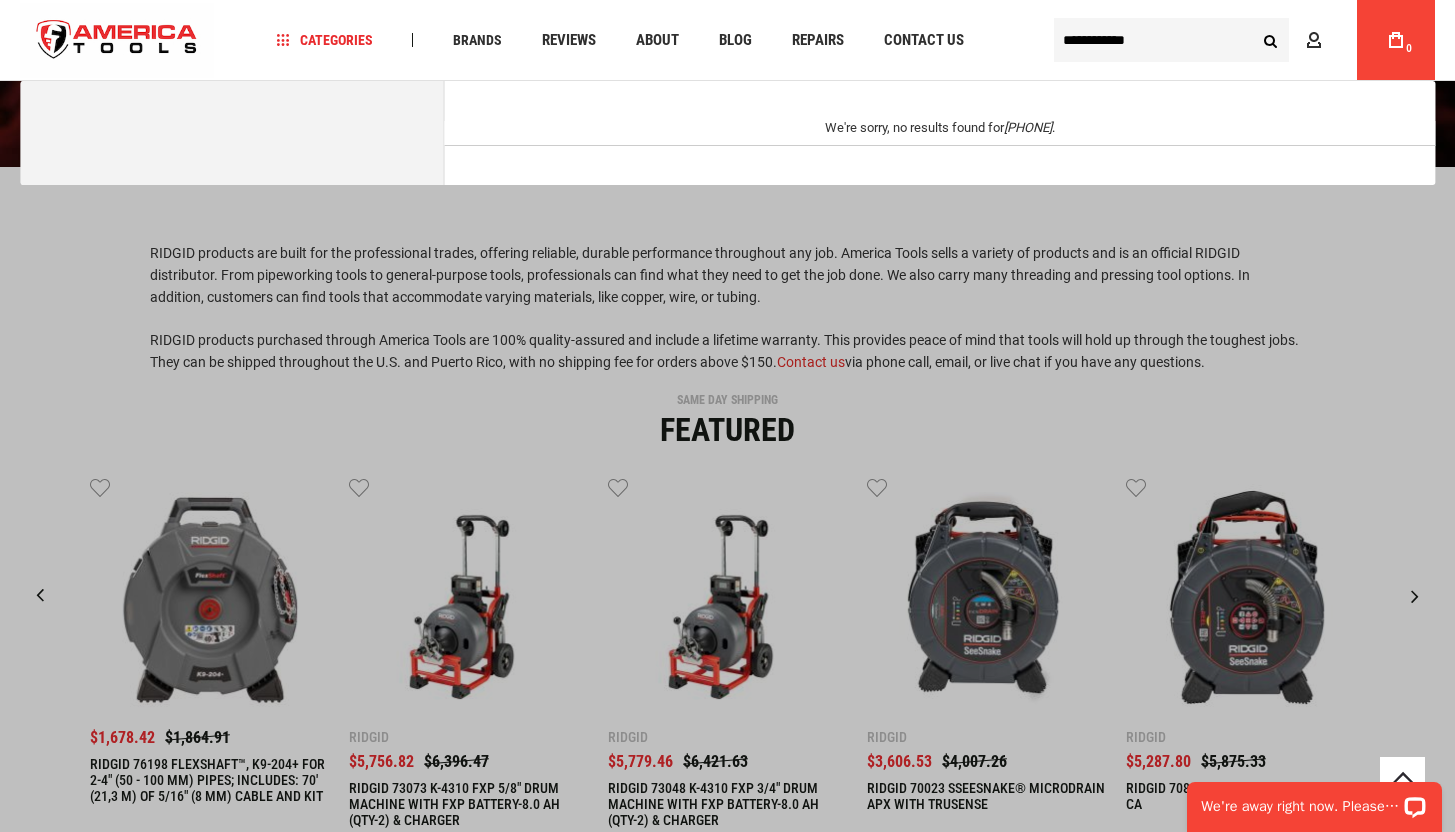 click on "**********" at bounding box center [1171, 40] 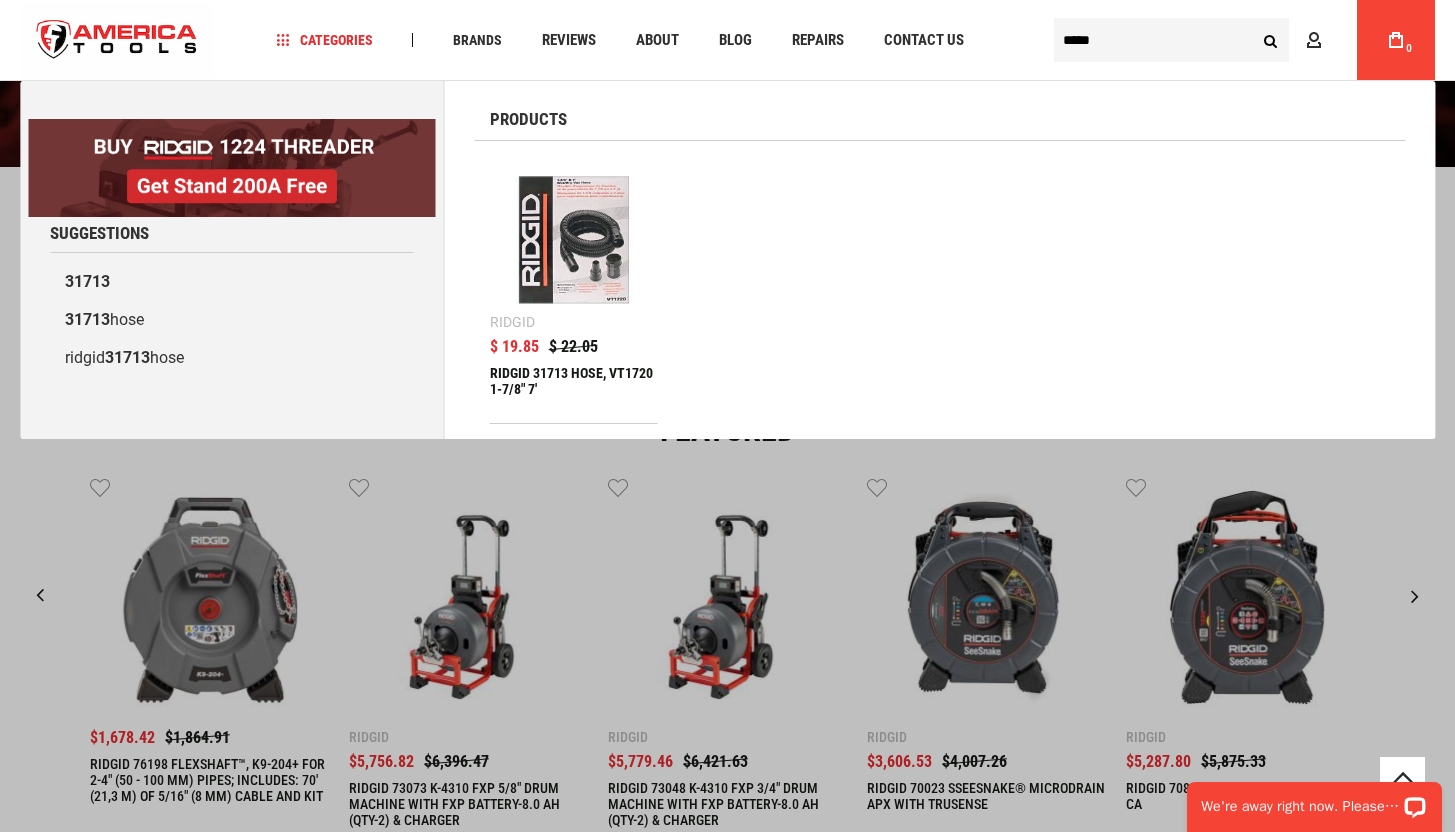 type on "*****" 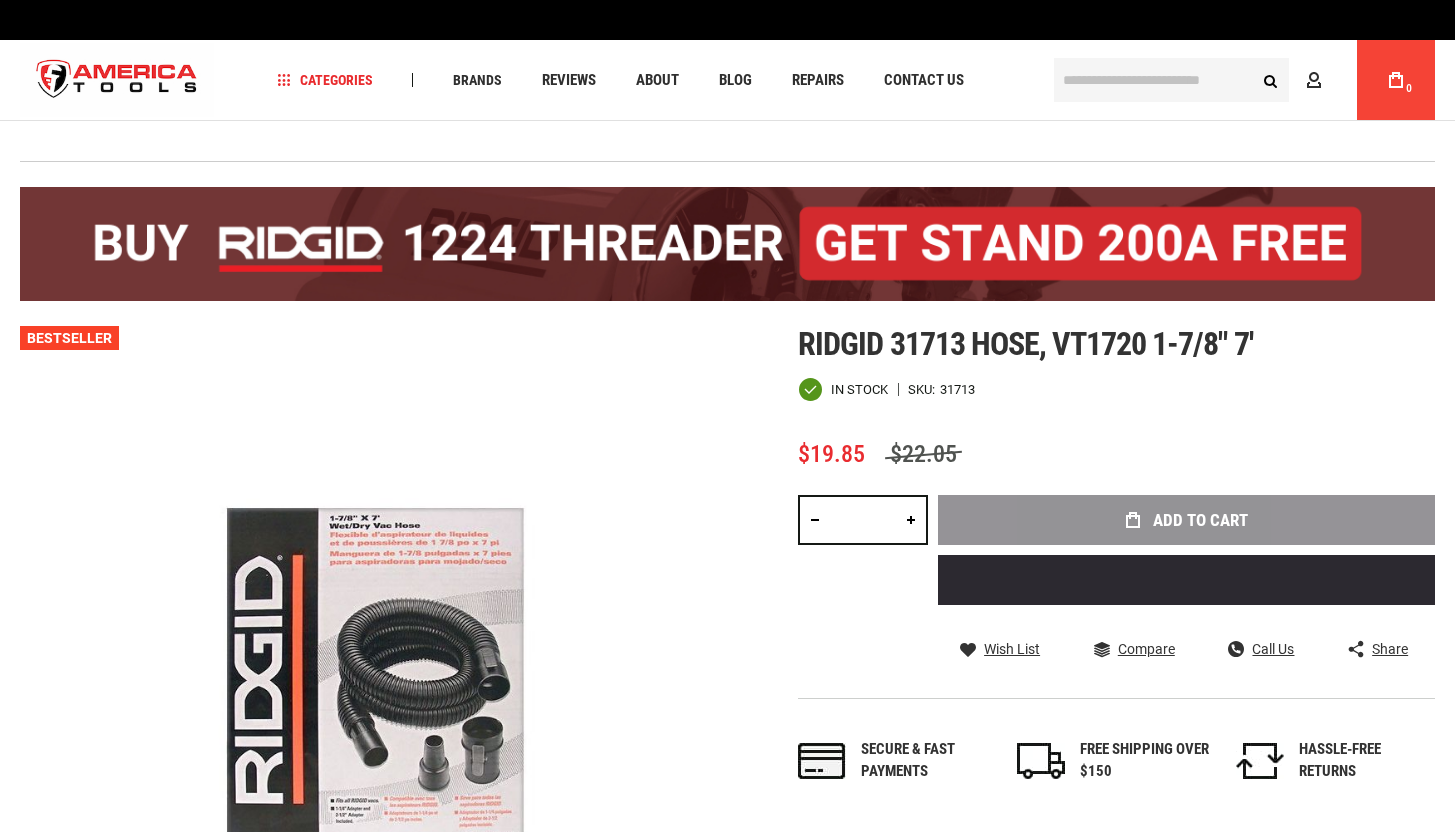 scroll, scrollTop: 0, scrollLeft: 0, axis: both 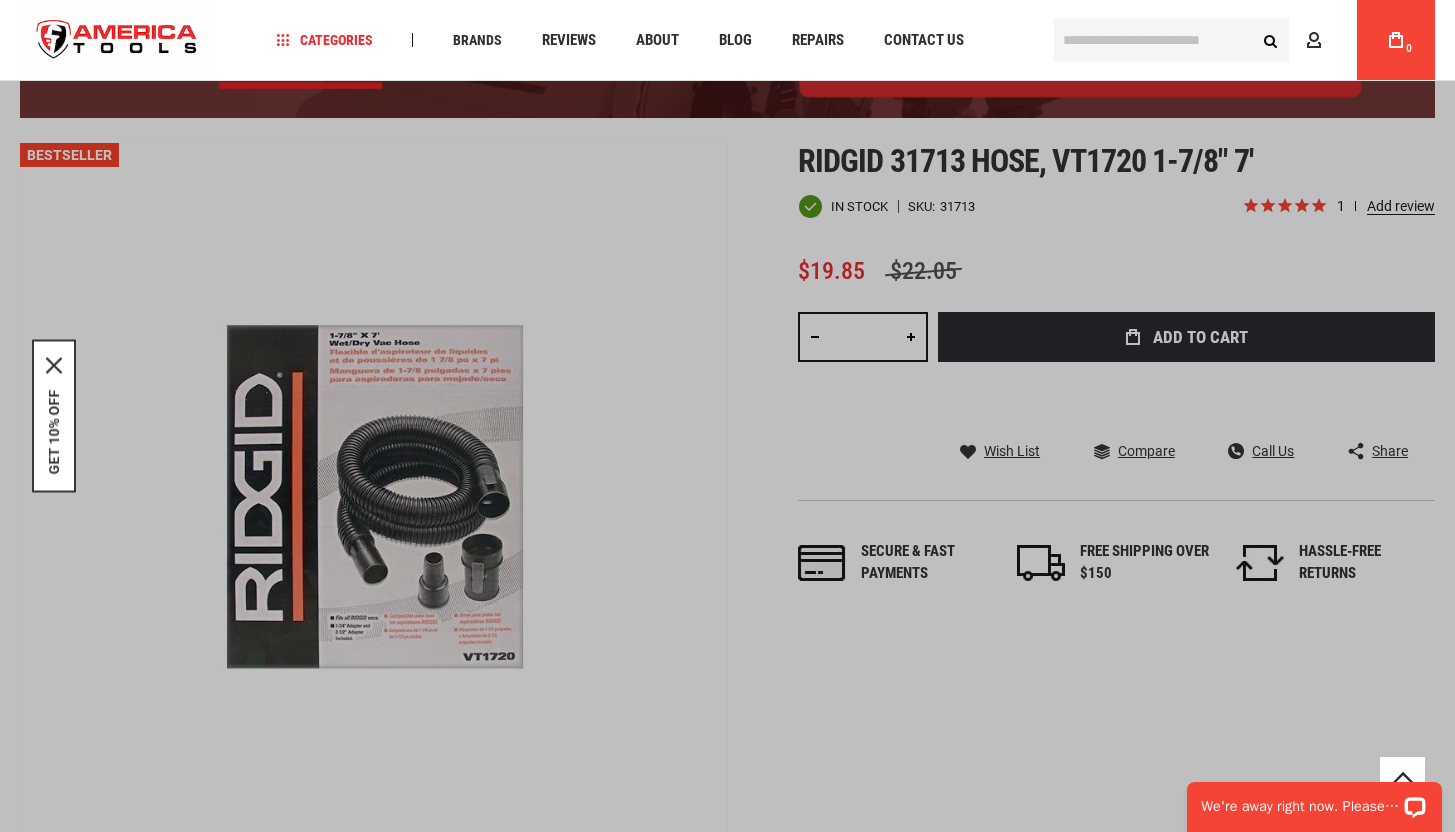 click at bounding box center [1171, 40] 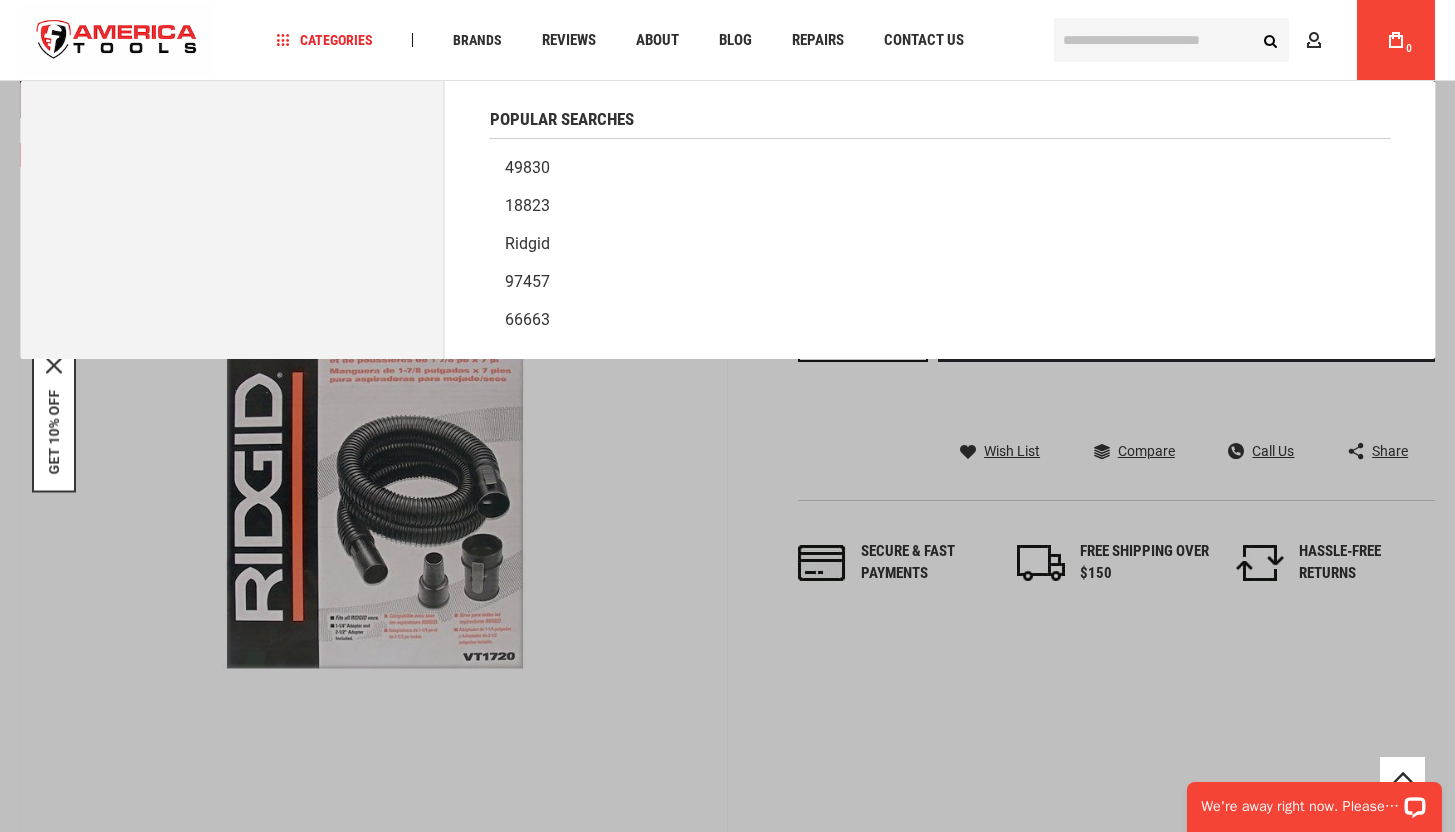 paste on "**********" 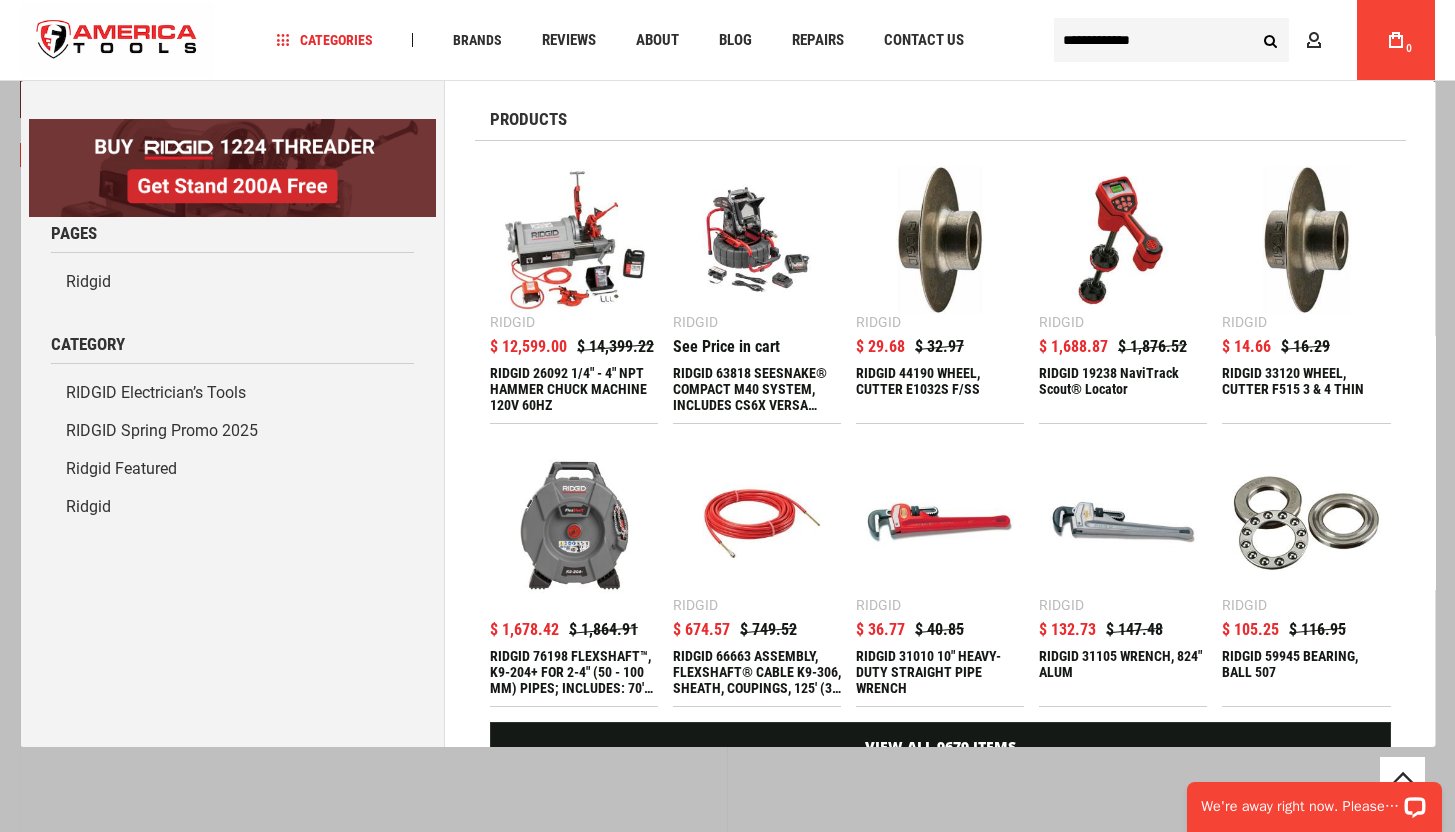 click on "**********" at bounding box center (1171, 40) 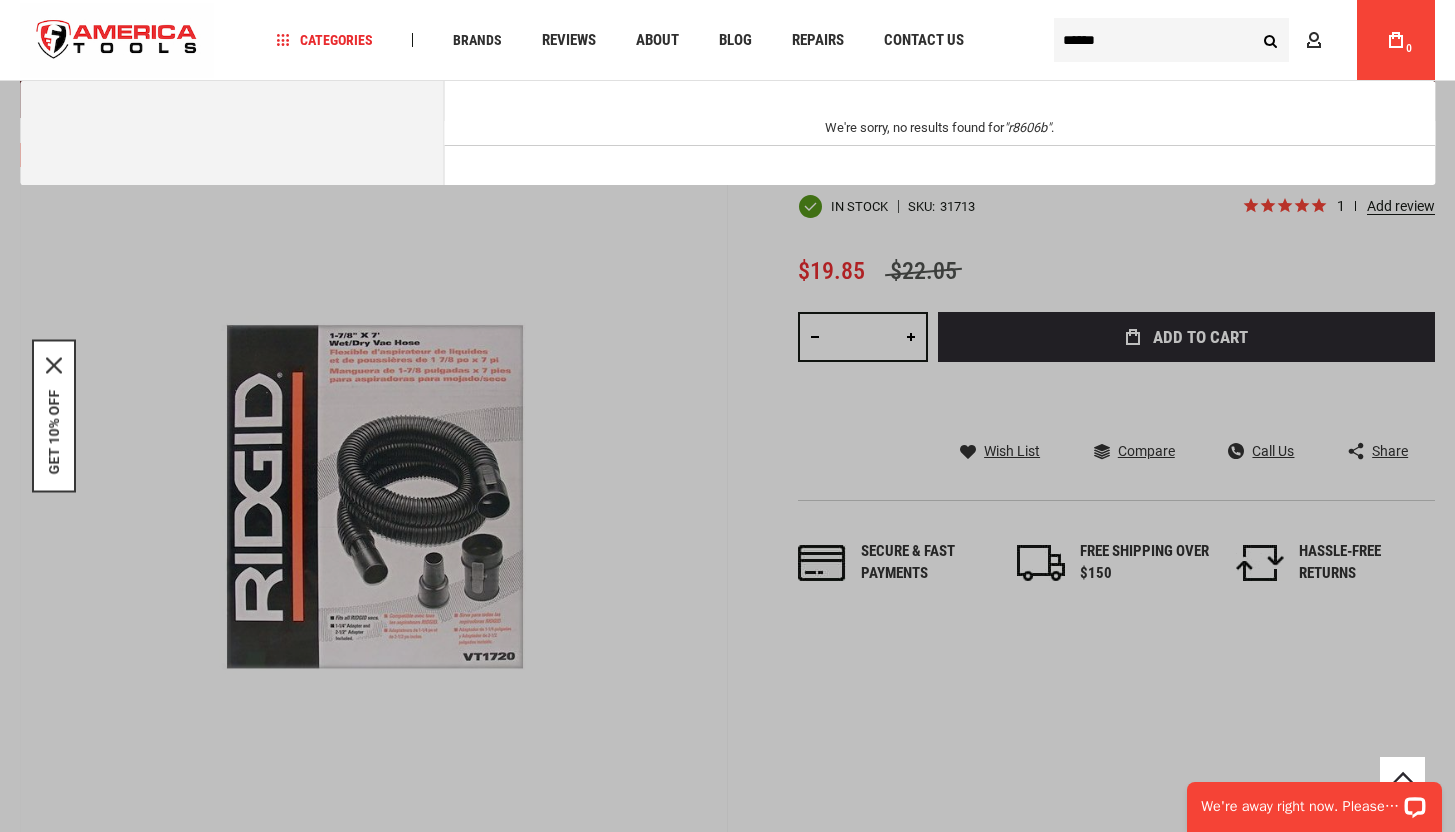 click on "******" at bounding box center (1171, 40) 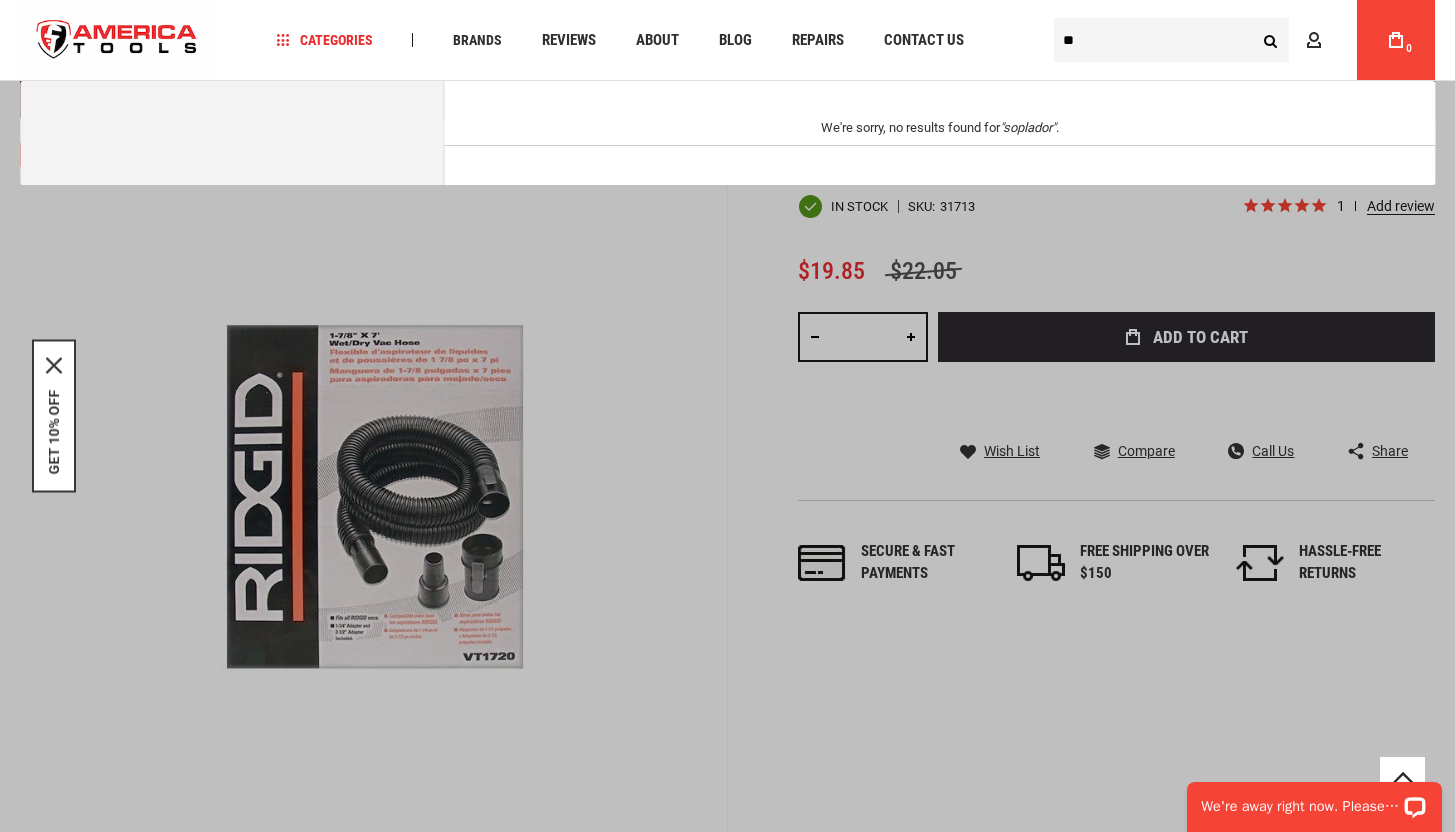 type on "*" 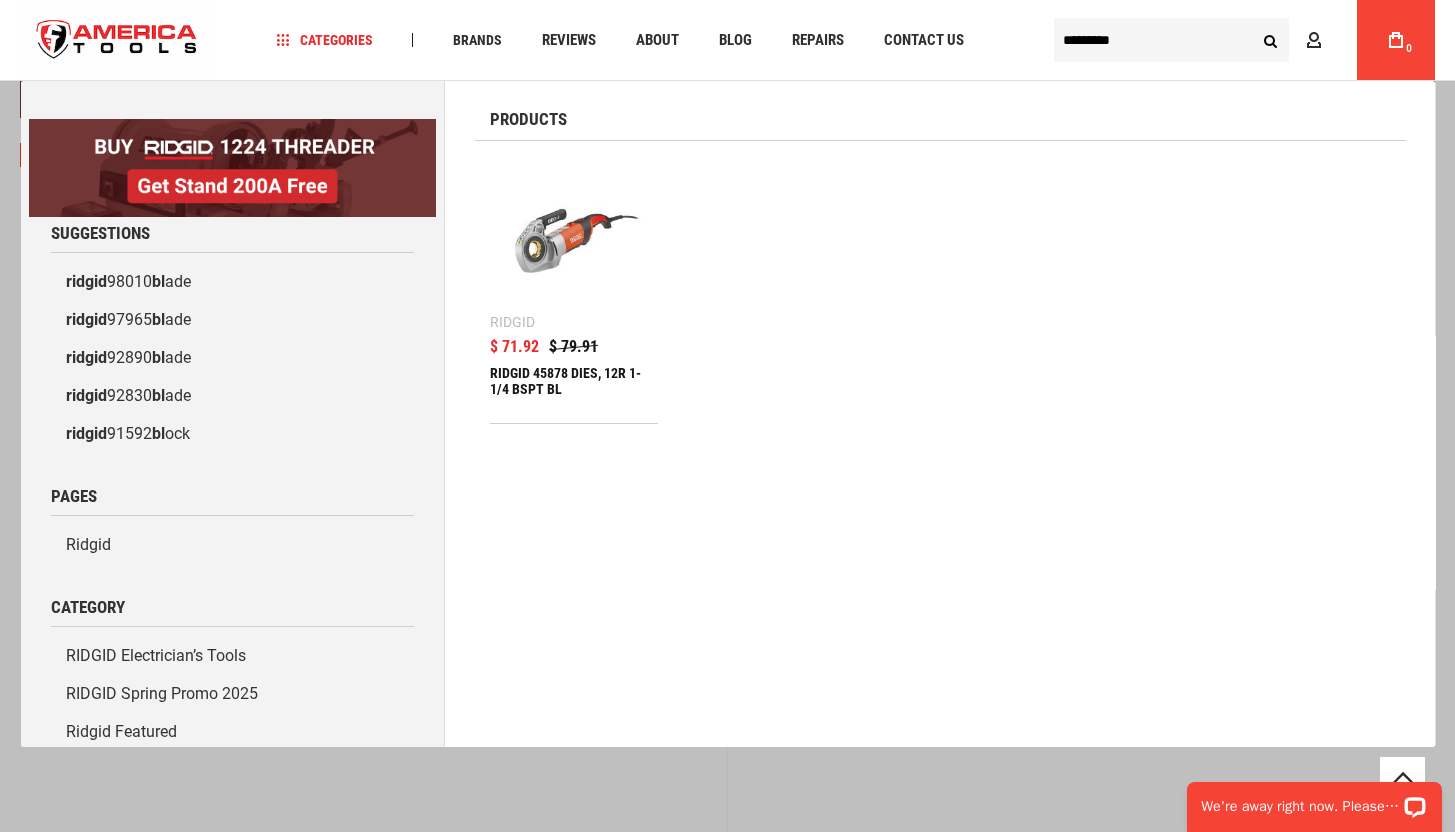 type on "*********" 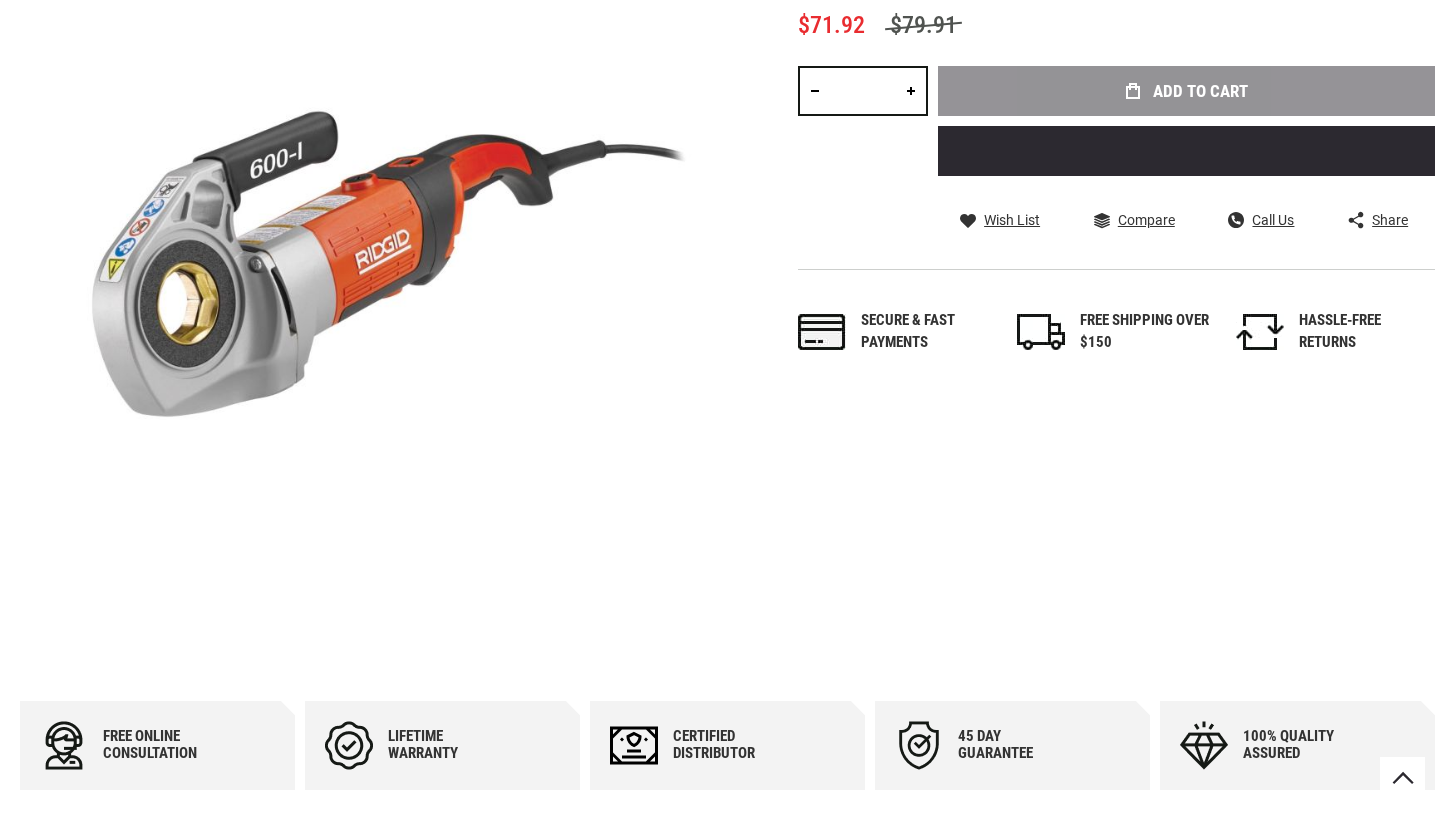 scroll, scrollTop: 436, scrollLeft: 0, axis: vertical 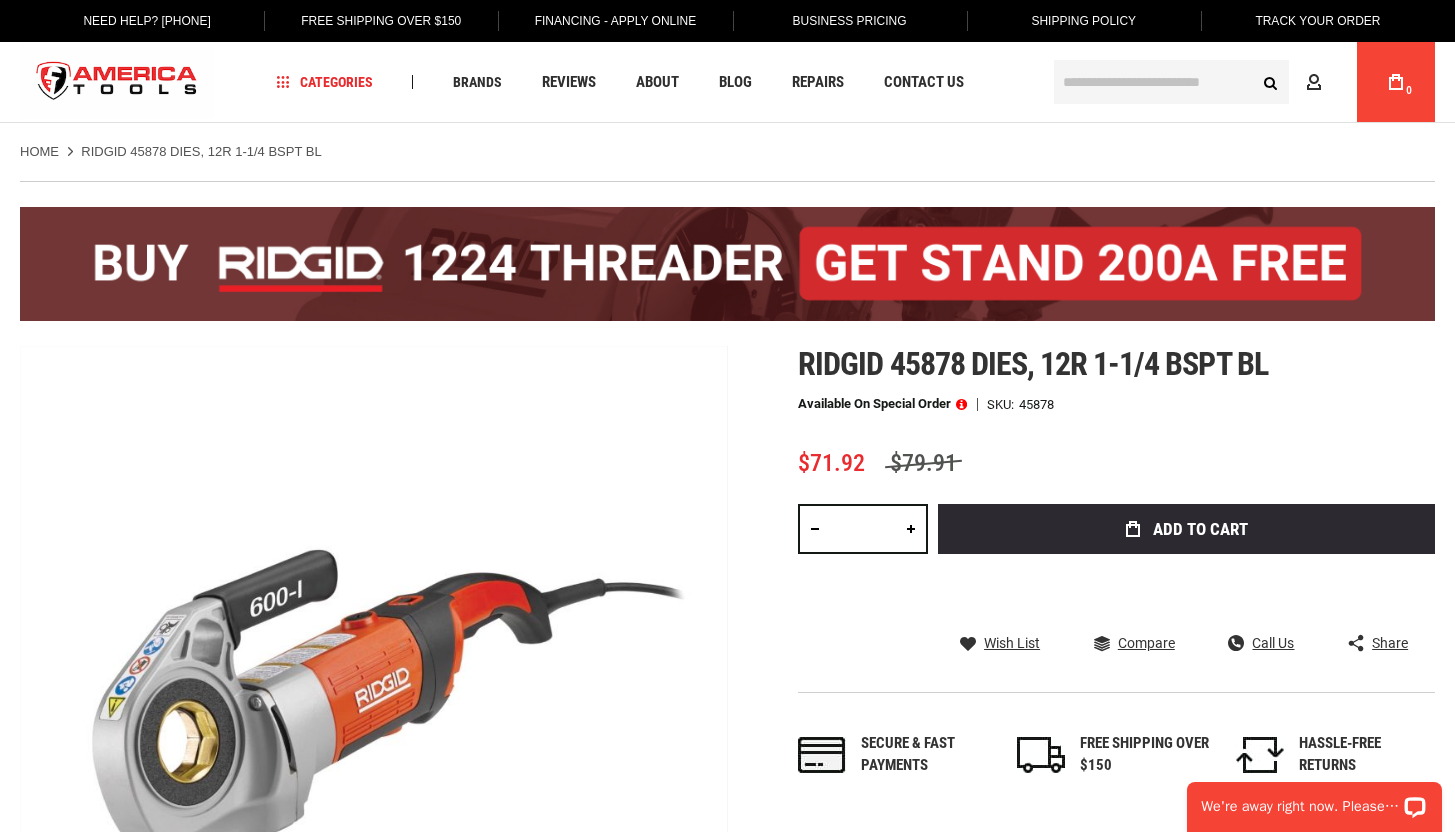 click on "Ridgid 45878 dies, 12r 1-1/4 bspt bl" at bounding box center [1032, 364] 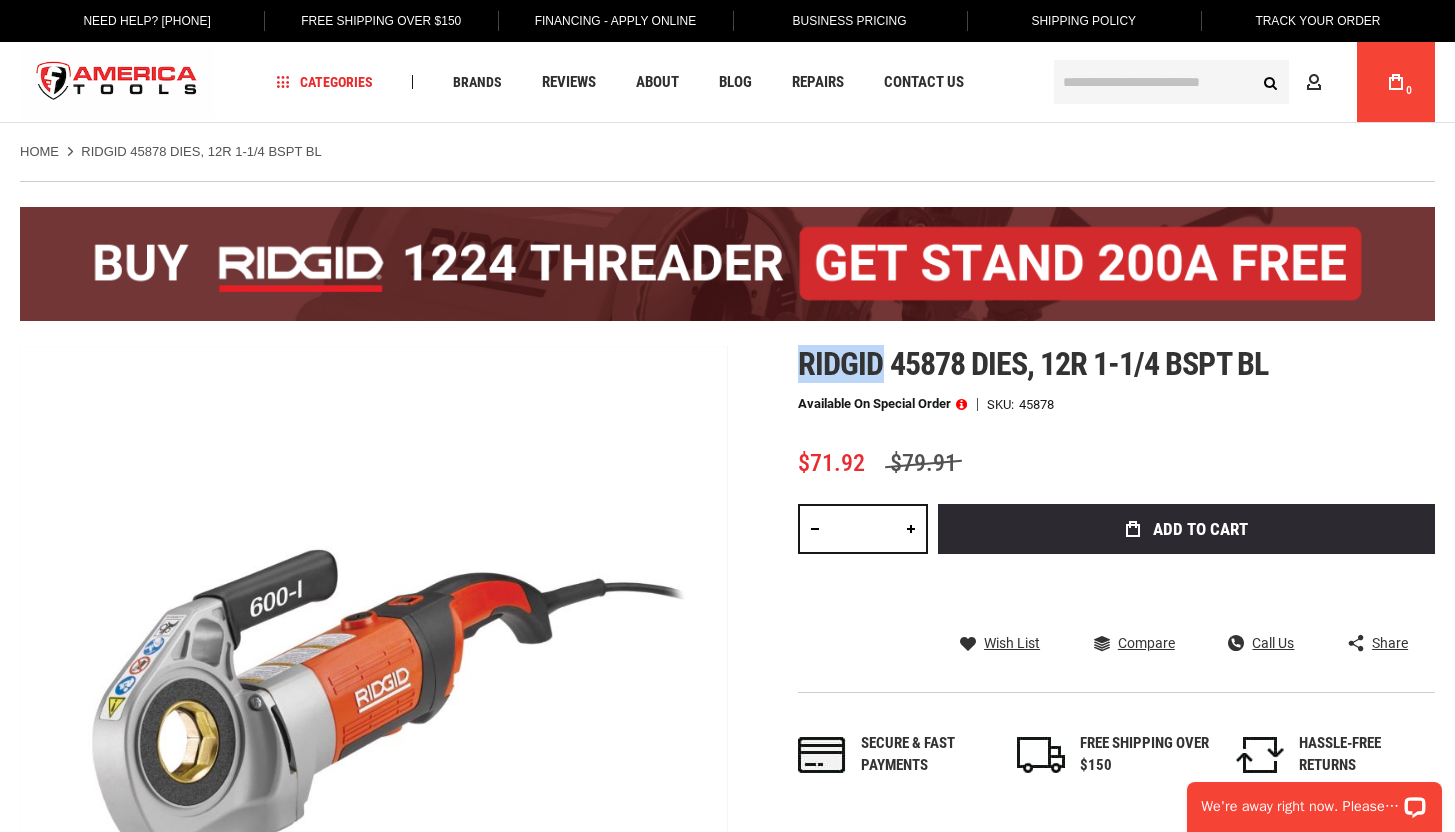 click on "Ridgid 45878 dies, 12r 1-1/4 bspt bl" at bounding box center (1032, 364) 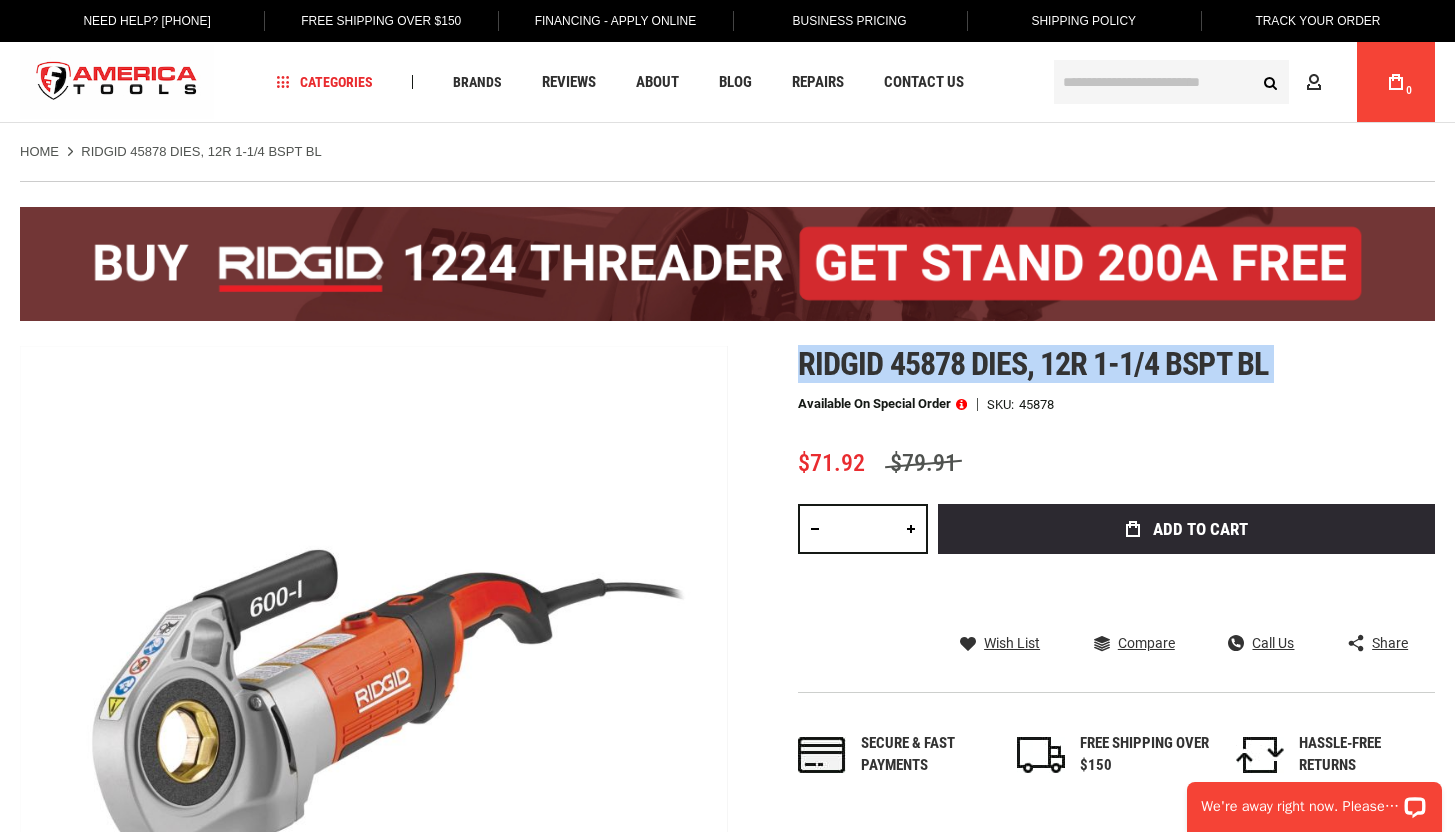 click on "Ridgid 45878 dies, 12r 1-1/4 bspt bl" at bounding box center [1032, 364] 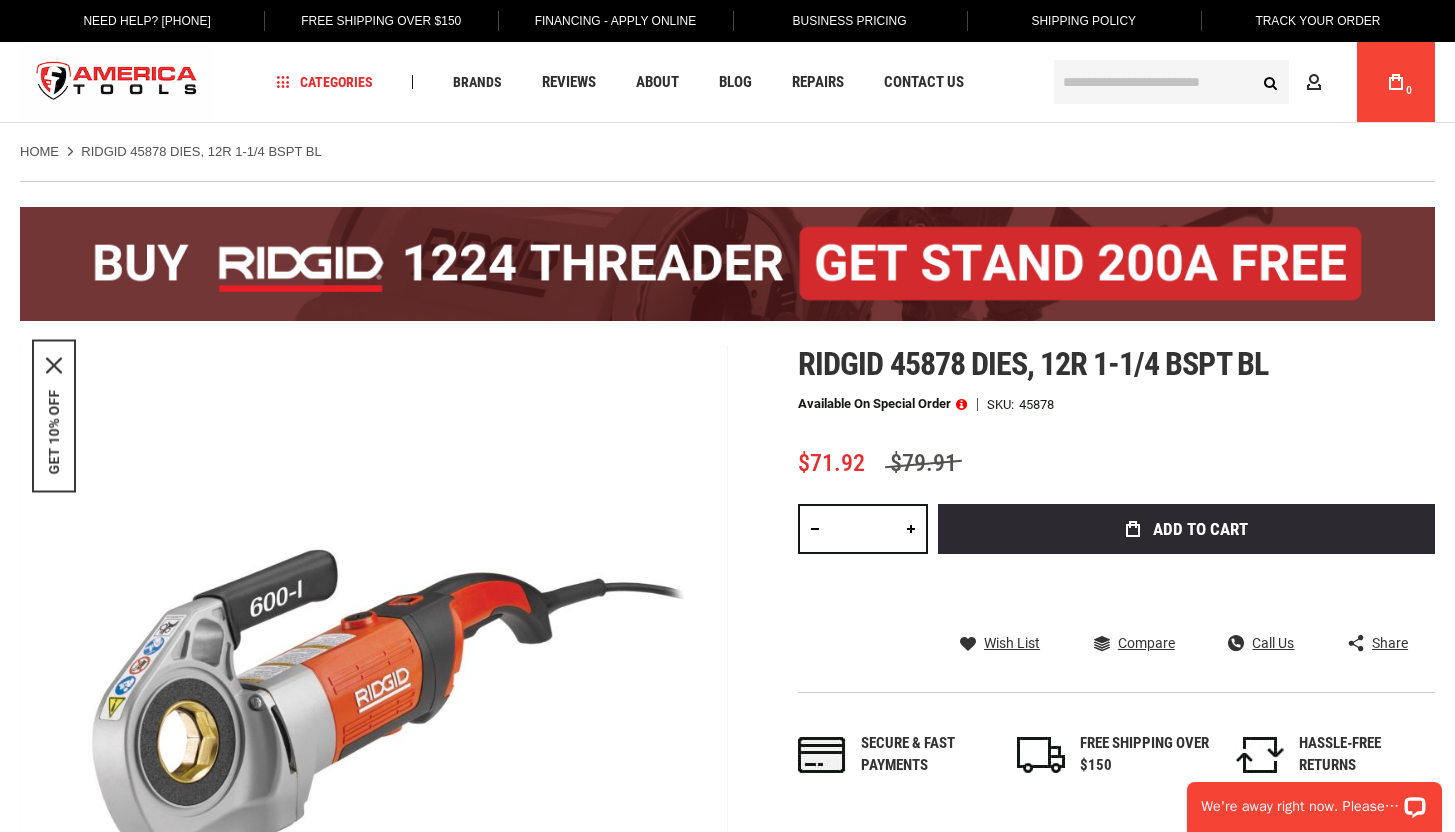 click at bounding box center (1171, 82) 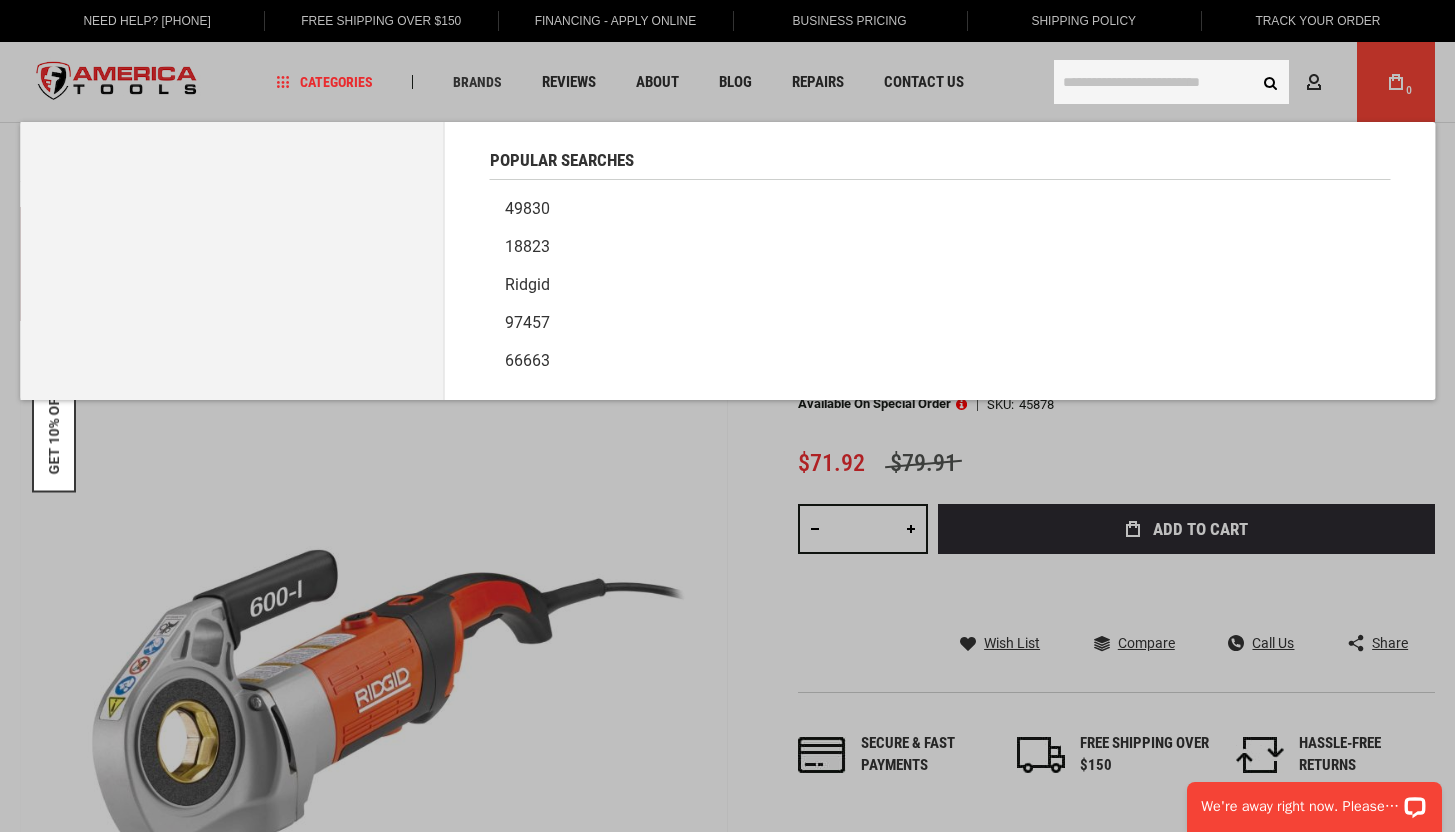 paste on "*******" 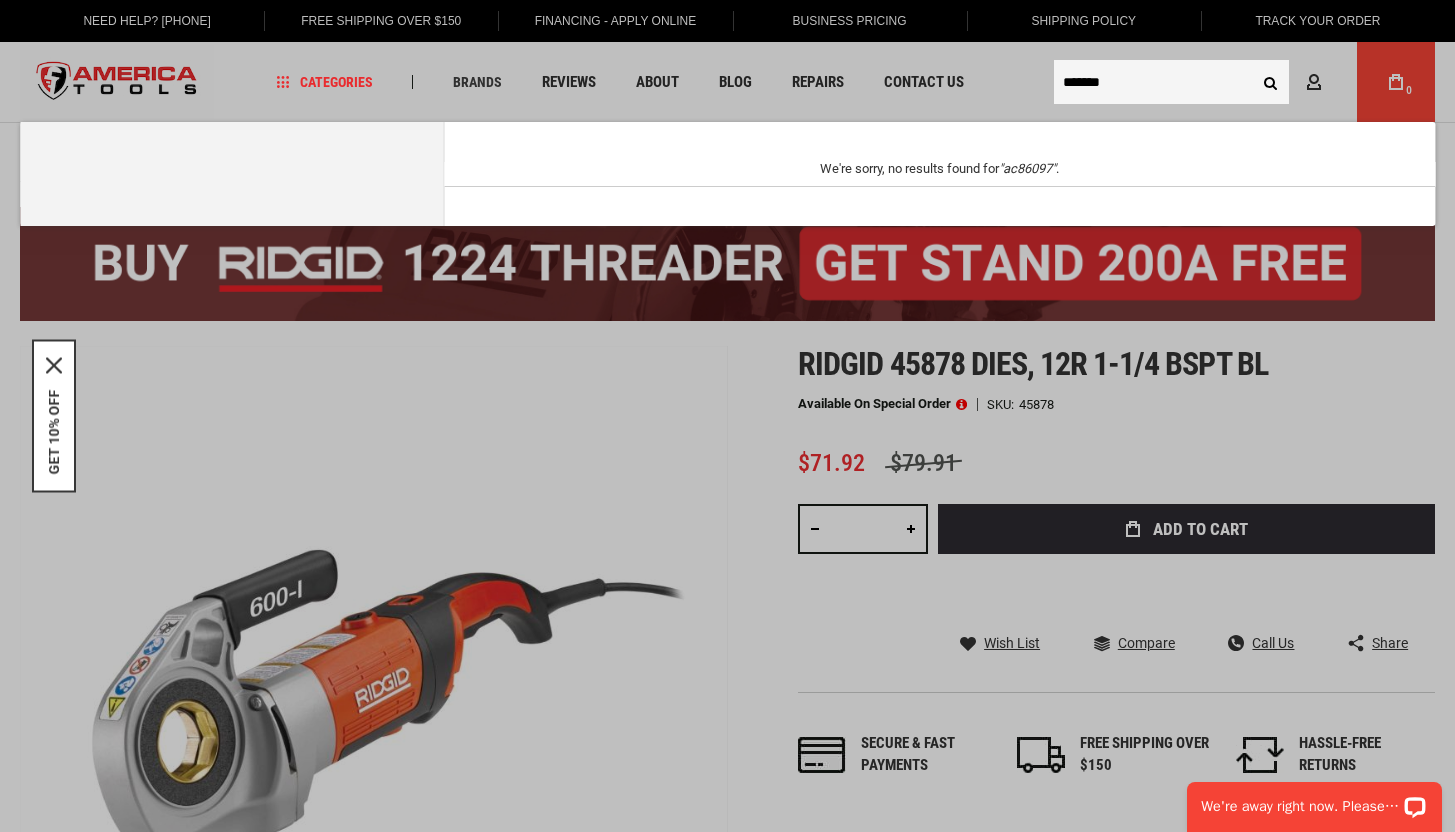 type on "*******" 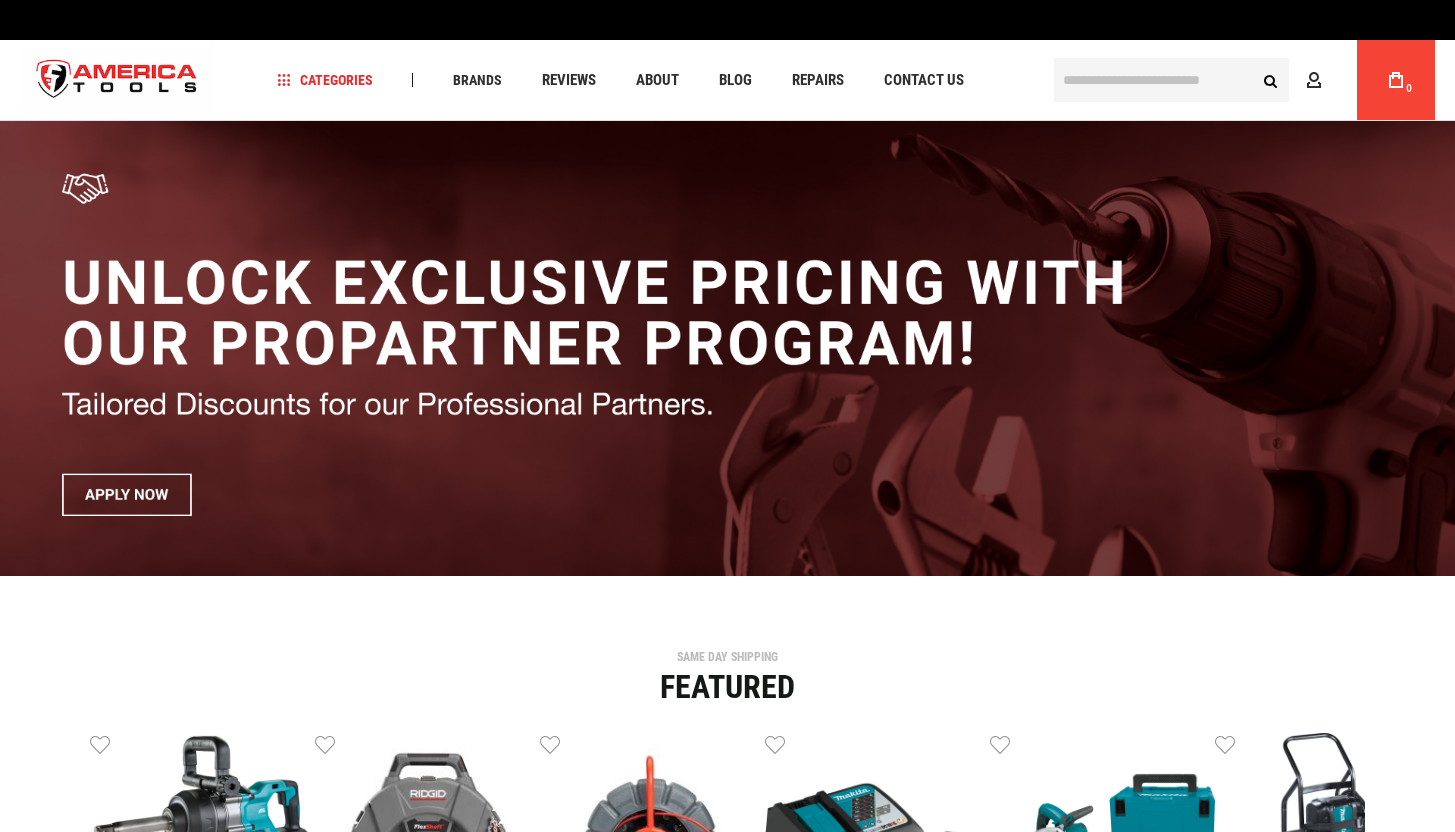 scroll, scrollTop: 0, scrollLeft: 0, axis: both 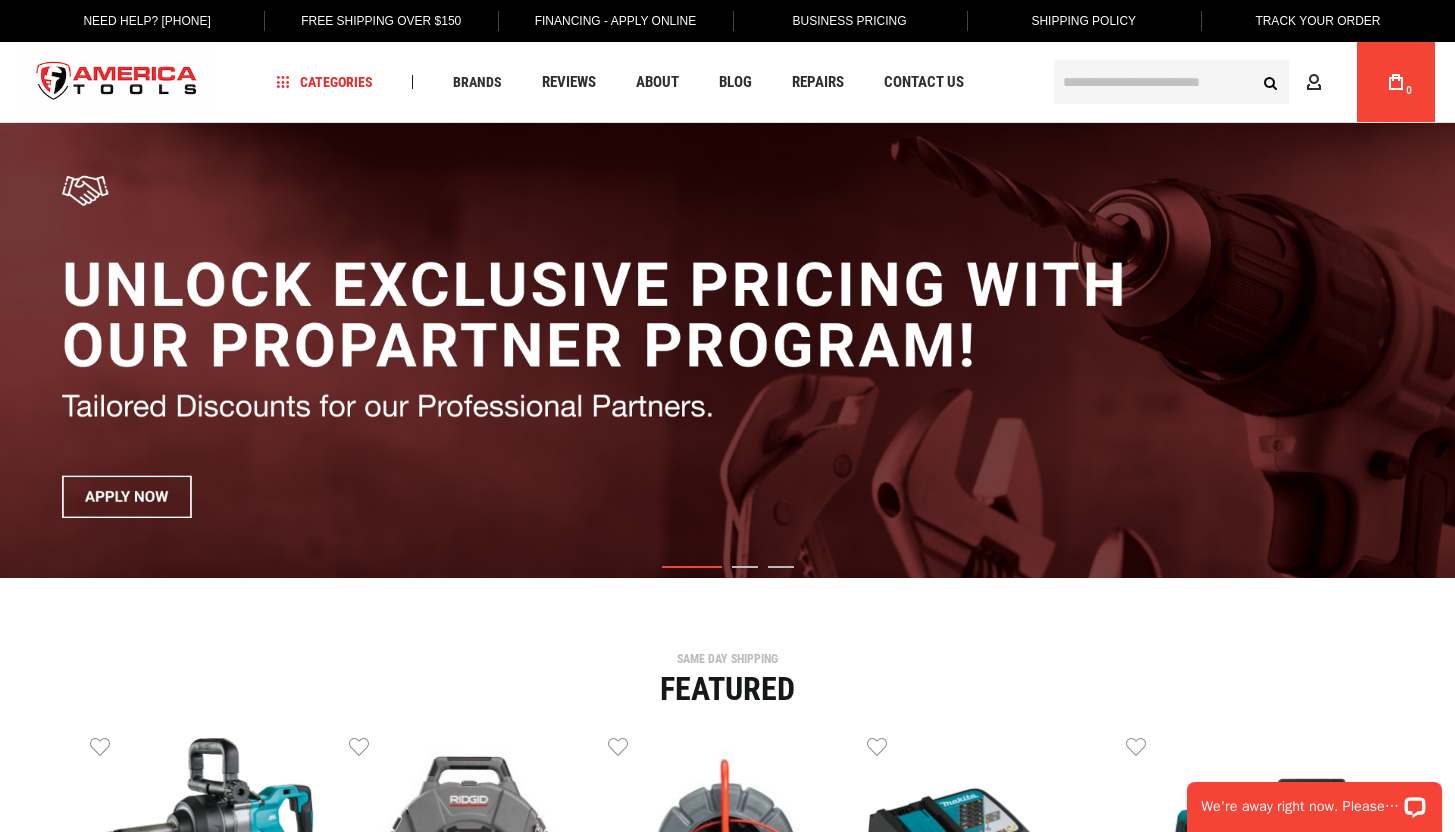 click on "Business Pricing" at bounding box center (849, 21) 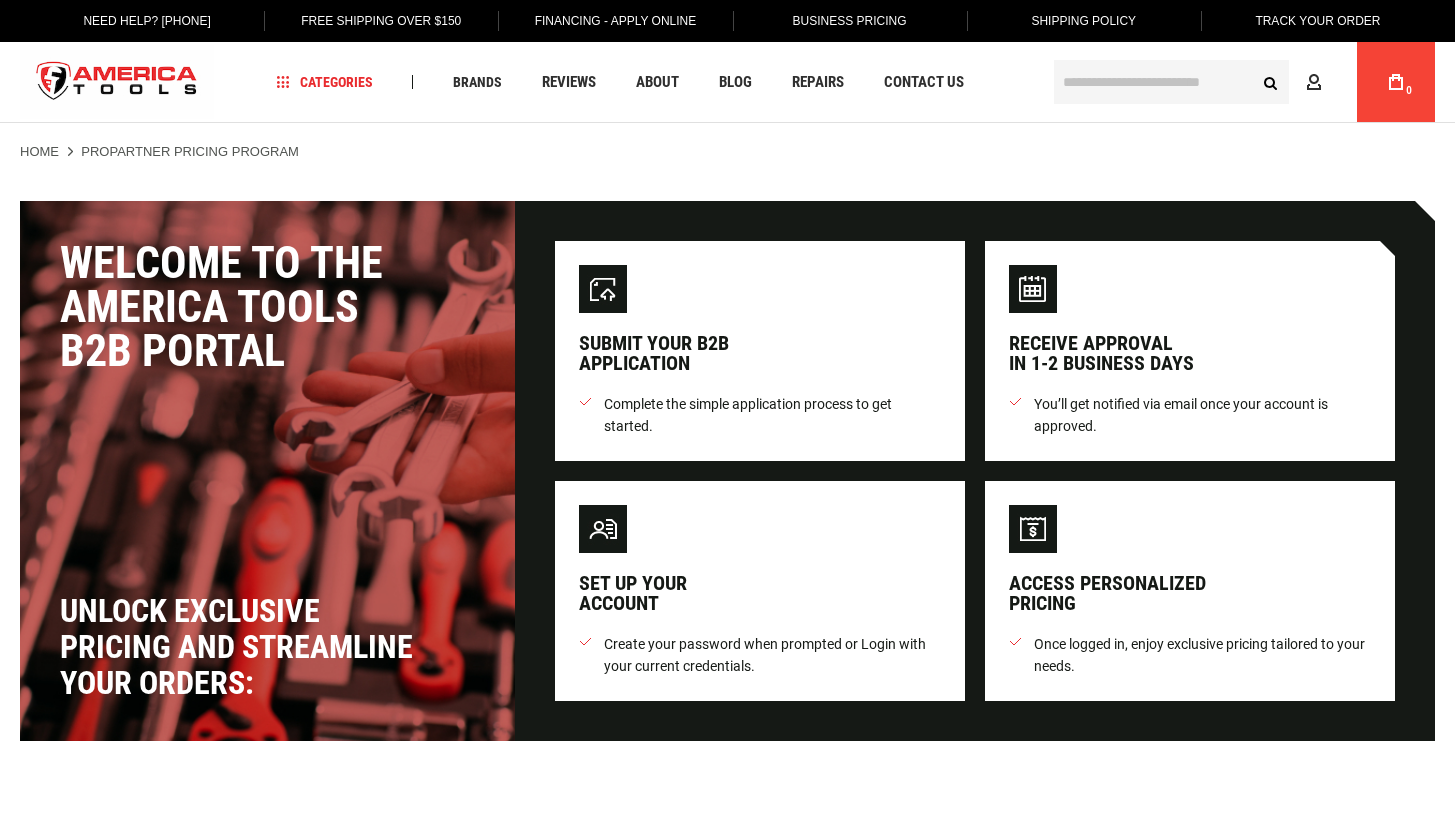 scroll, scrollTop: 0, scrollLeft: 0, axis: both 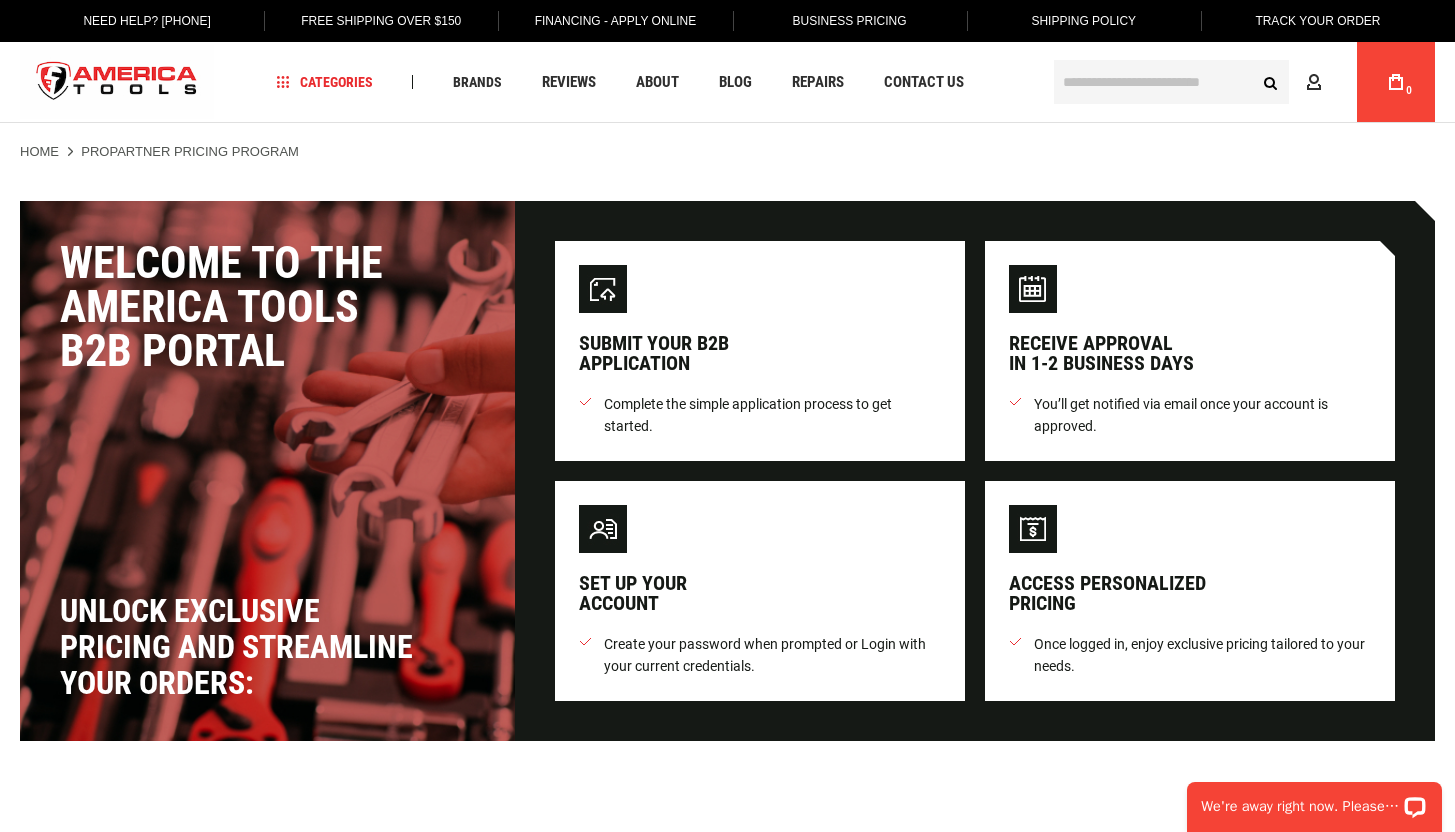 click on "Submit your B2B   application" at bounding box center [654, 353] 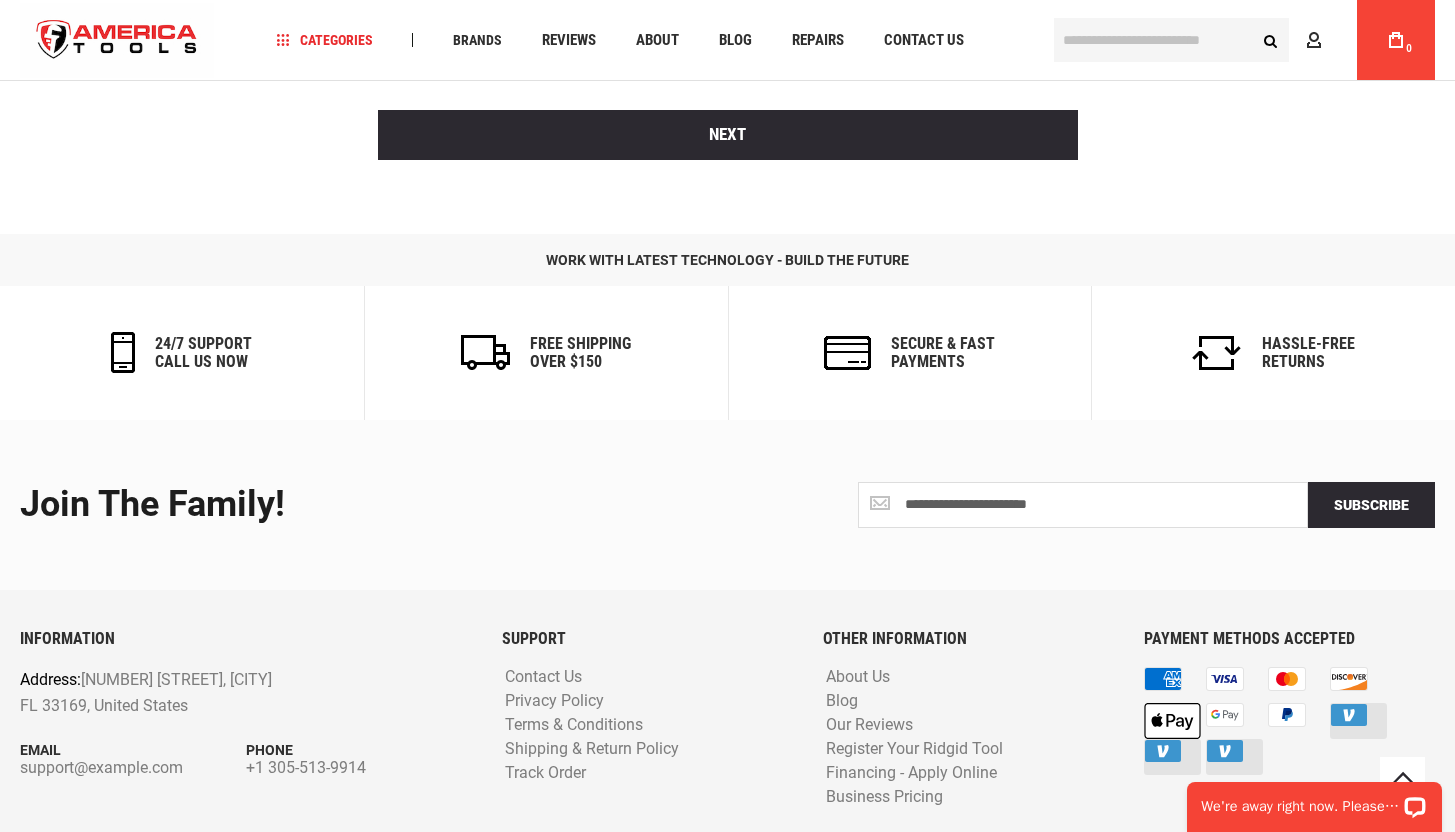 scroll, scrollTop: 1785, scrollLeft: 0, axis: vertical 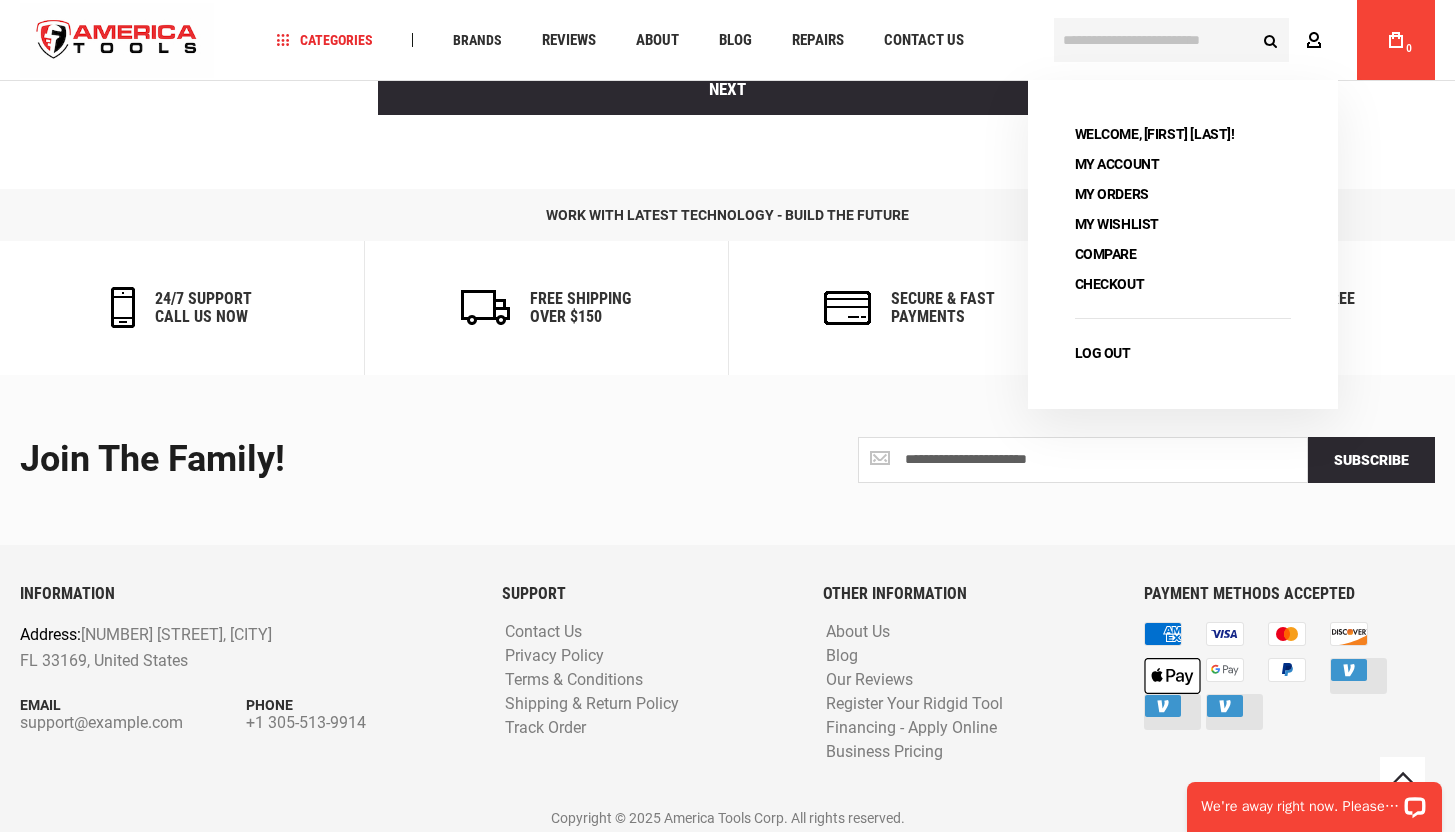 click at bounding box center (1314, 41) 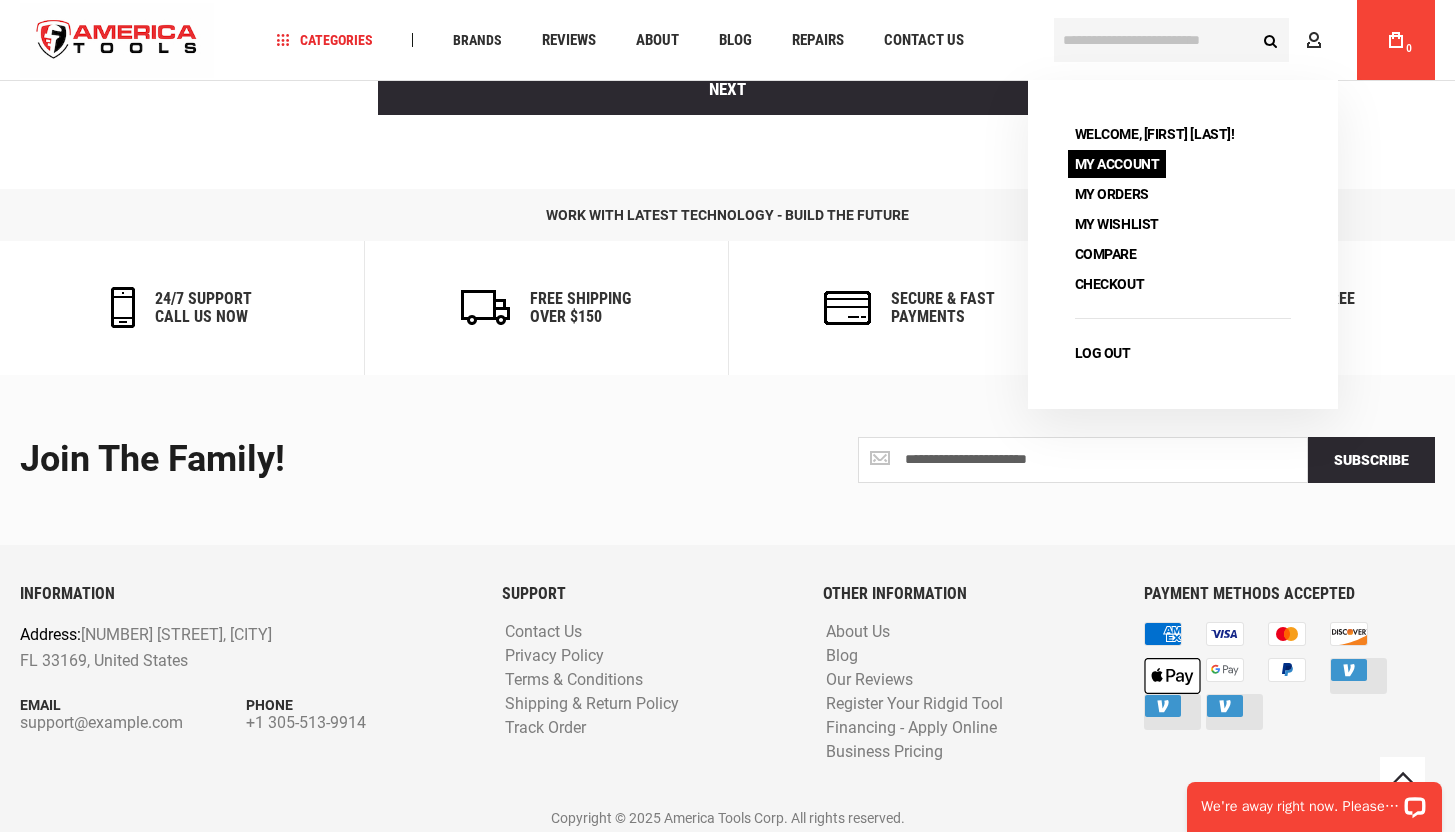 click on "My Account" at bounding box center (1117, 164) 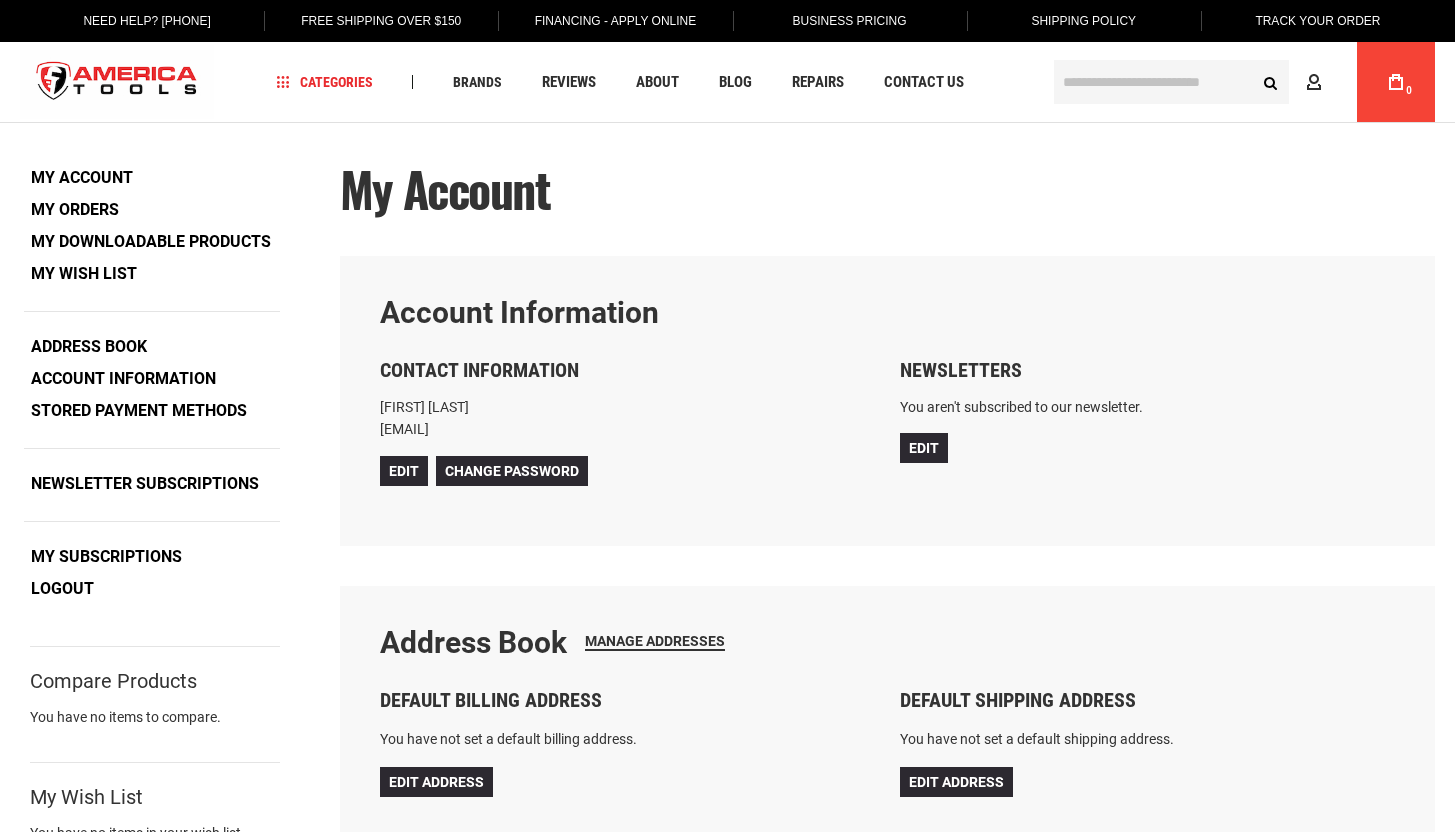 scroll, scrollTop: 0, scrollLeft: 0, axis: both 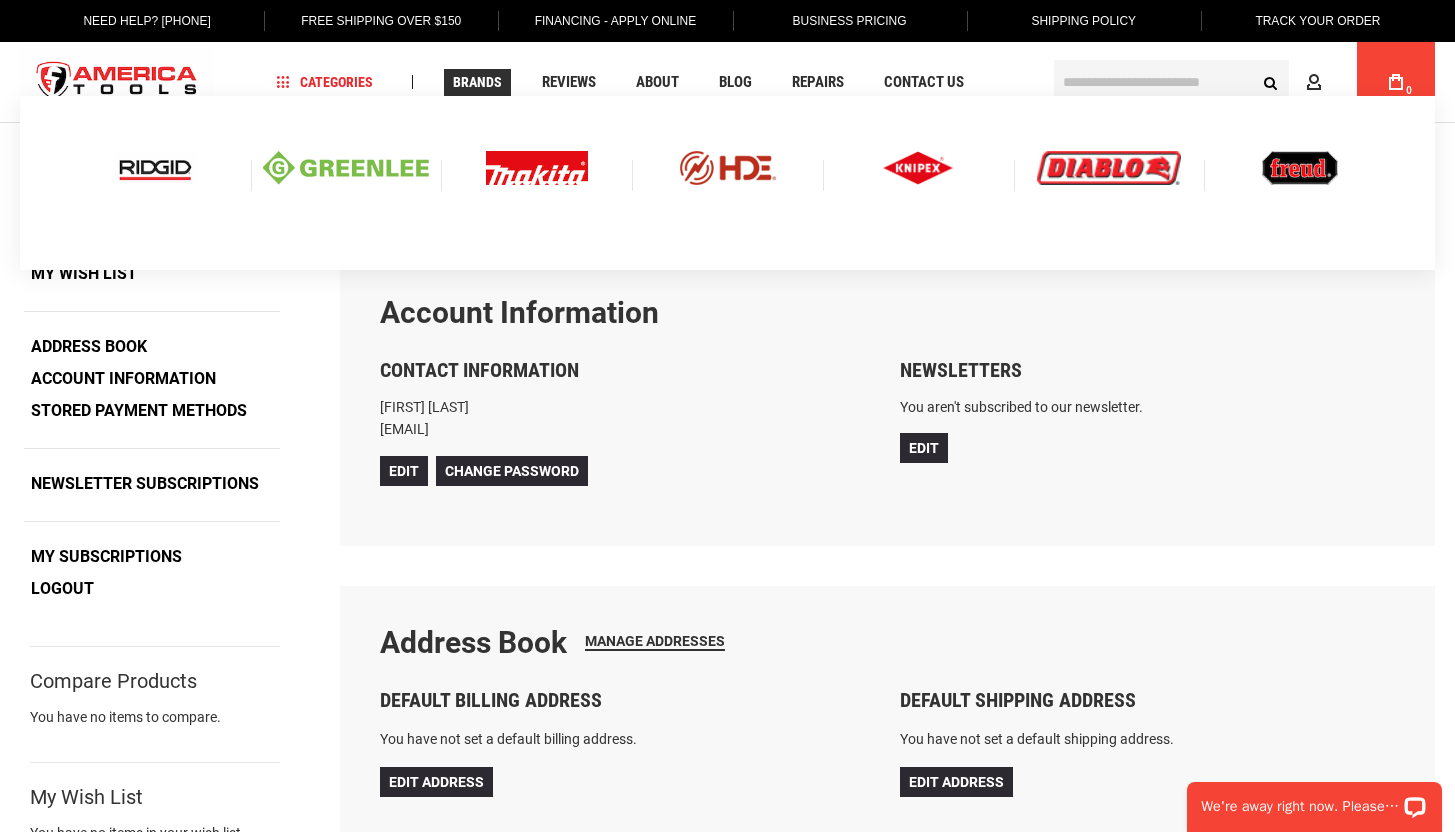 click on "Brands" at bounding box center [477, 82] 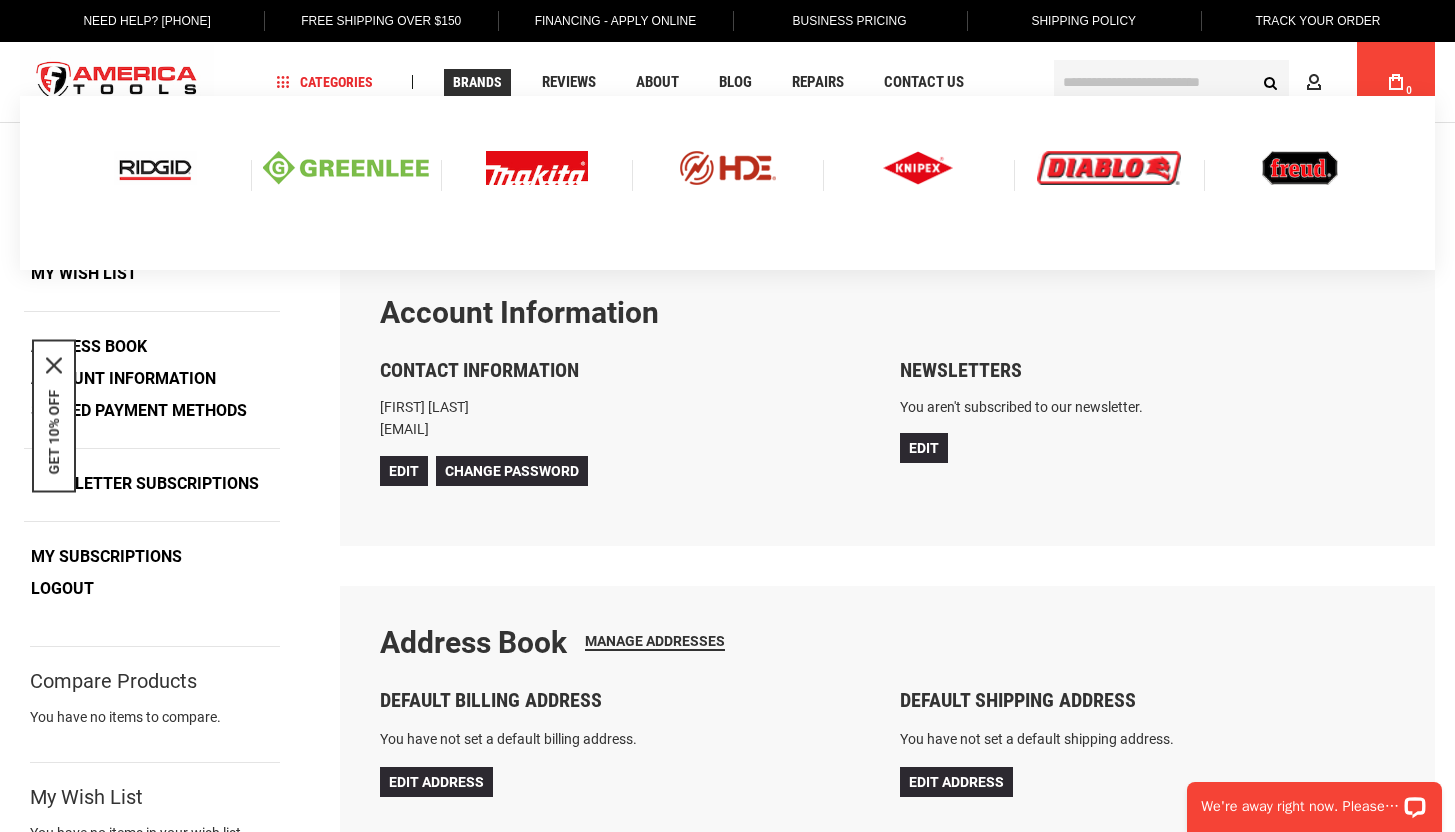 click on "Brands" at bounding box center (477, 82) 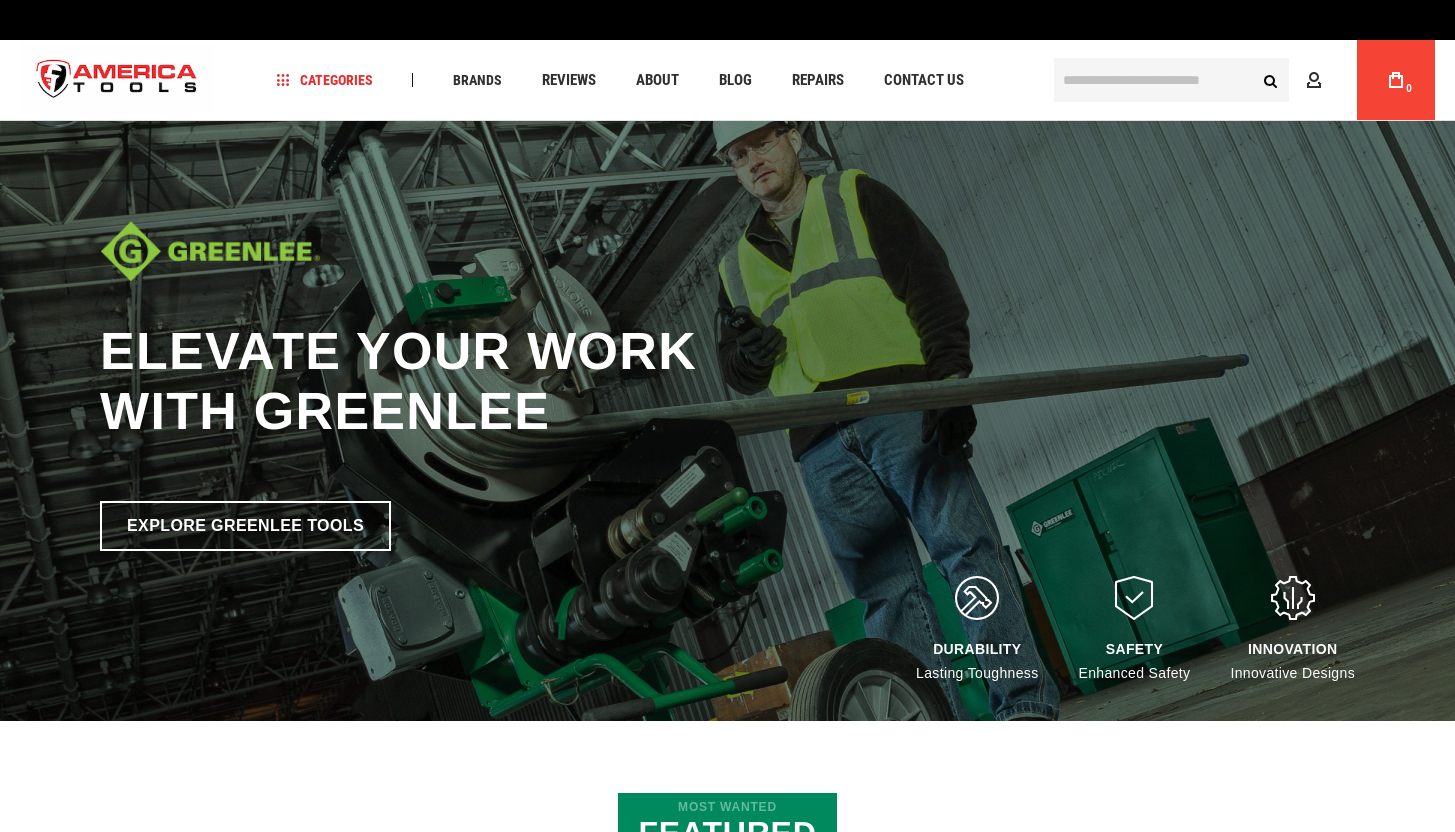 scroll, scrollTop: 0, scrollLeft: 0, axis: both 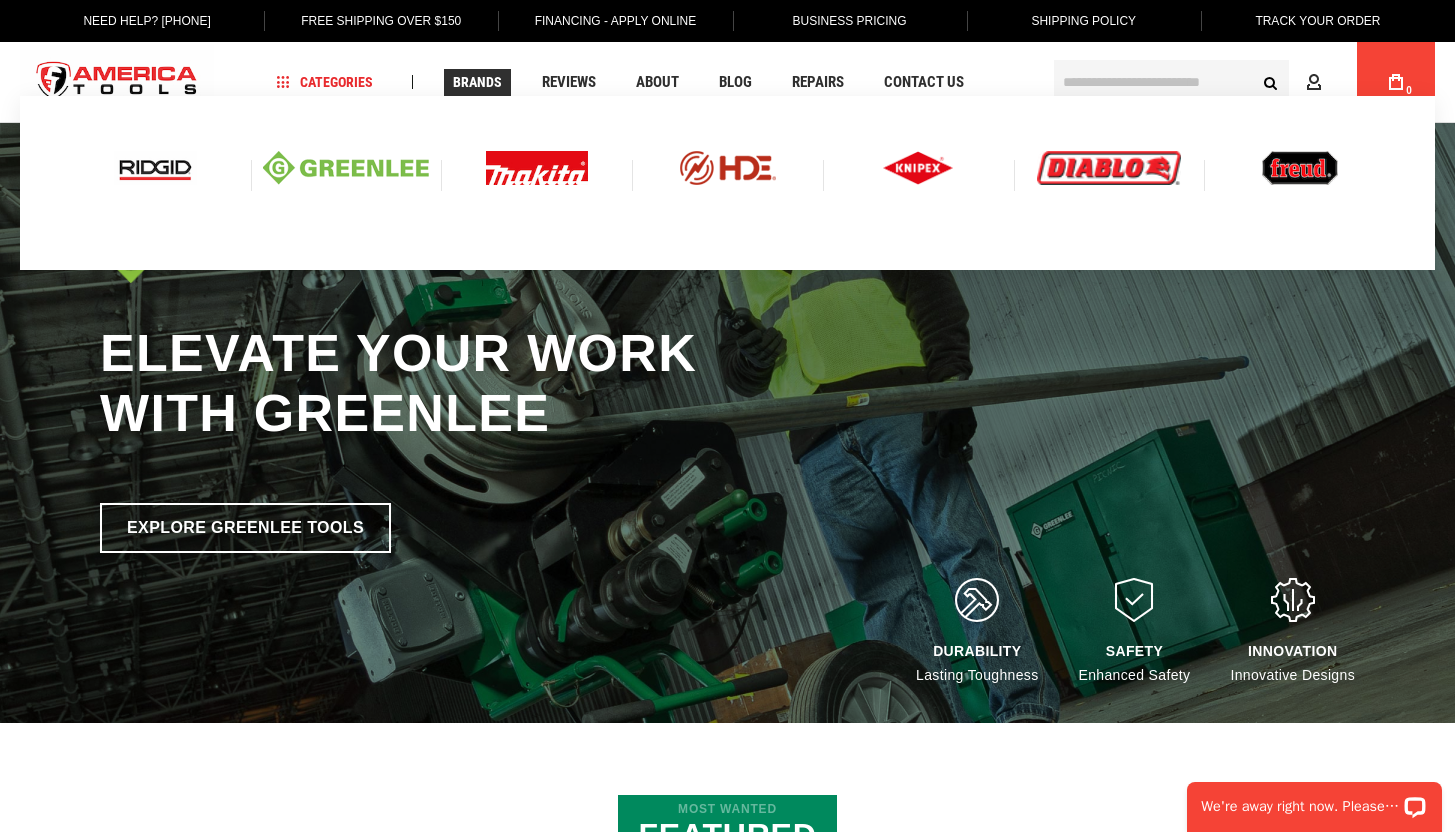click at bounding box center (155, 168) 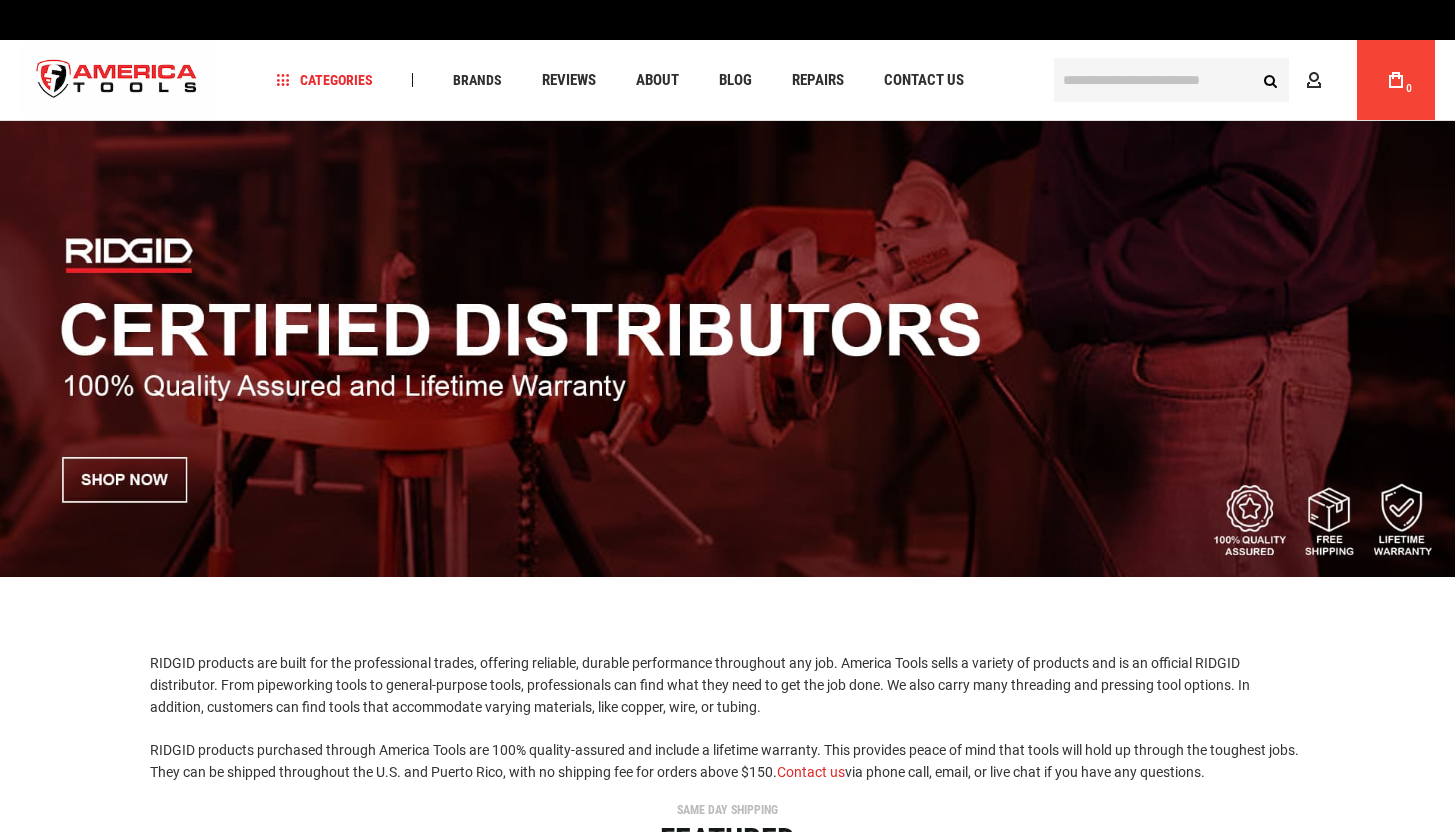 scroll, scrollTop: 0, scrollLeft: 0, axis: both 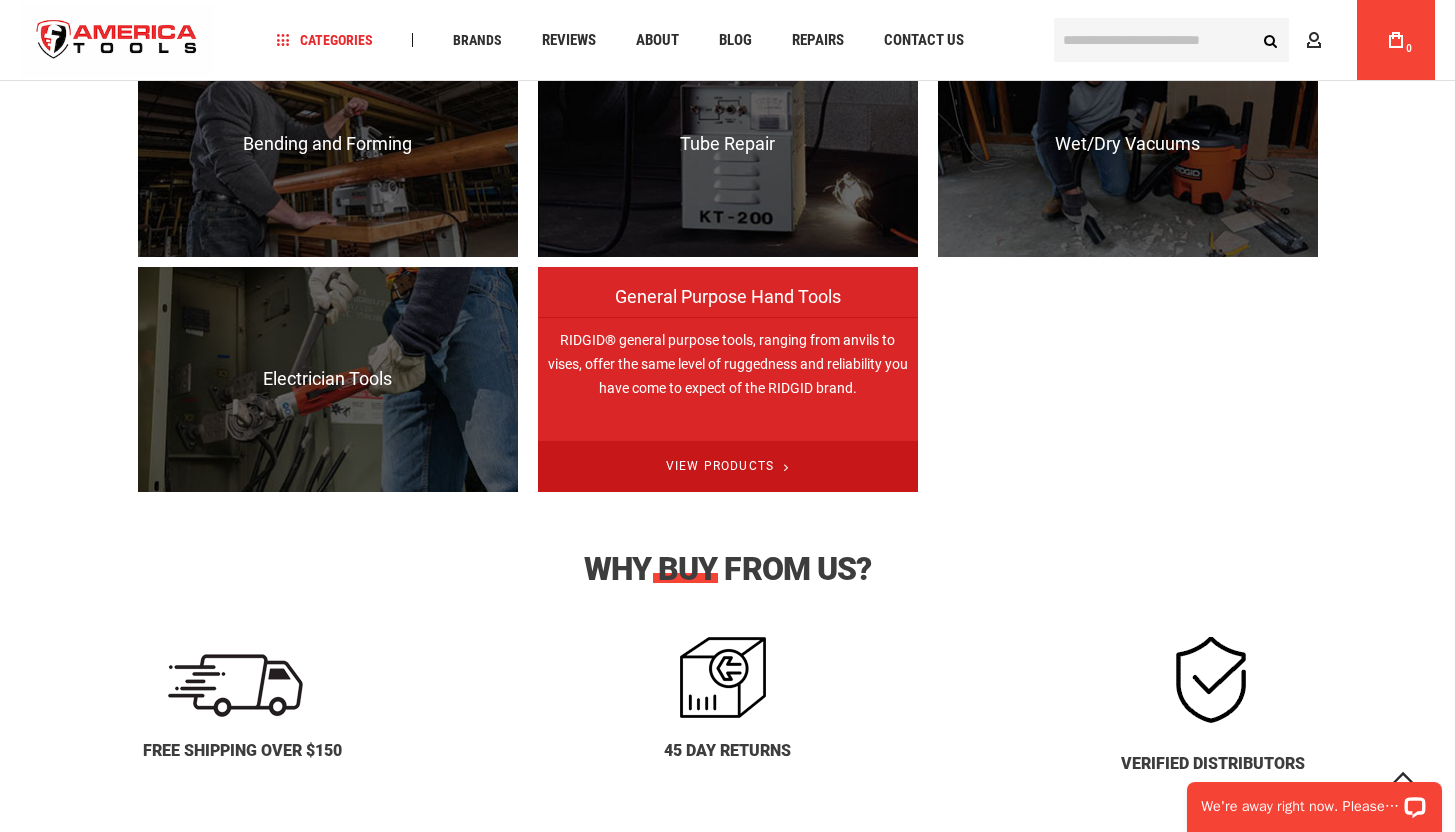 click on "View Products" at bounding box center (728, 466) 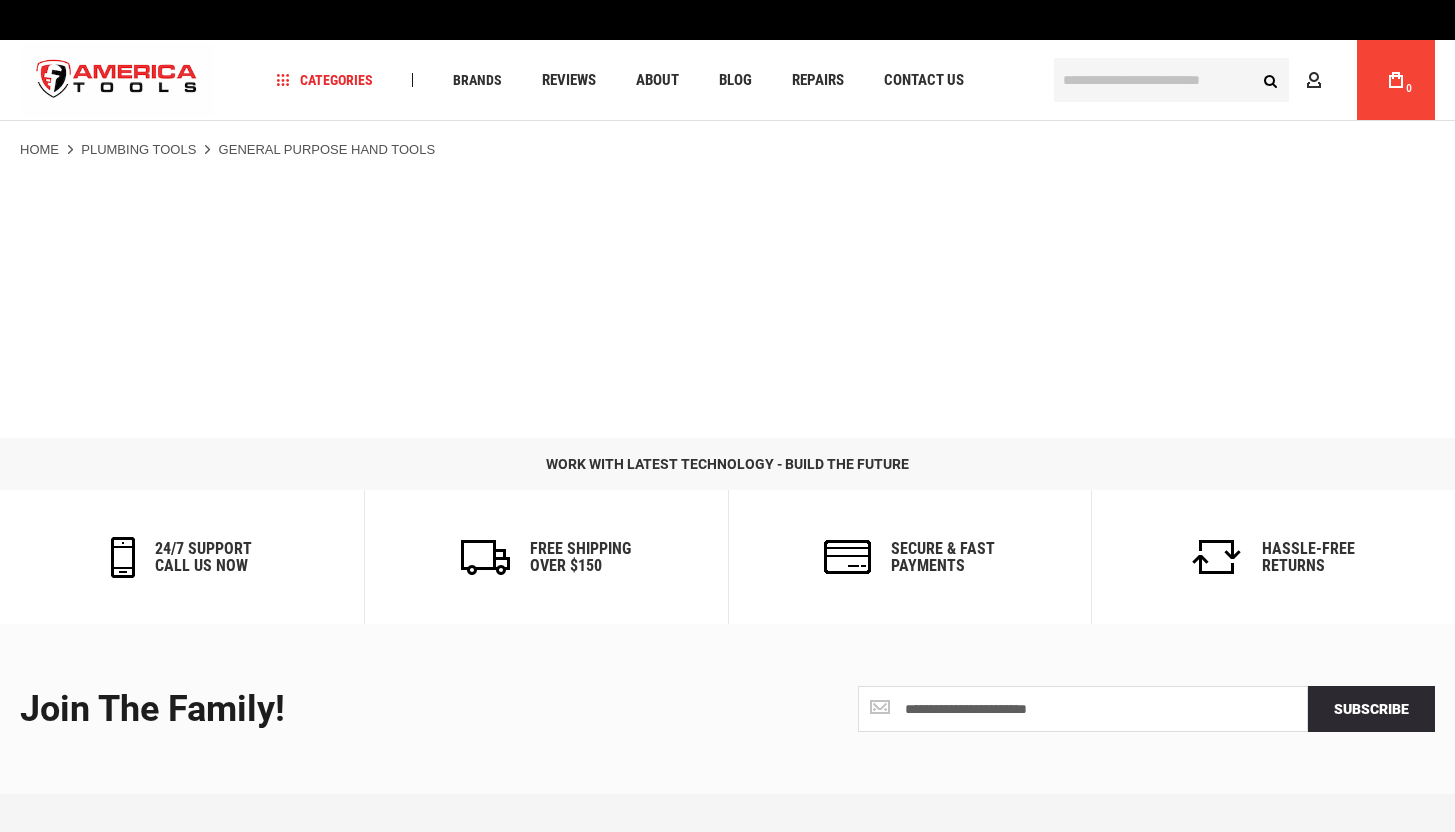 scroll, scrollTop: 0, scrollLeft: 0, axis: both 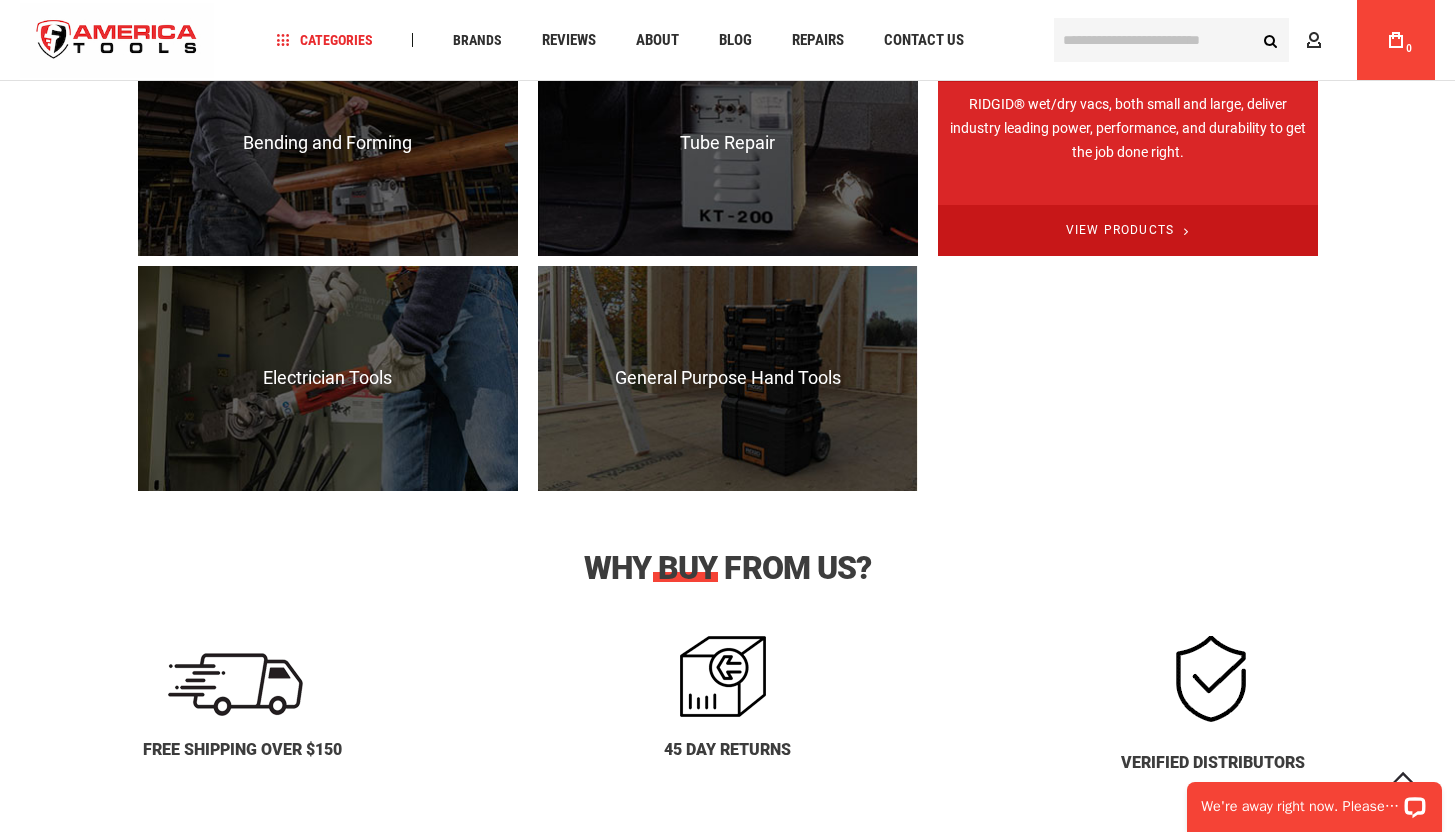 click on "View Products" at bounding box center (1128, 230) 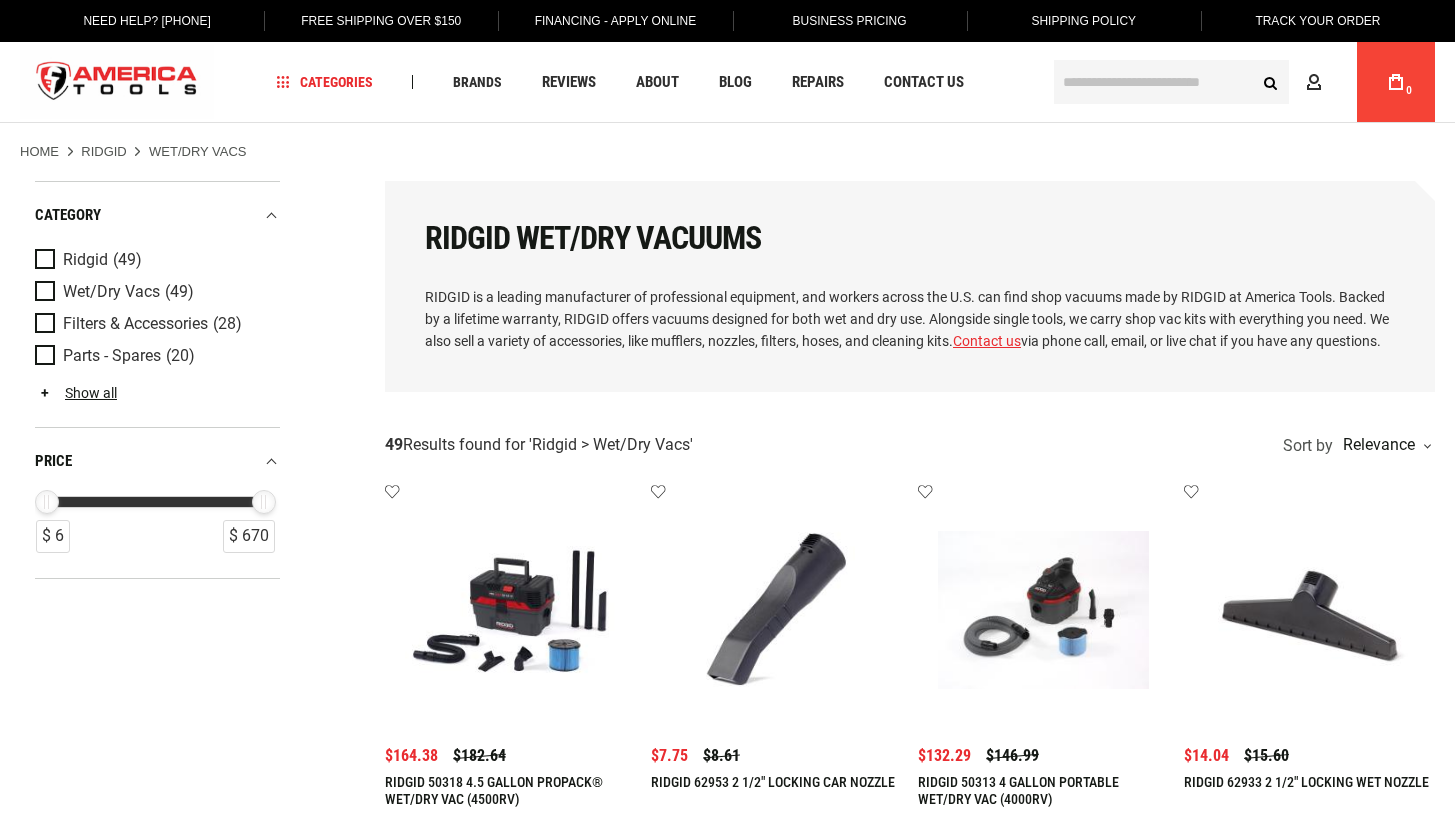 scroll, scrollTop: 0, scrollLeft: 0, axis: both 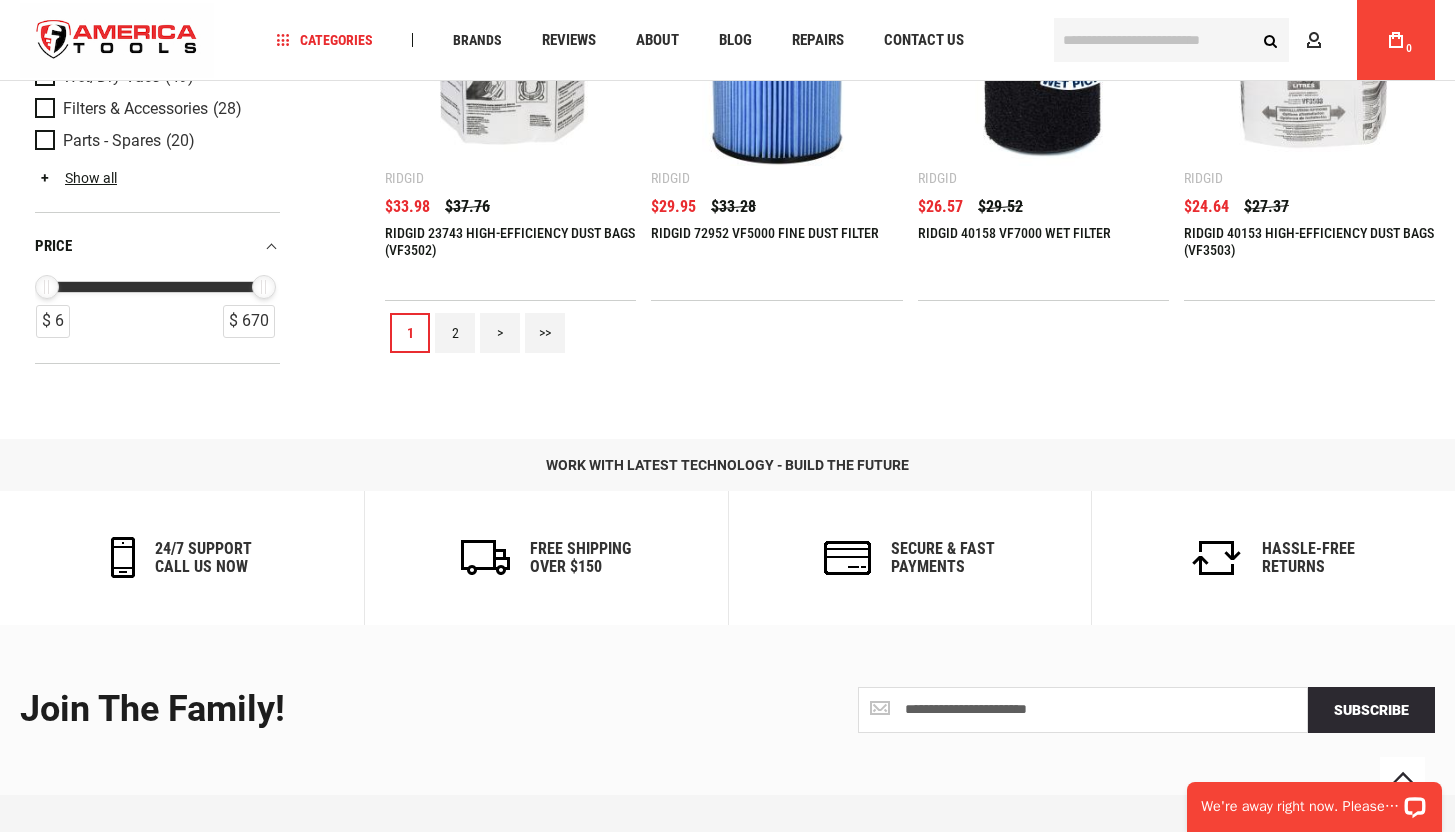click on "2" at bounding box center (455, 333) 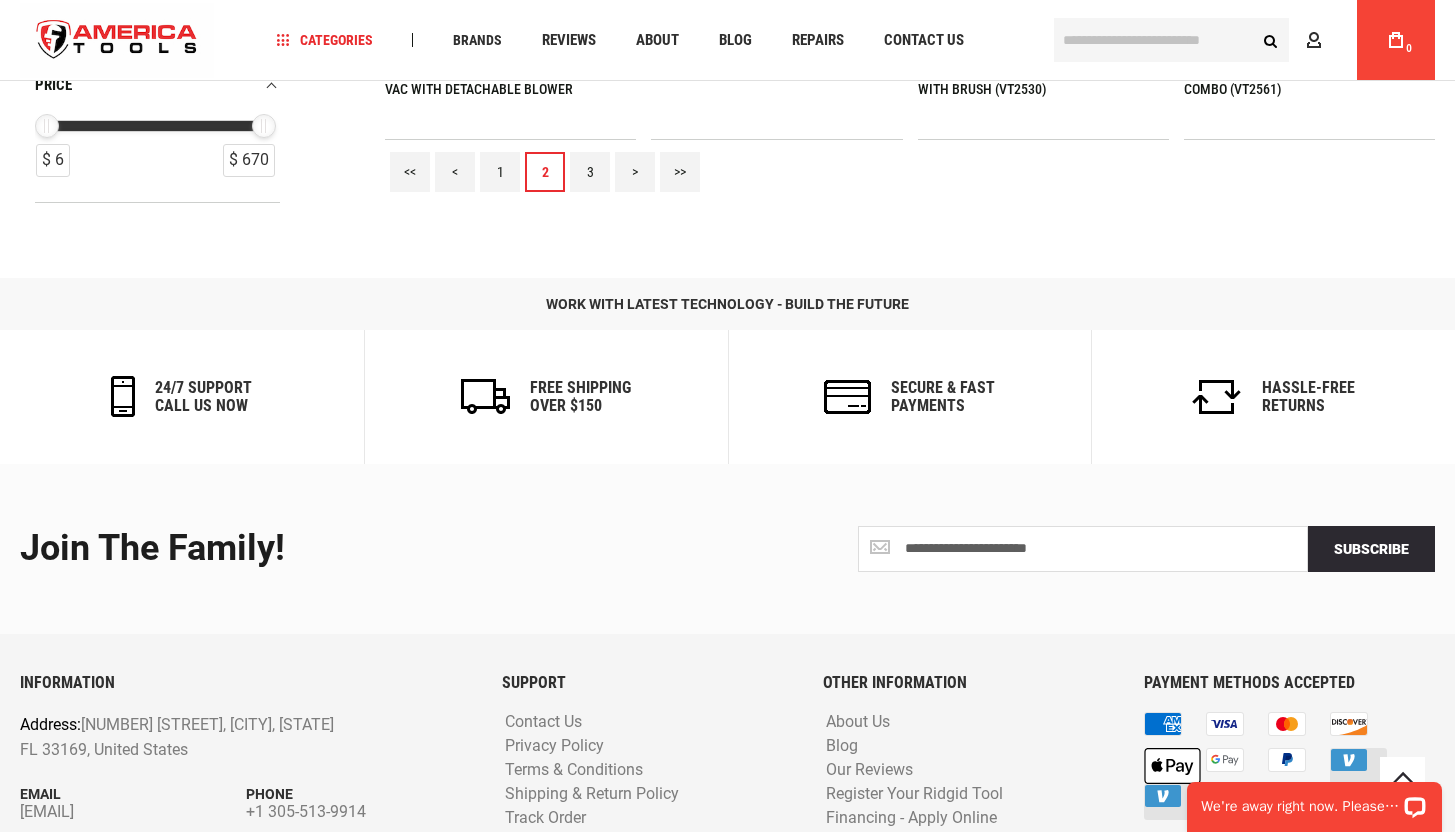 scroll, scrollTop: 2623, scrollLeft: 0, axis: vertical 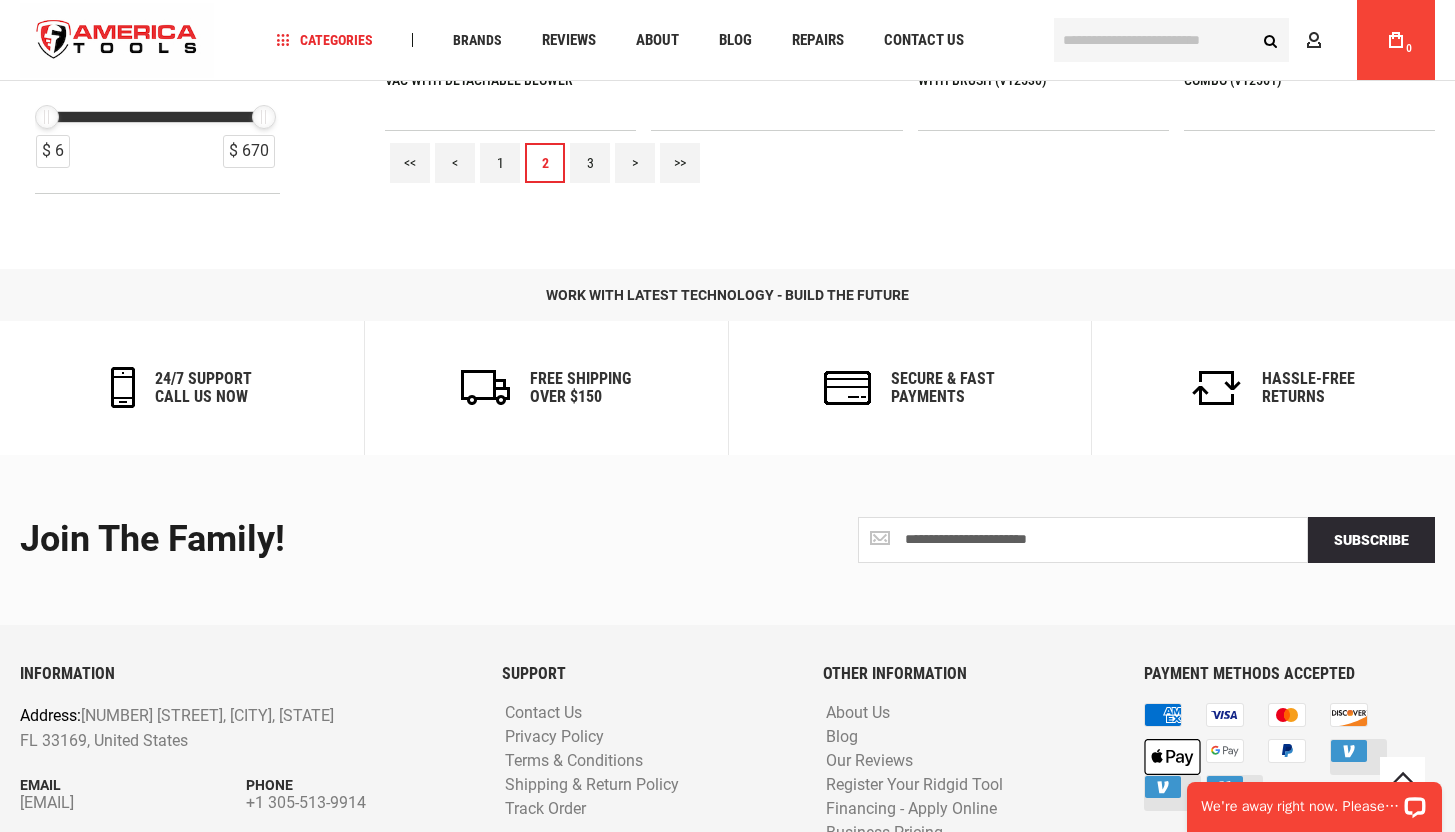 click on "3" at bounding box center (590, 163) 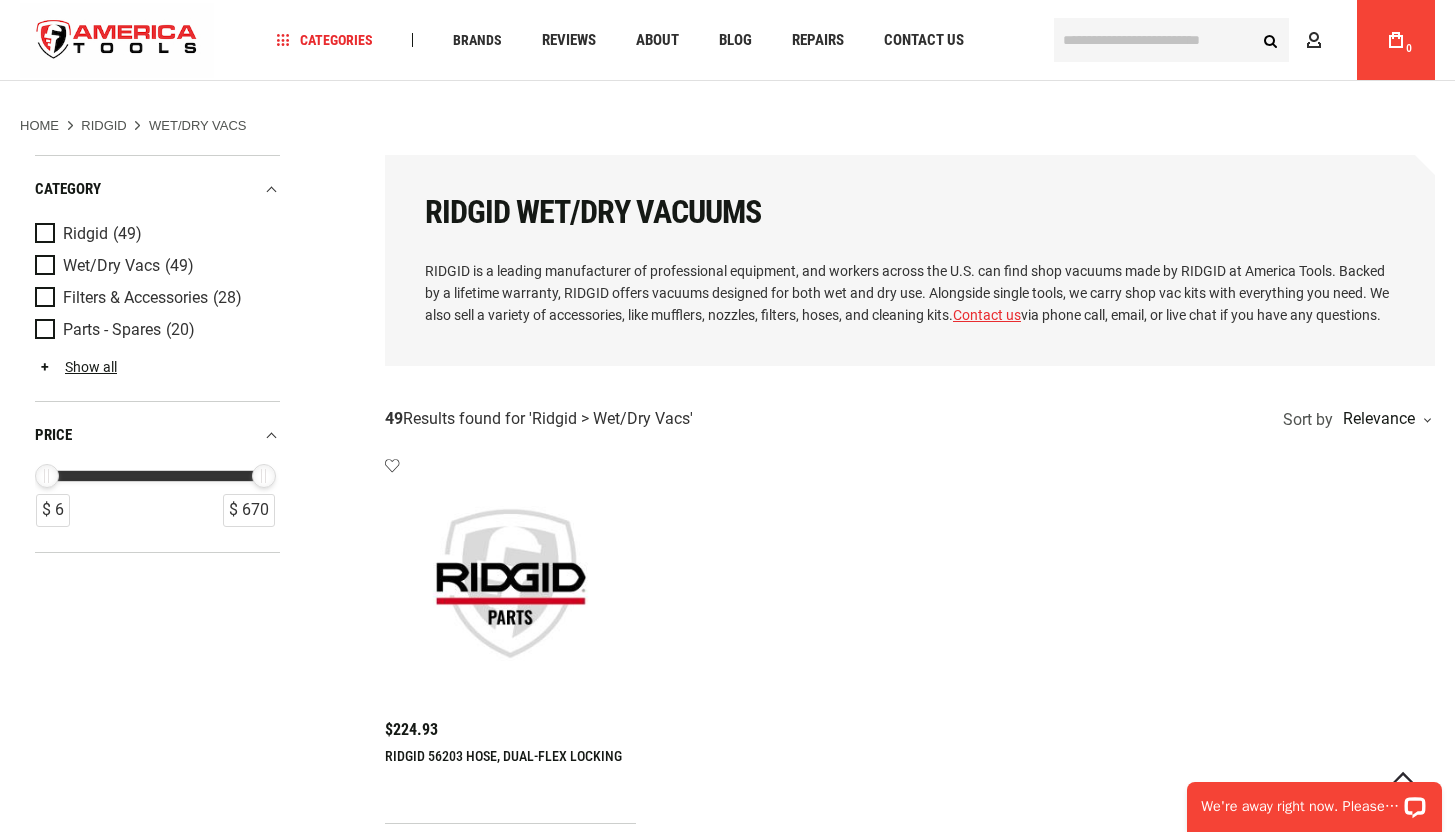 scroll, scrollTop: 281, scrollLeft: 0, axis: vertical 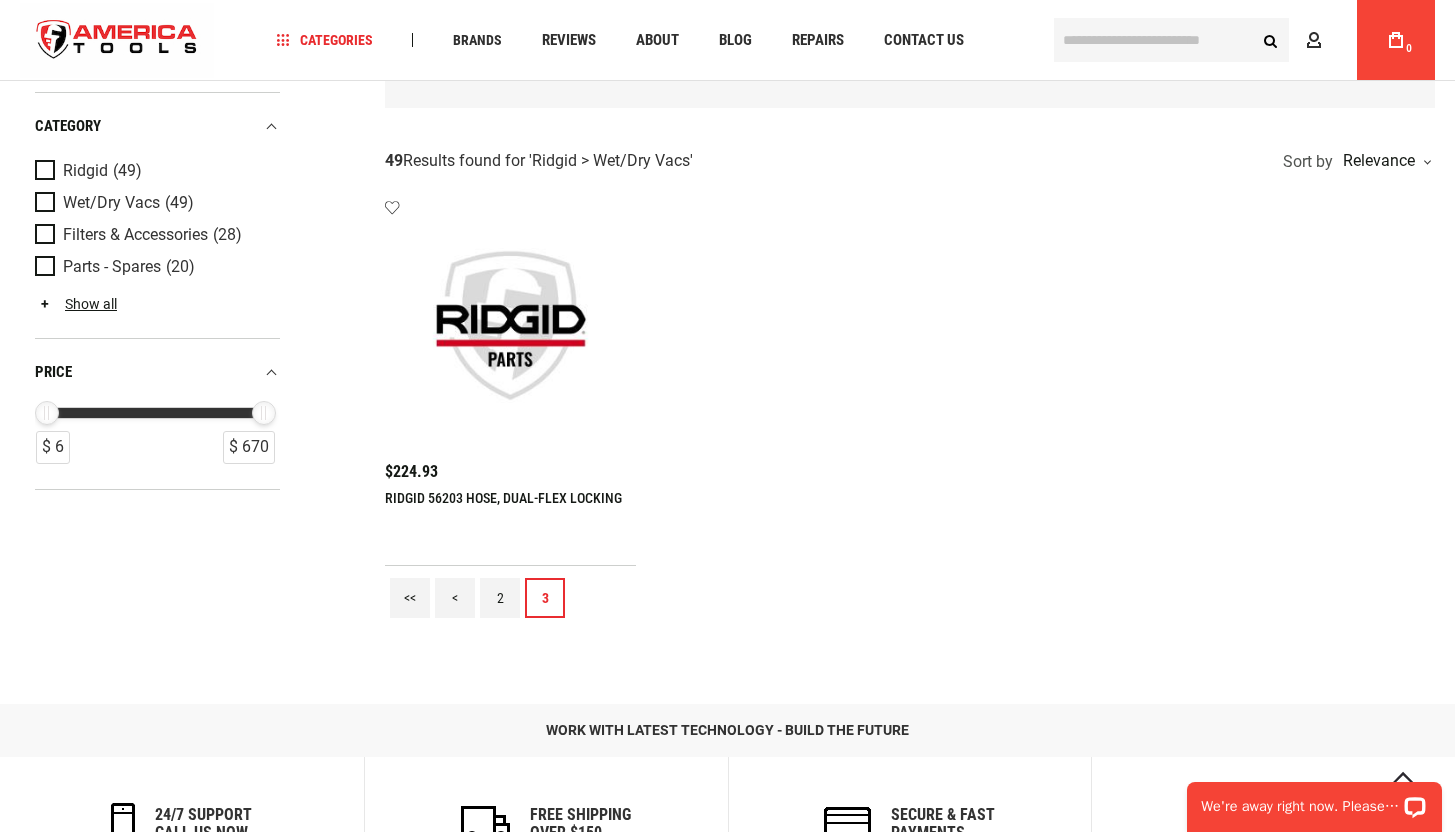 click on "<" at bounding box center (455, 598) 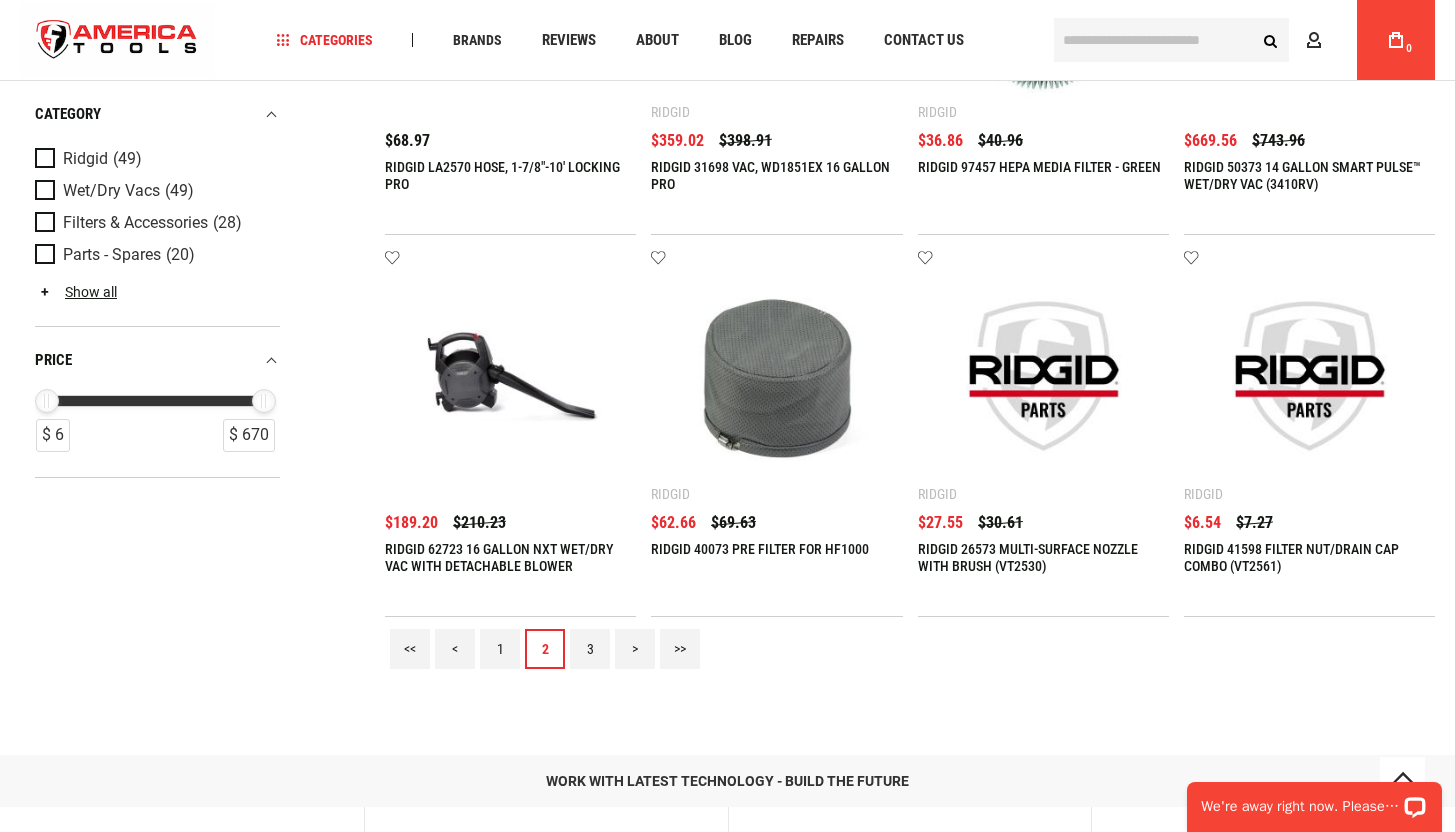 scroll, scrollTop: 2136, scrollLeft: 0, axis: vertical 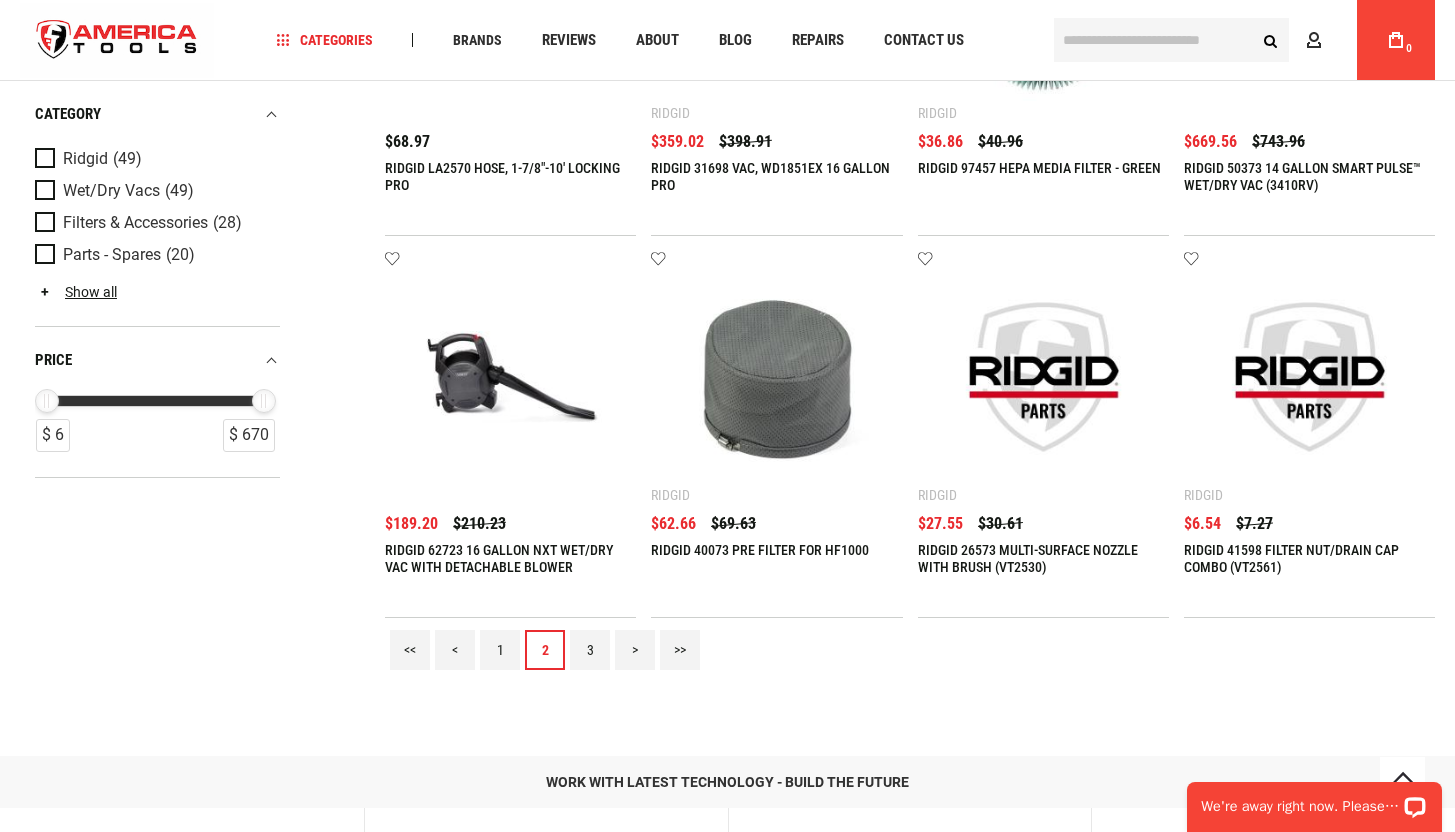 click on "1" at bounding box center [500, 650] 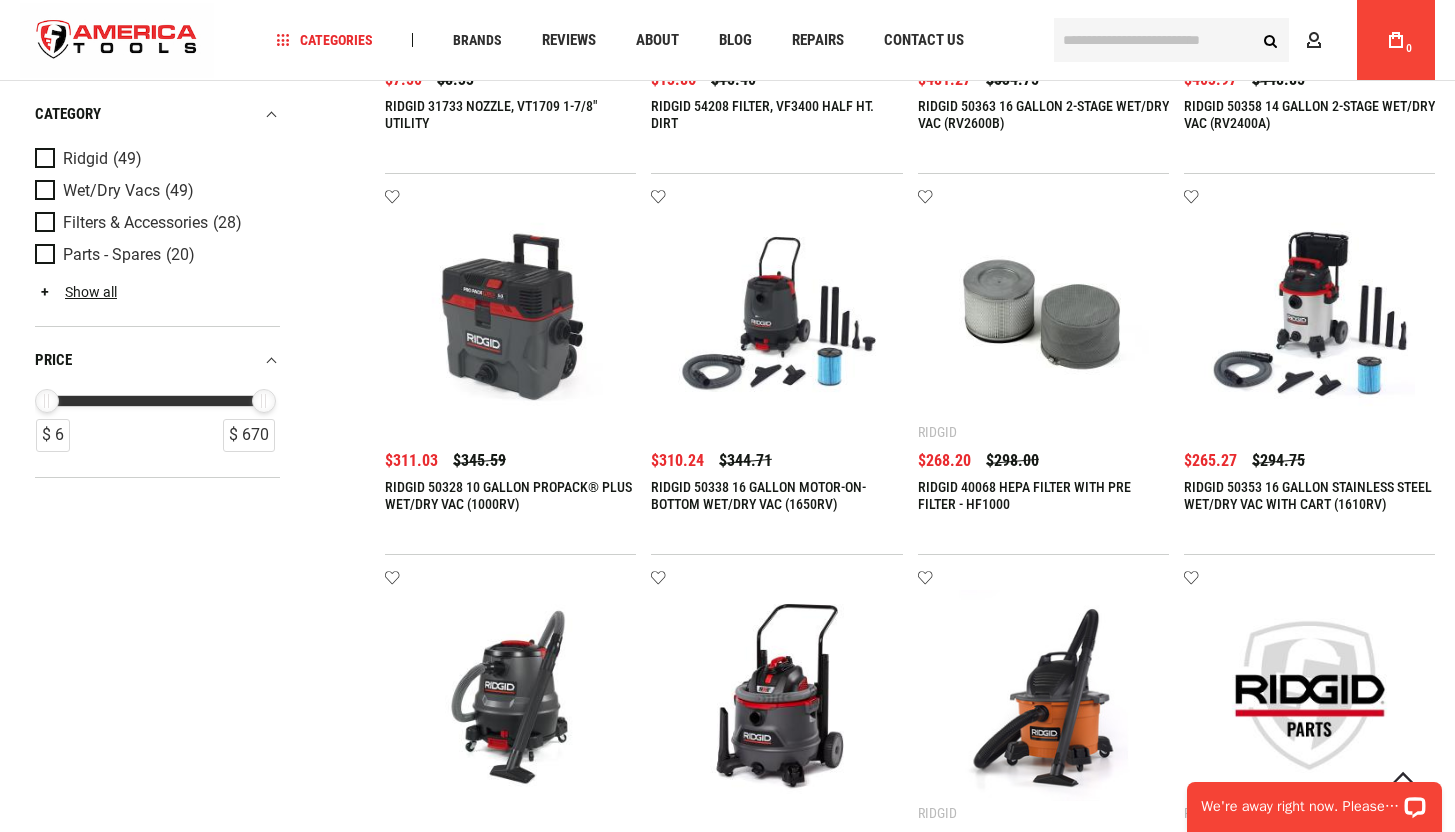 scroll, scrollTop: 1334, scrollLeft: 0, axis: vertical 